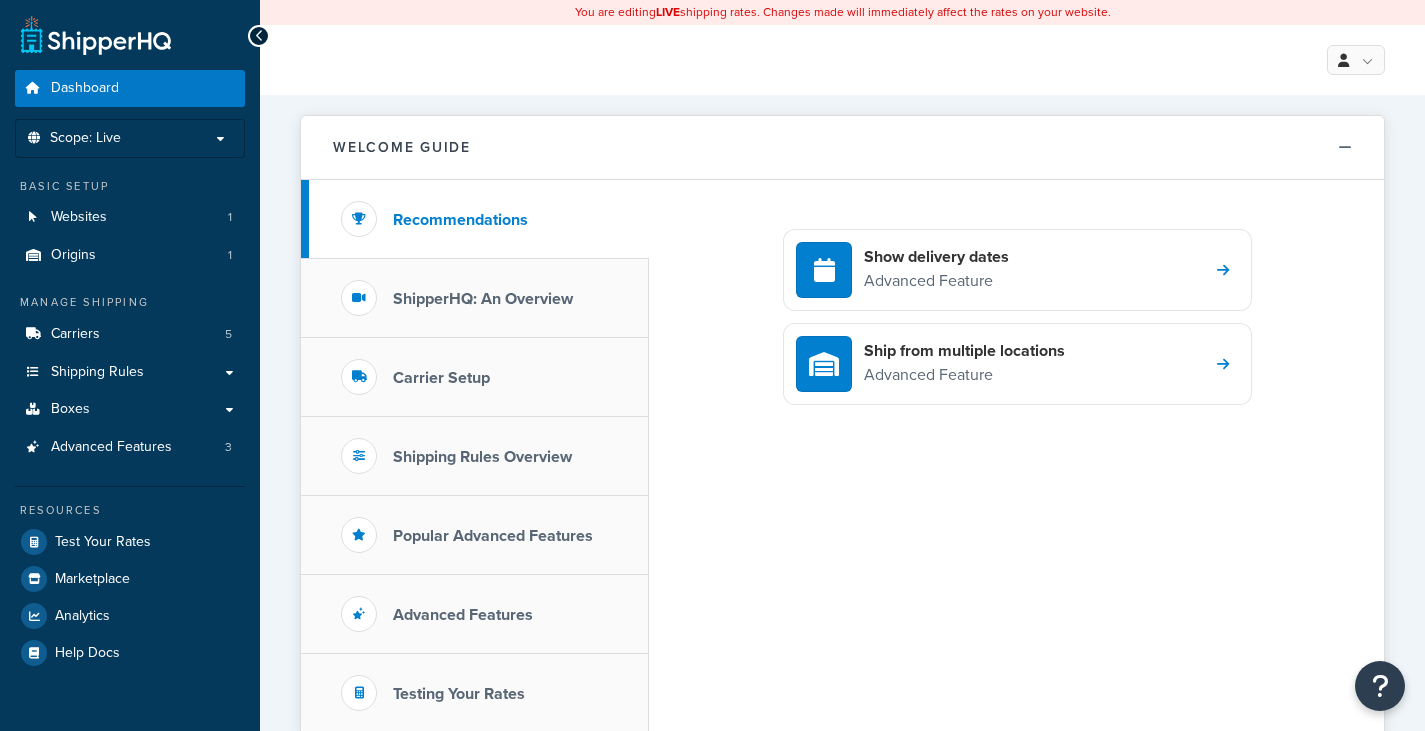 scroll, scrollTop: 0, scrollLeft: 0, axis: both 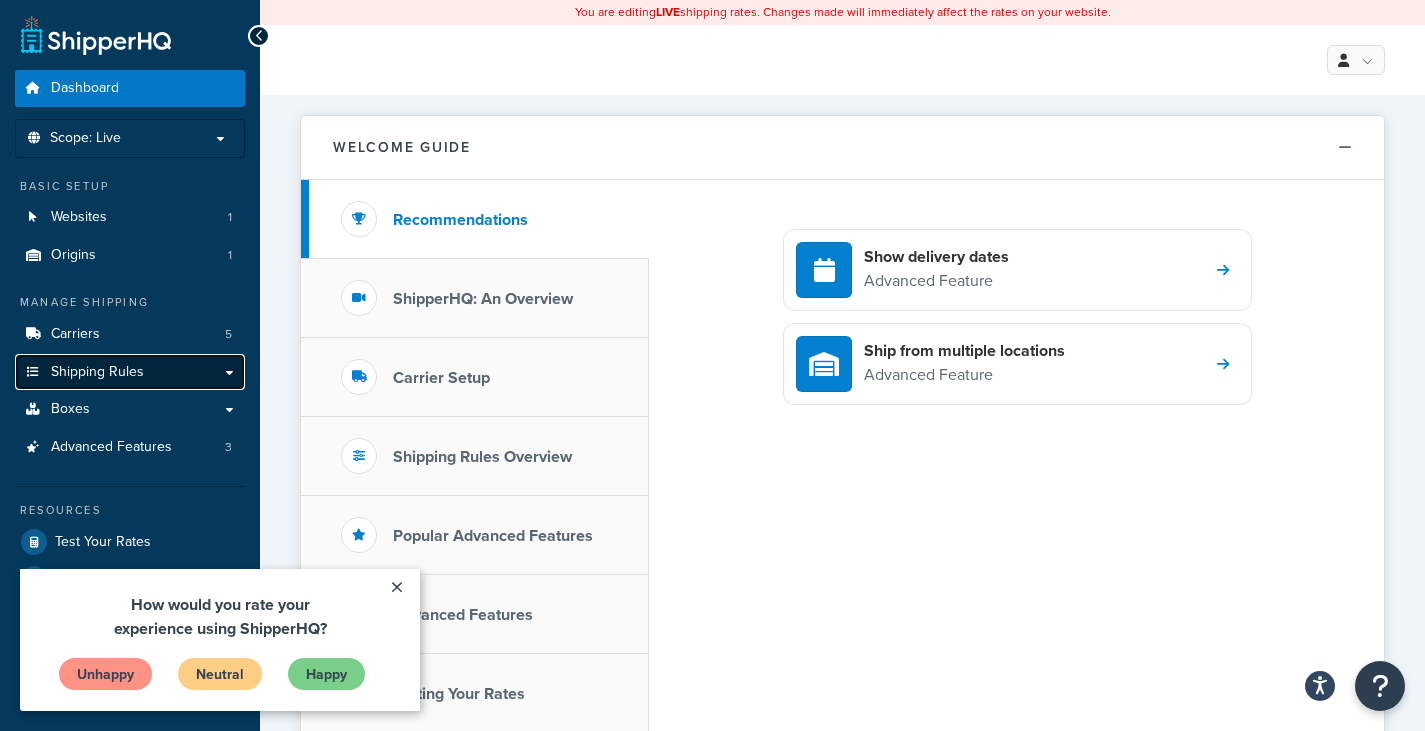 click on "Shipping Rules" at bounding box center [97, 372] 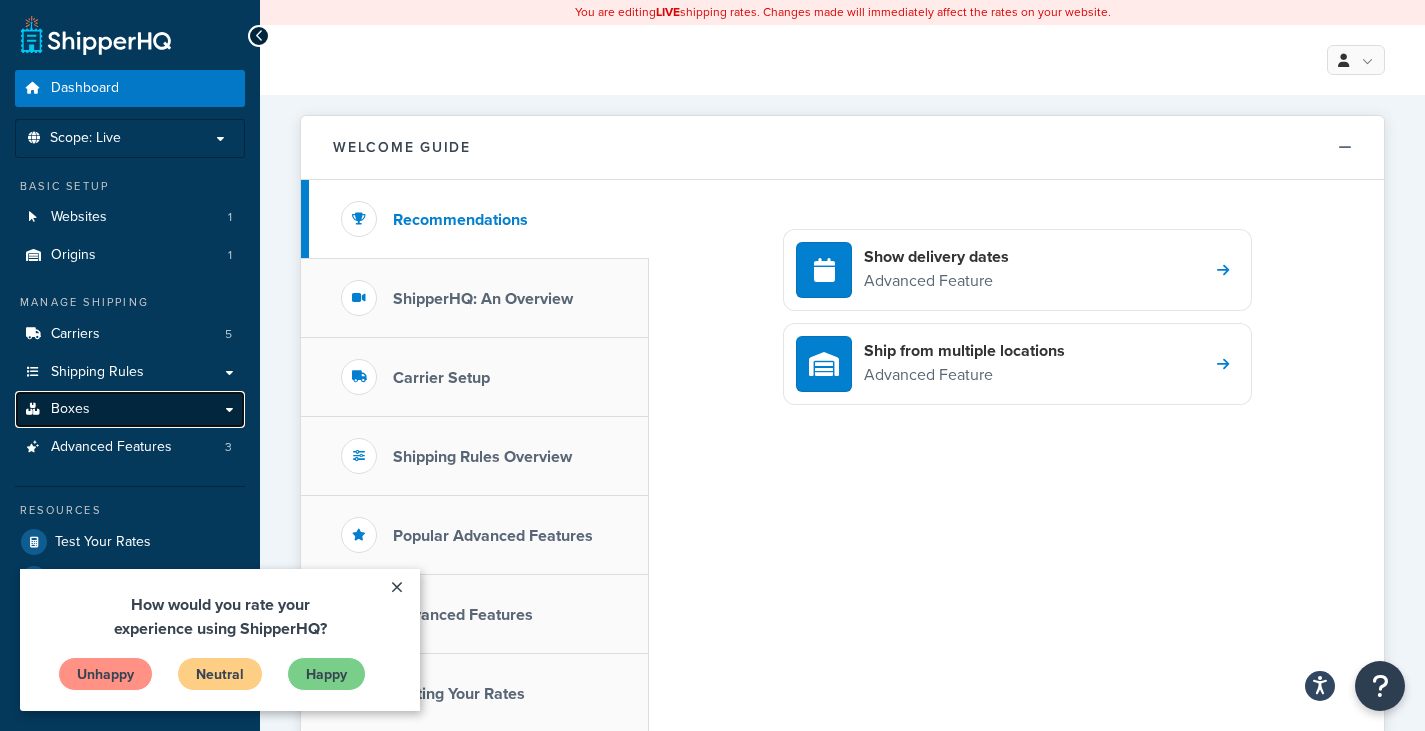 click on "Boxes" at bounding box center (70, 409) 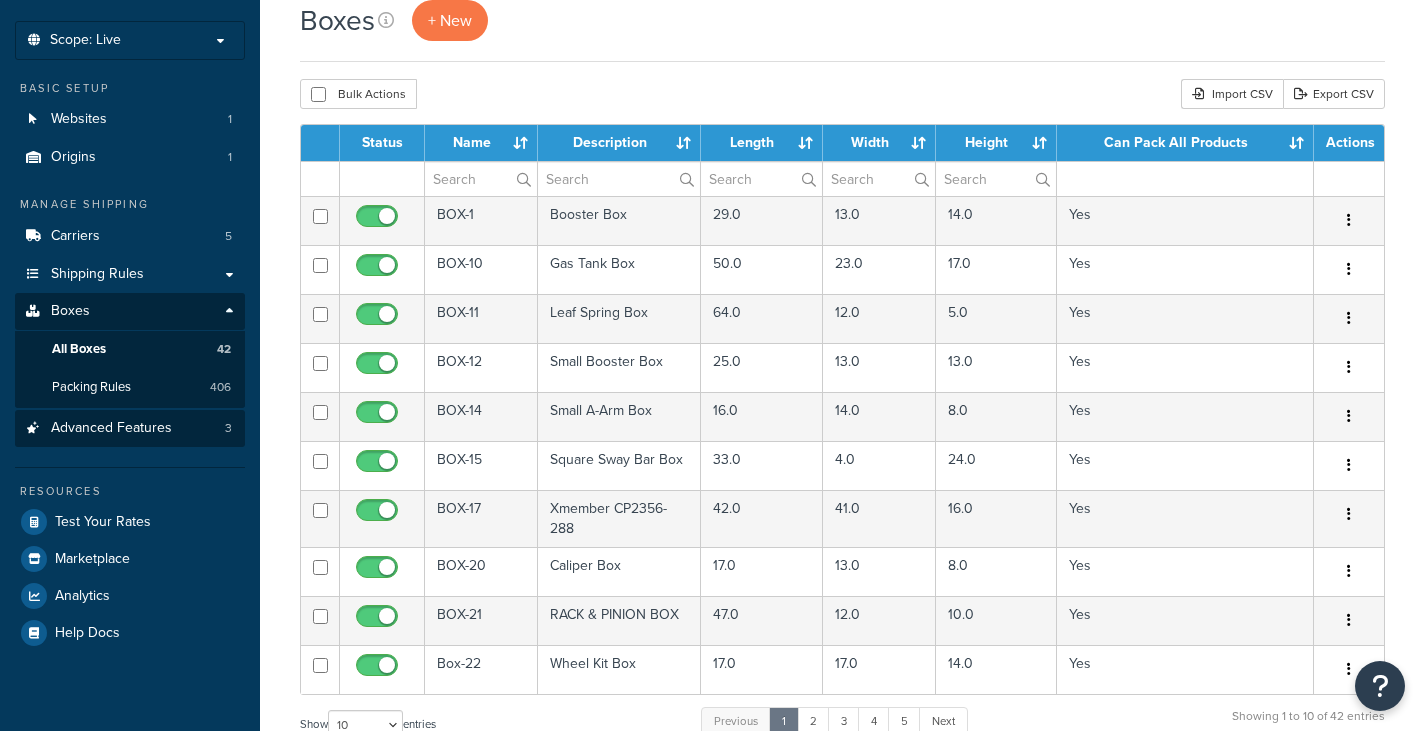 scroll, scrollTop: 98, scrollLeft: 0, axis: vertical 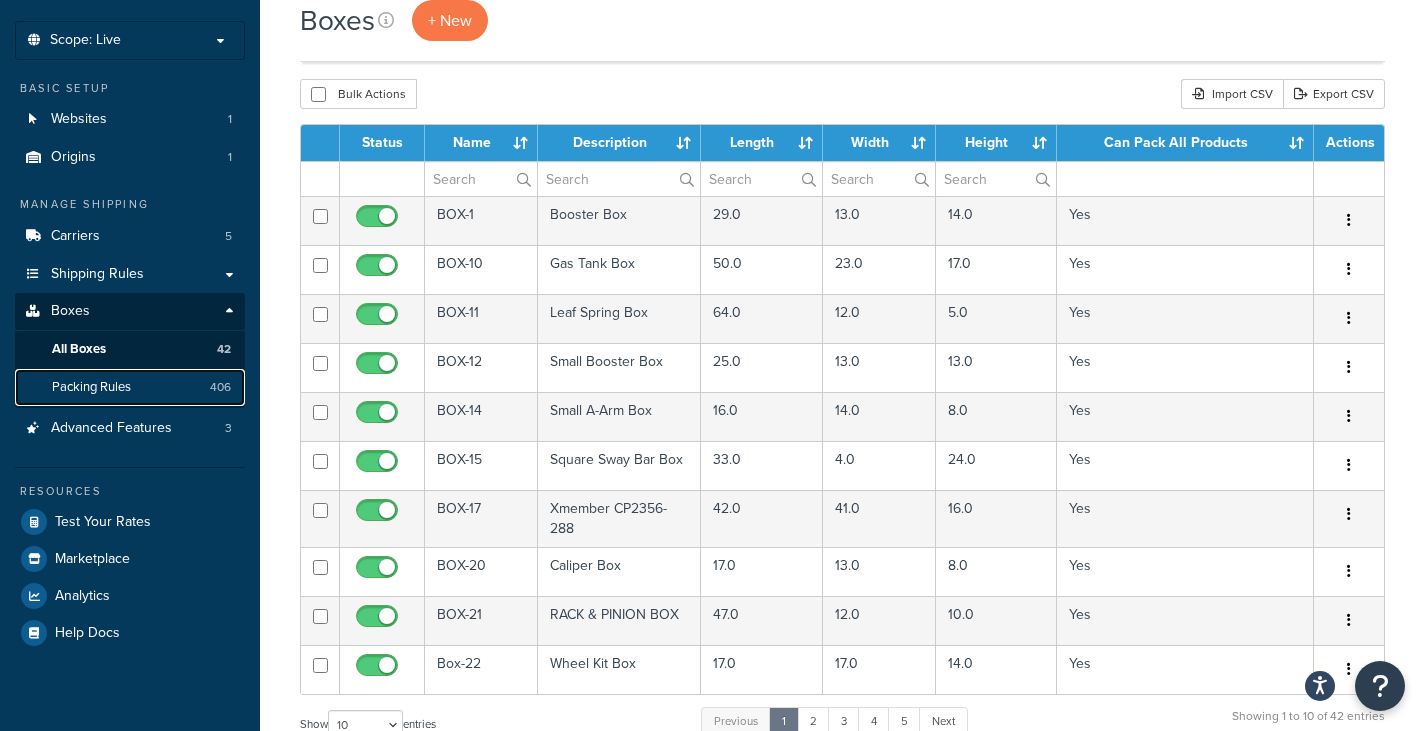 click on "Packing Rules
406" at bounding box center (130, 387) 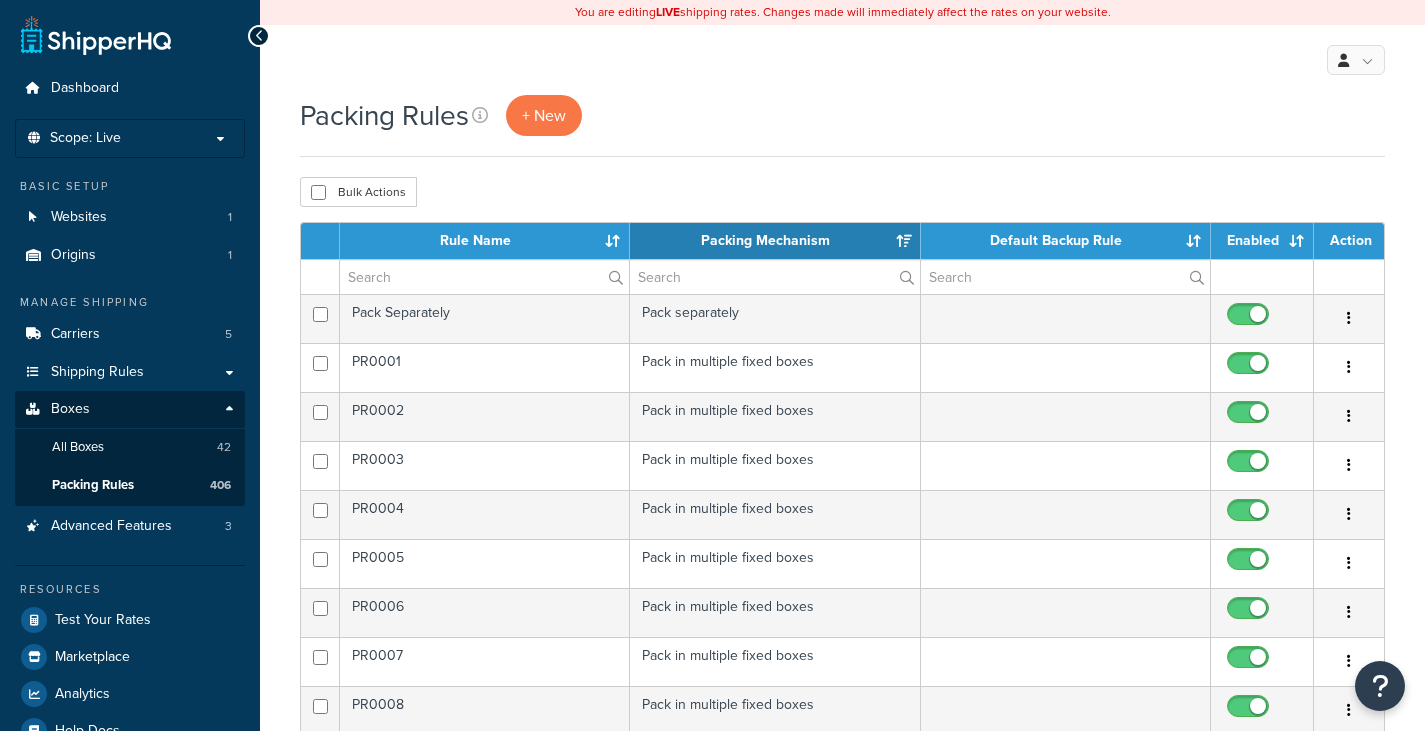 select on "15" 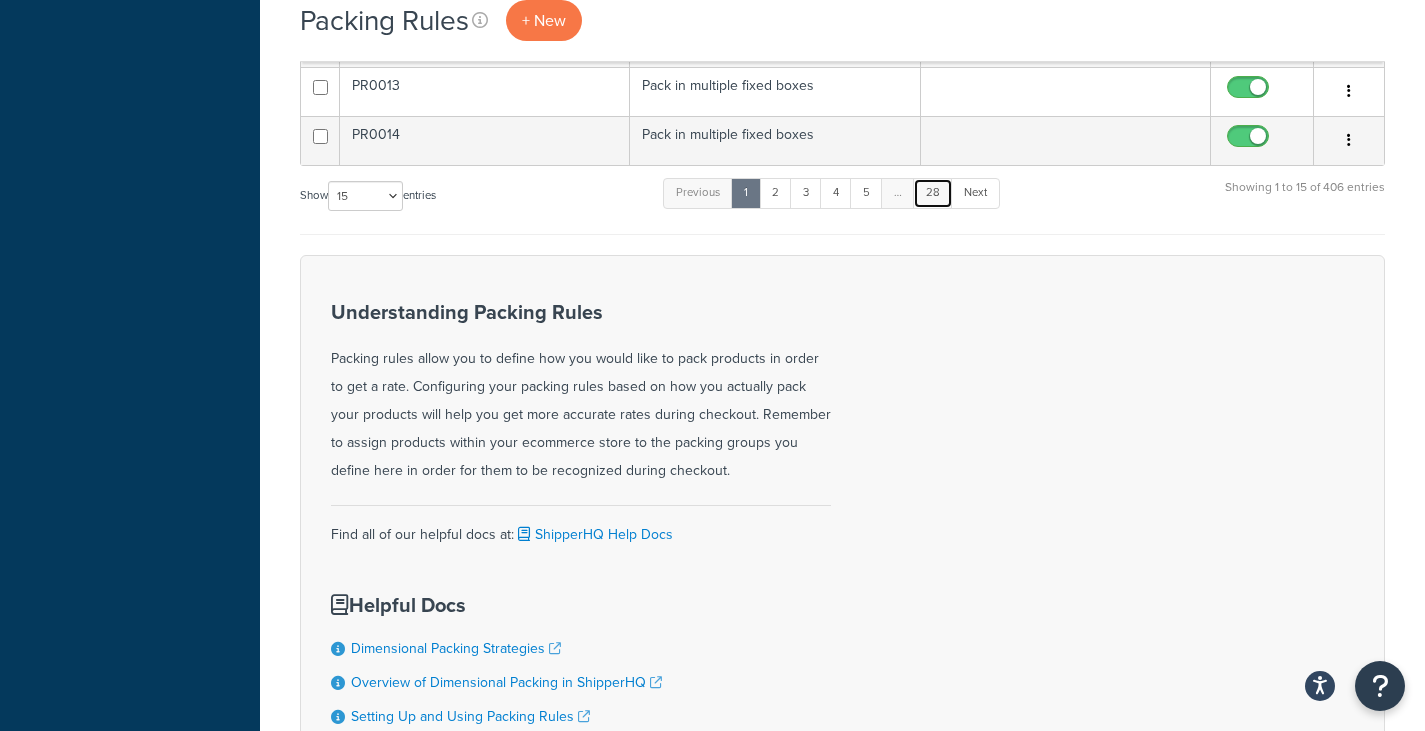 click on "28" at bounding box center [933, 193] 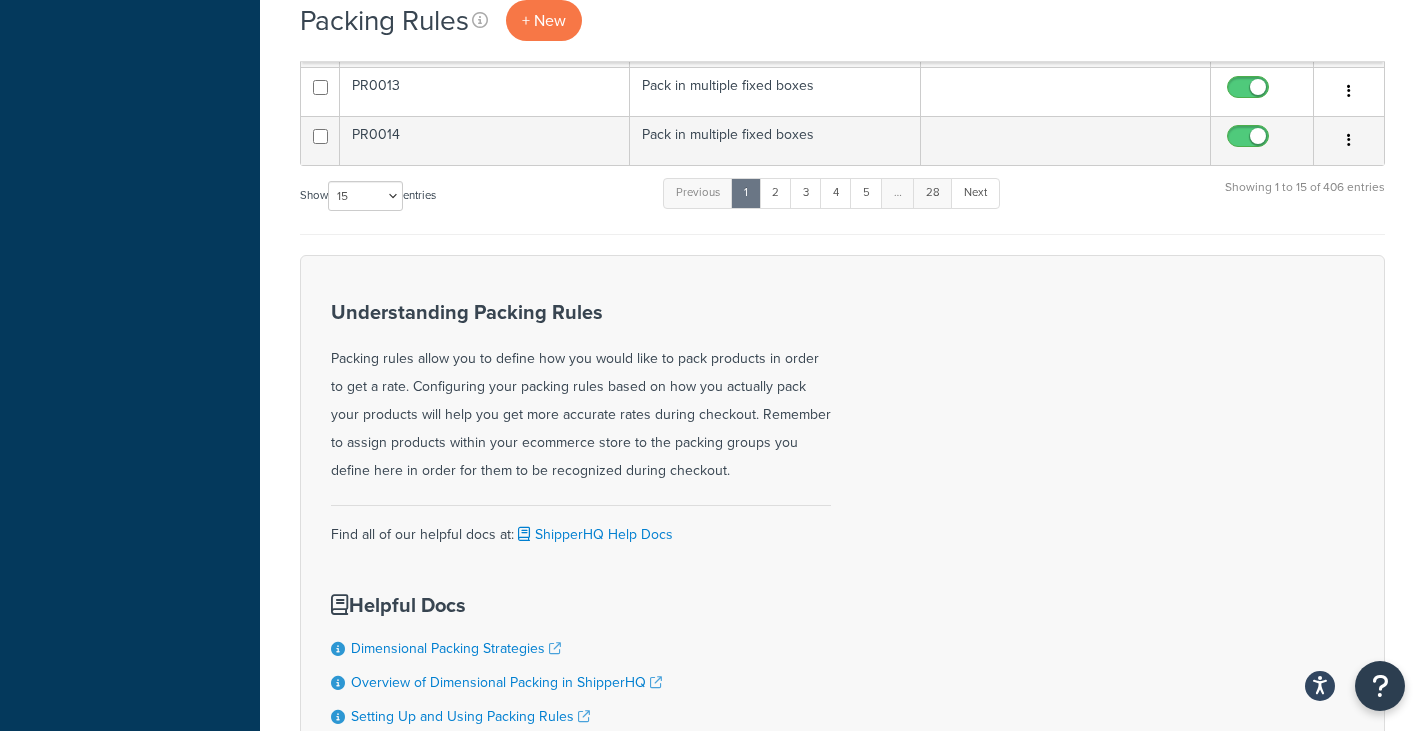 scroll, scrollTop: 178, scrollLeft: 0, axis: vertical 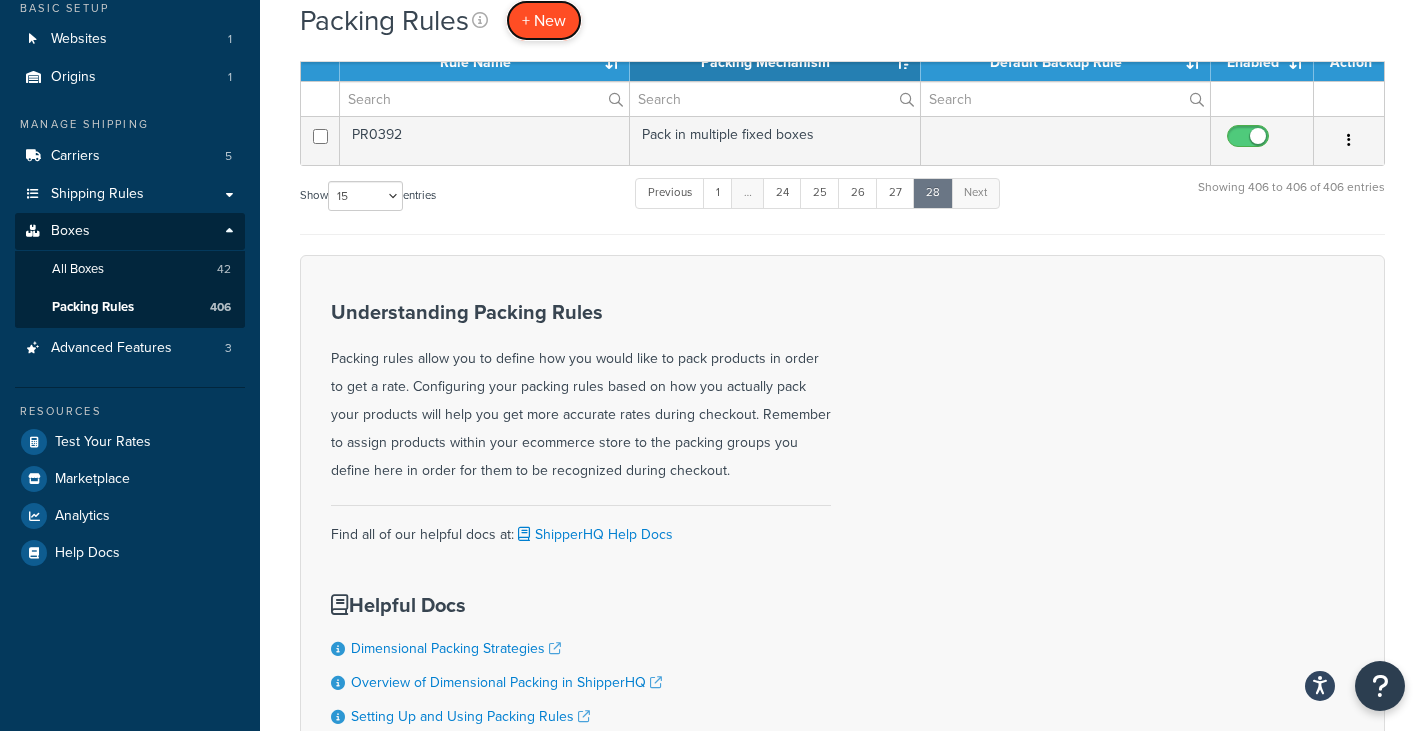 click on "+ New" at bounding box center (544, 20) 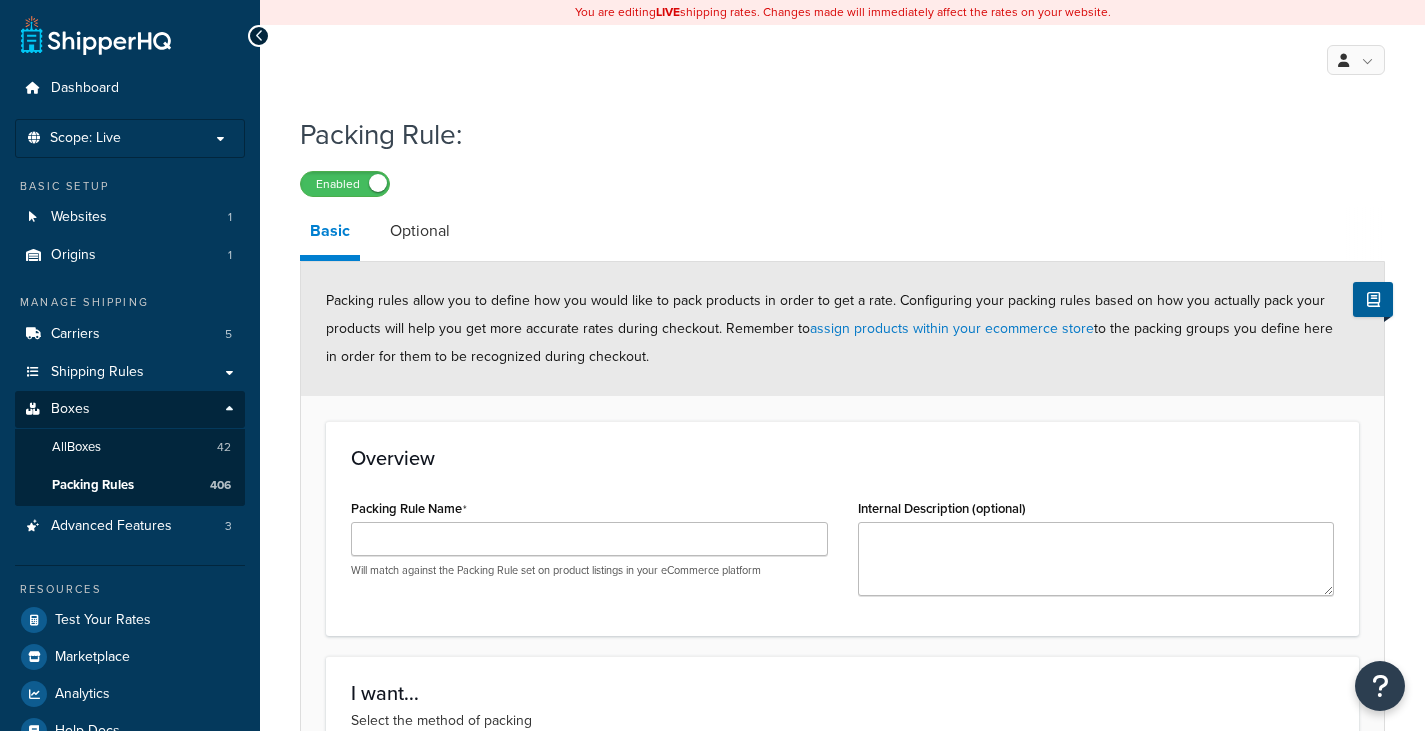 scroll, scrollTop: 0, scrollLeft: 0, axis: both 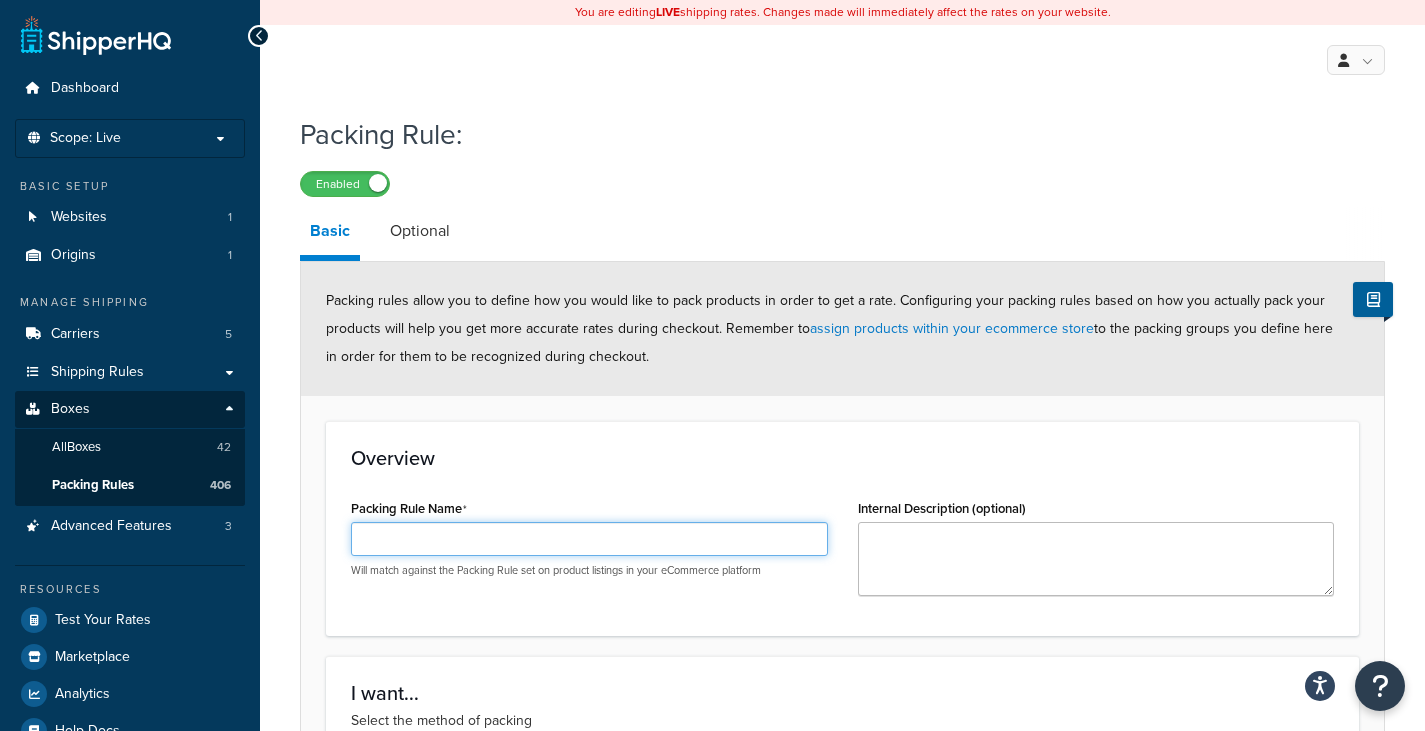 click on "Packing Rule Name" at bounding box center [589, 539] 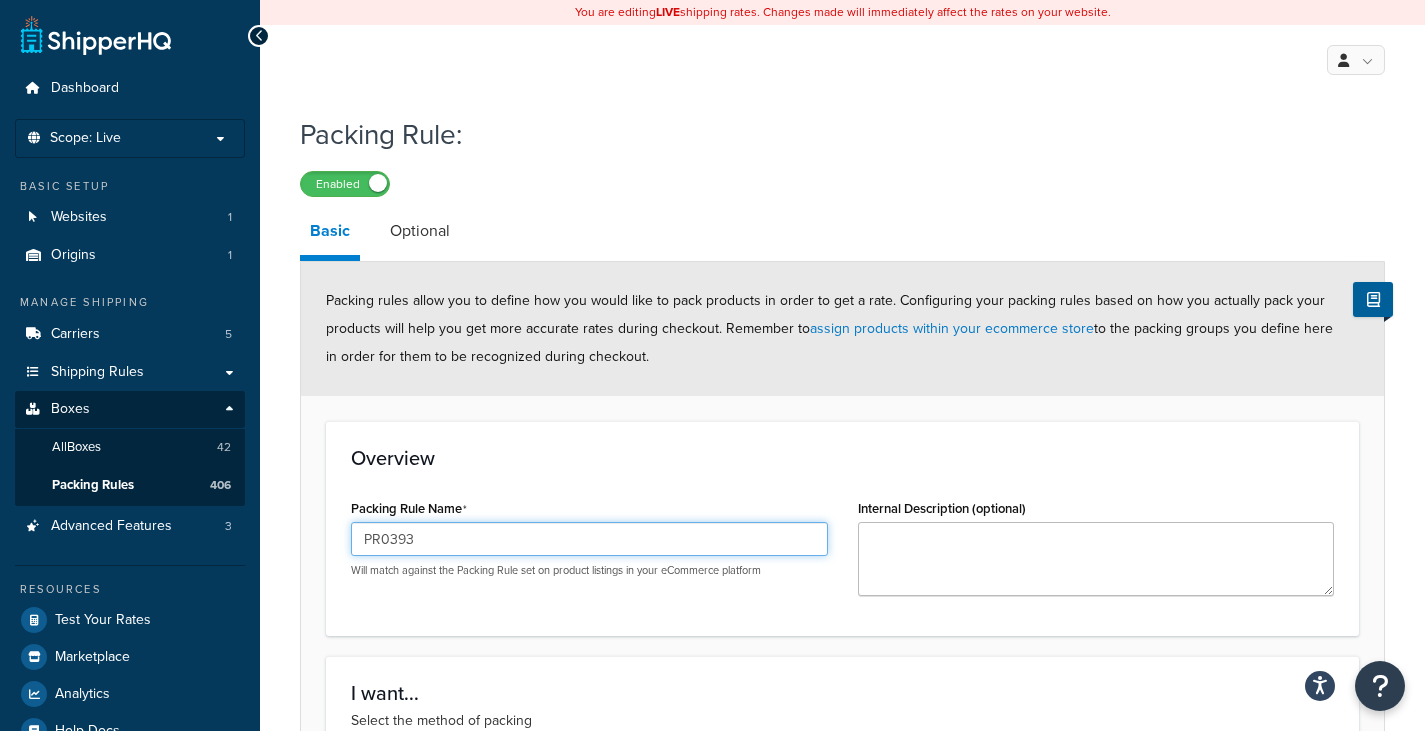 type on "PR0393" 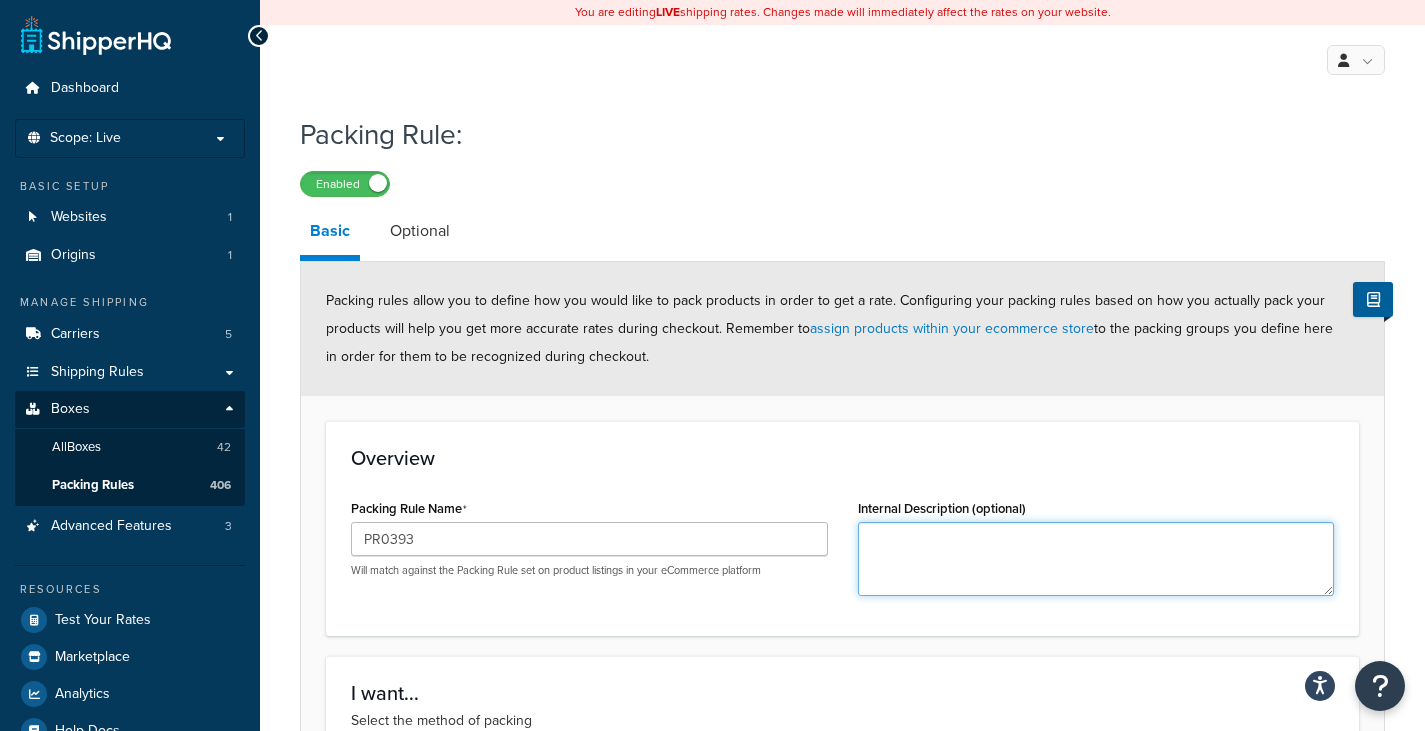click on "Internal Description (optional)" at bounding box center [1096, 559] 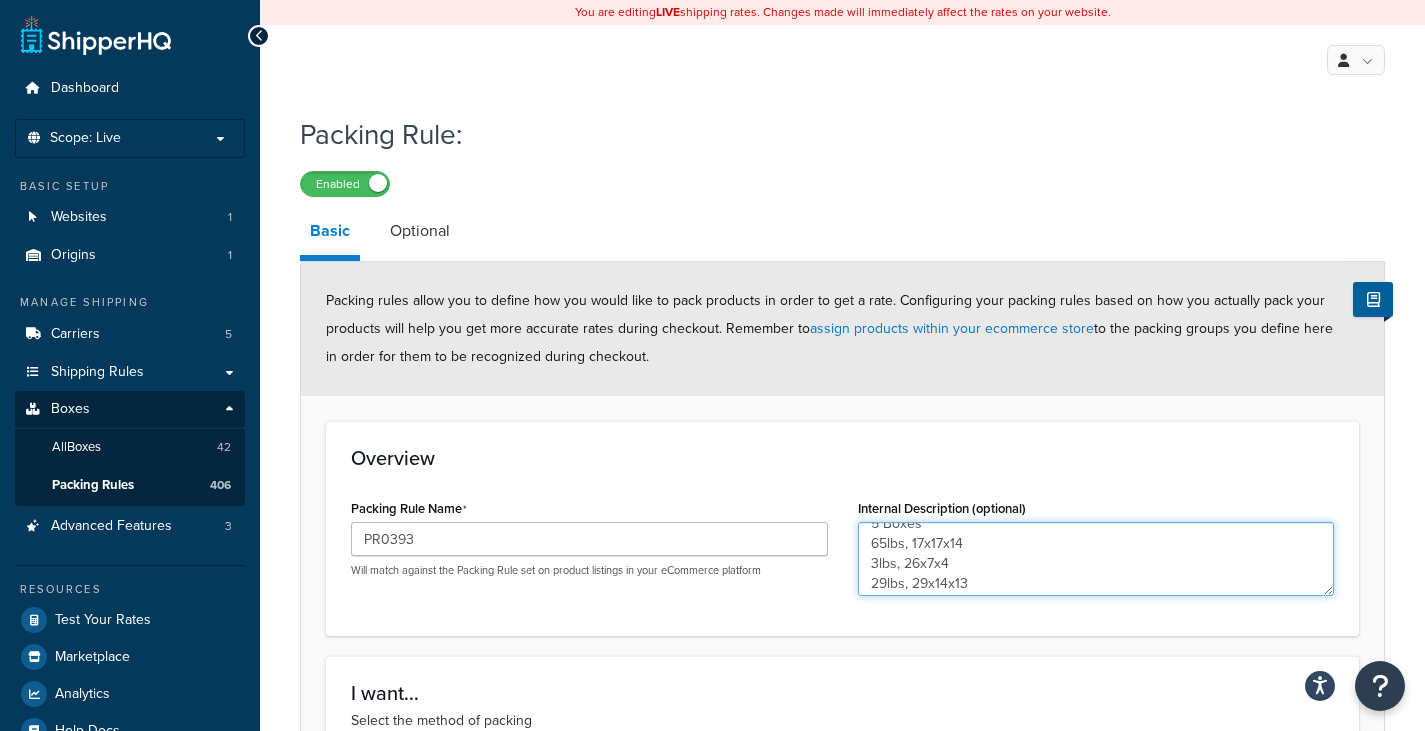scroll, scrollTop: 35, scrollLeft: 0, axis: vertical 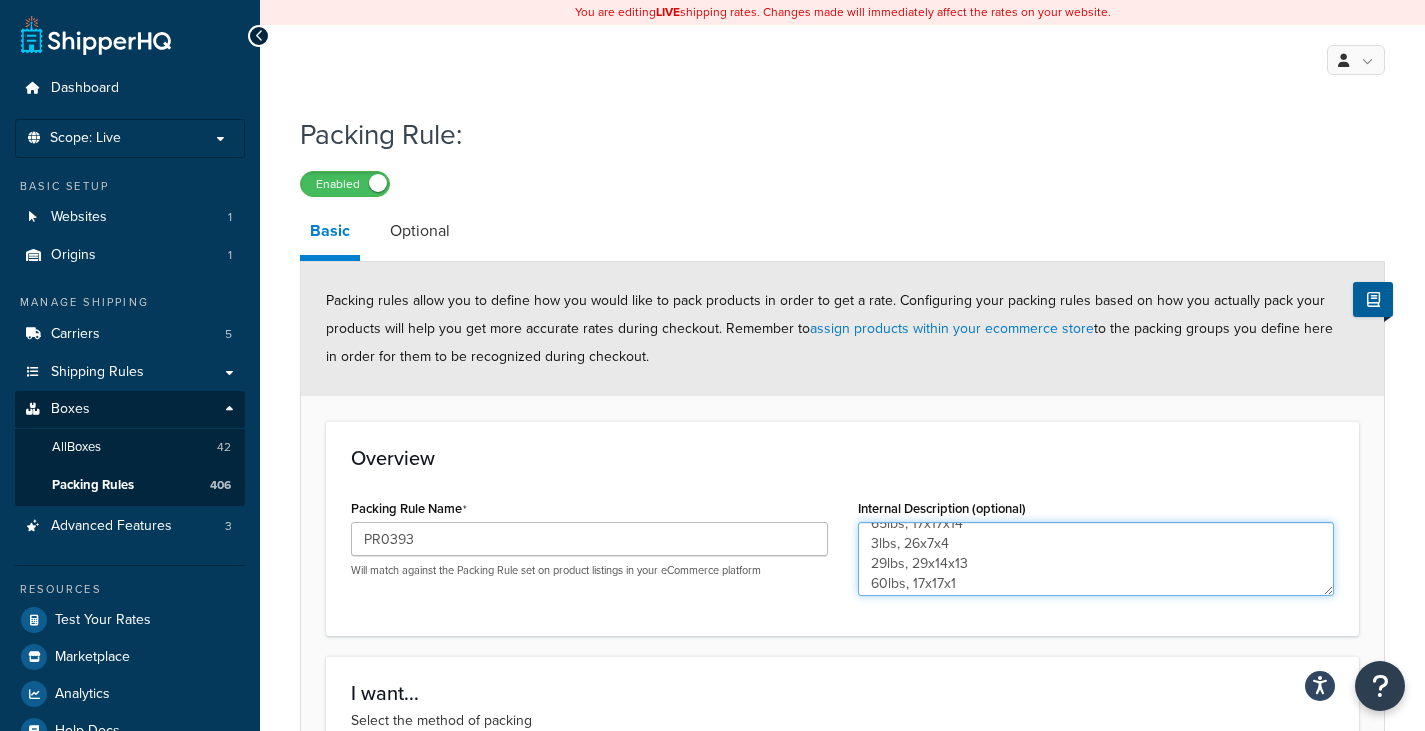 click on "5 Boxes
65lbs, 17x17x14
3lbs, 26x7x4
29lbs, 29x14x13
60lbs, 17x17x1" at bounding box center (1096, 559) 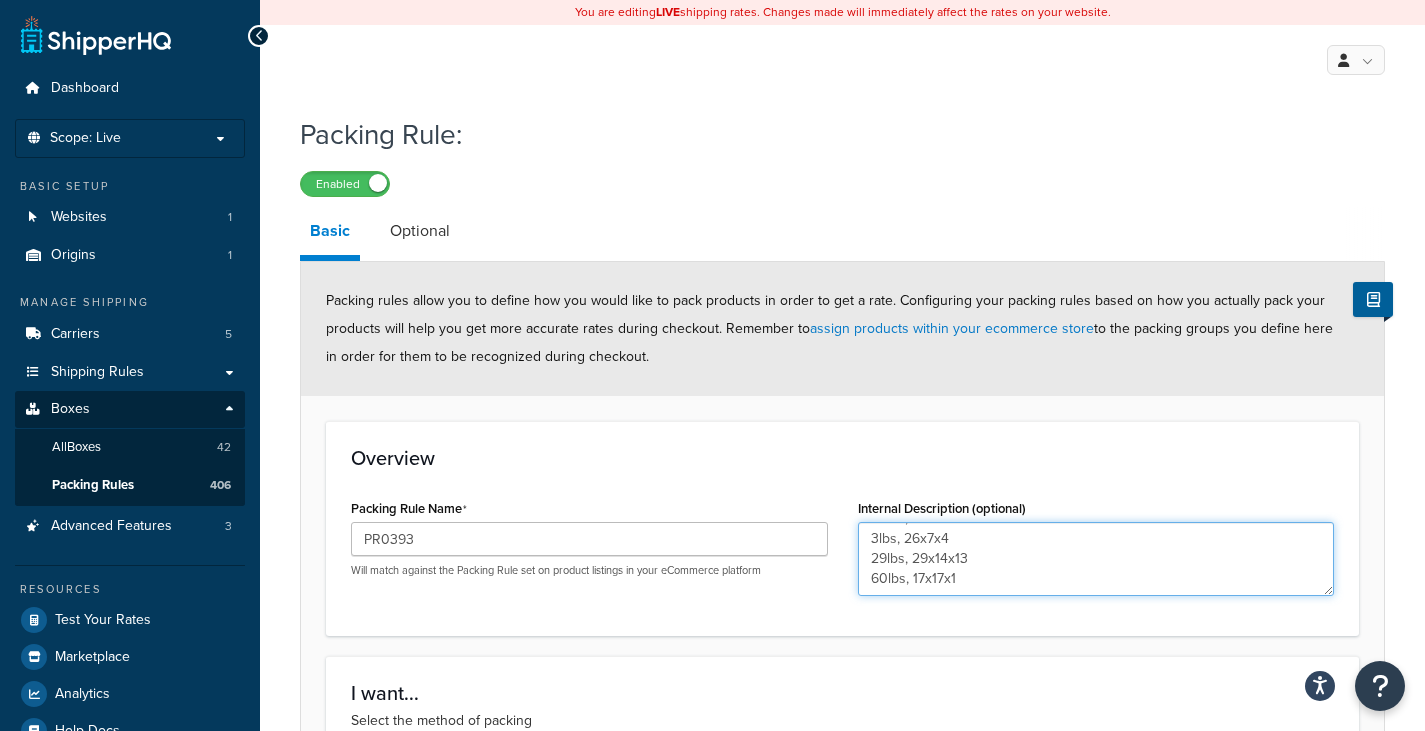 click on "5 Boxes
65lbs, 17x17x14
3lbs, 26x7x4
29lbs, 29x14x13
60lbs, 17x17x1" at bounding box center [1096, 559] 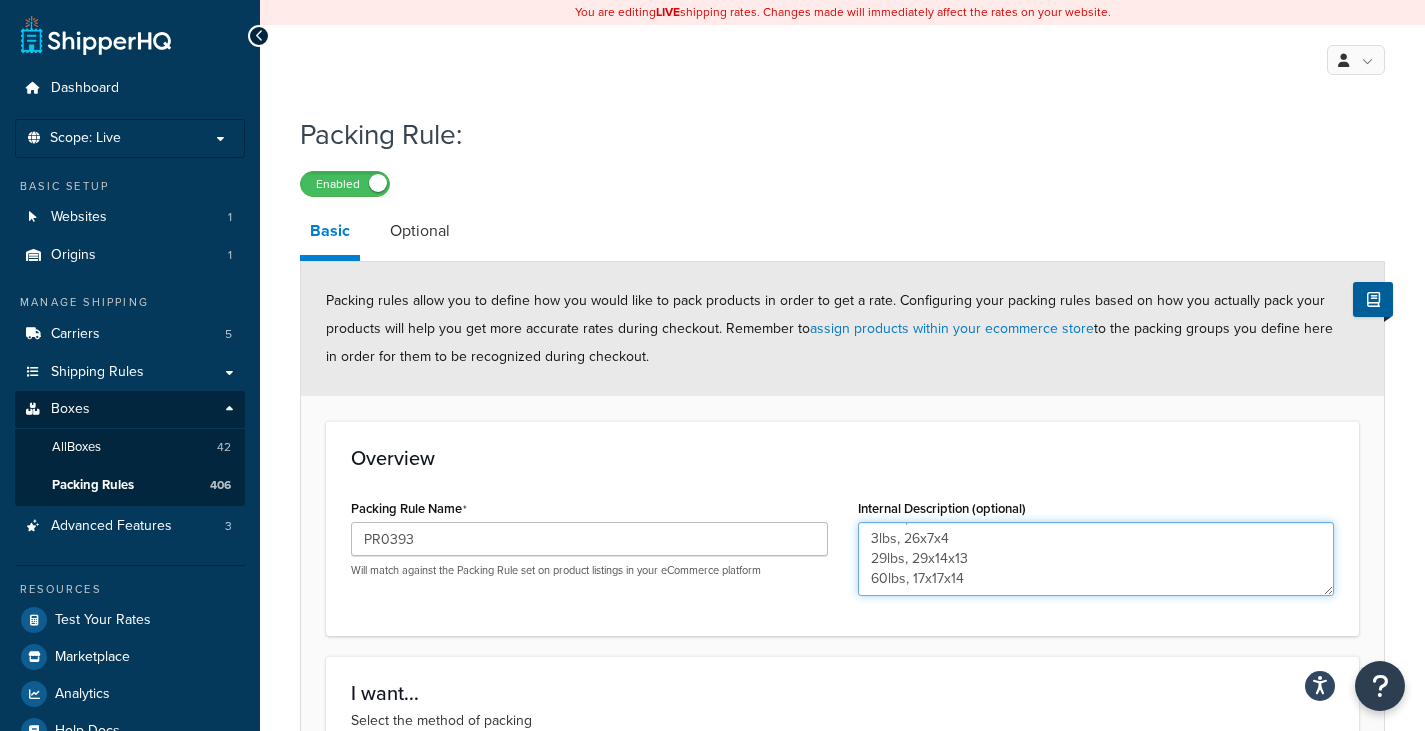 drag, startPoint x: 980, startPoint y: 565, endPoint x: 850, endPoint y: 558, distance: 130.18832 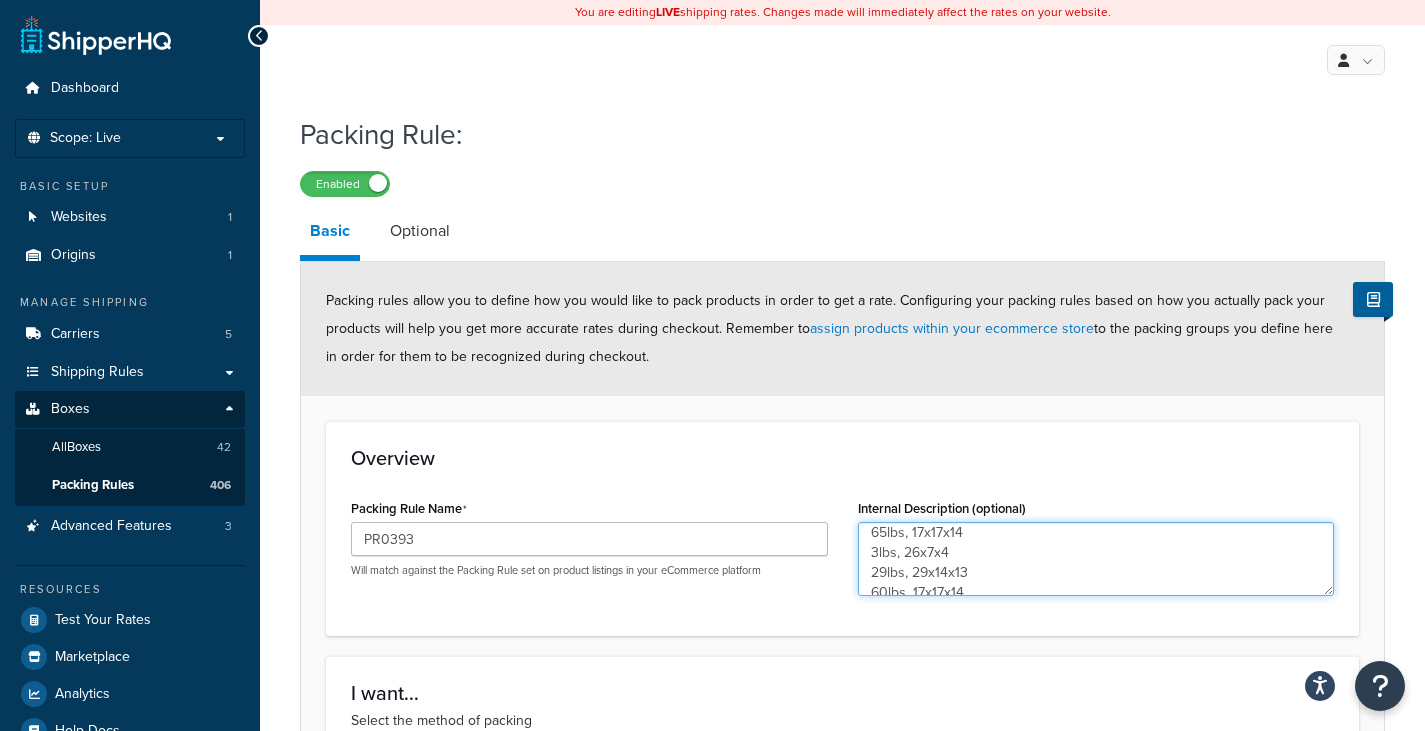 scroll, scrollTop: 0, scrollLeft: 0, axis: both 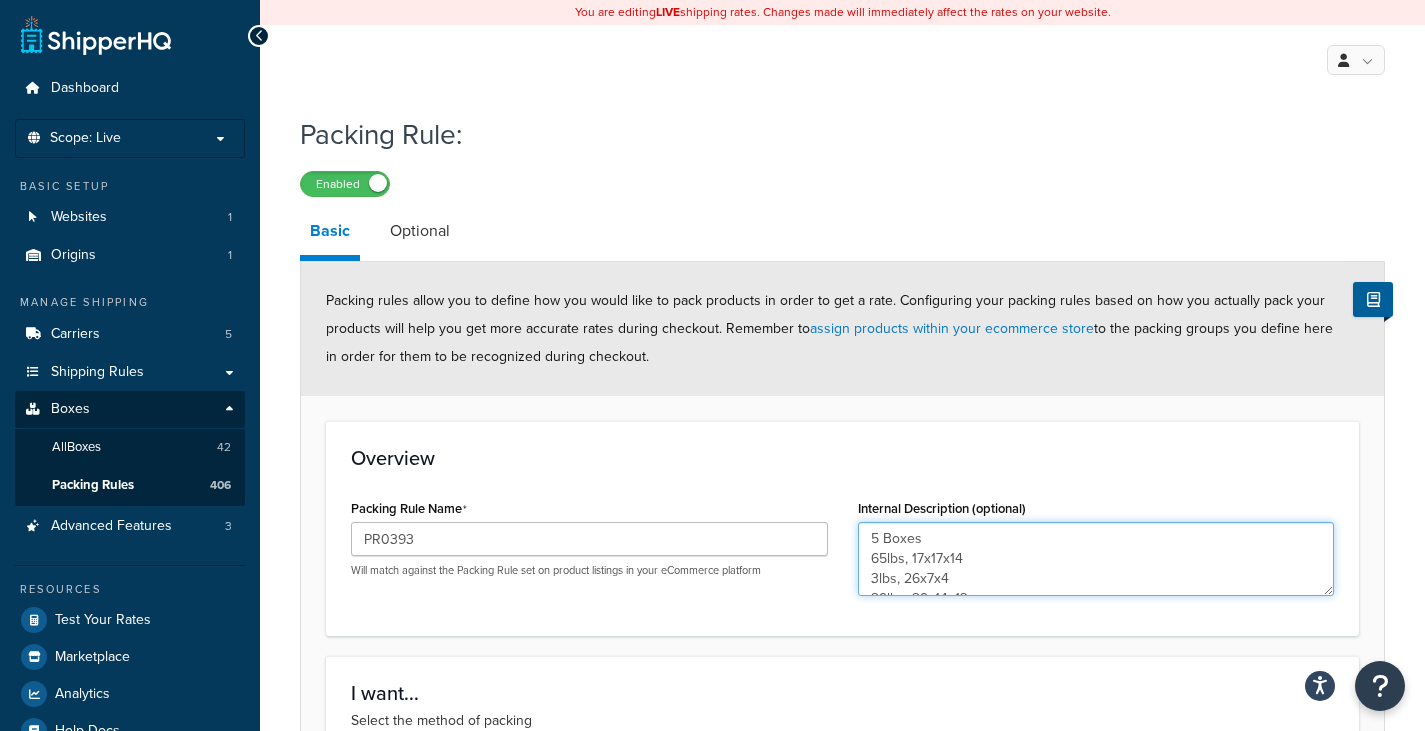 type on "5 Boxes
65lbs, 17x17x14
3lbs, 26x7x4
29lbs, 29x14x13
60lbs, 17x17x14
60lbs, 17x17x14" 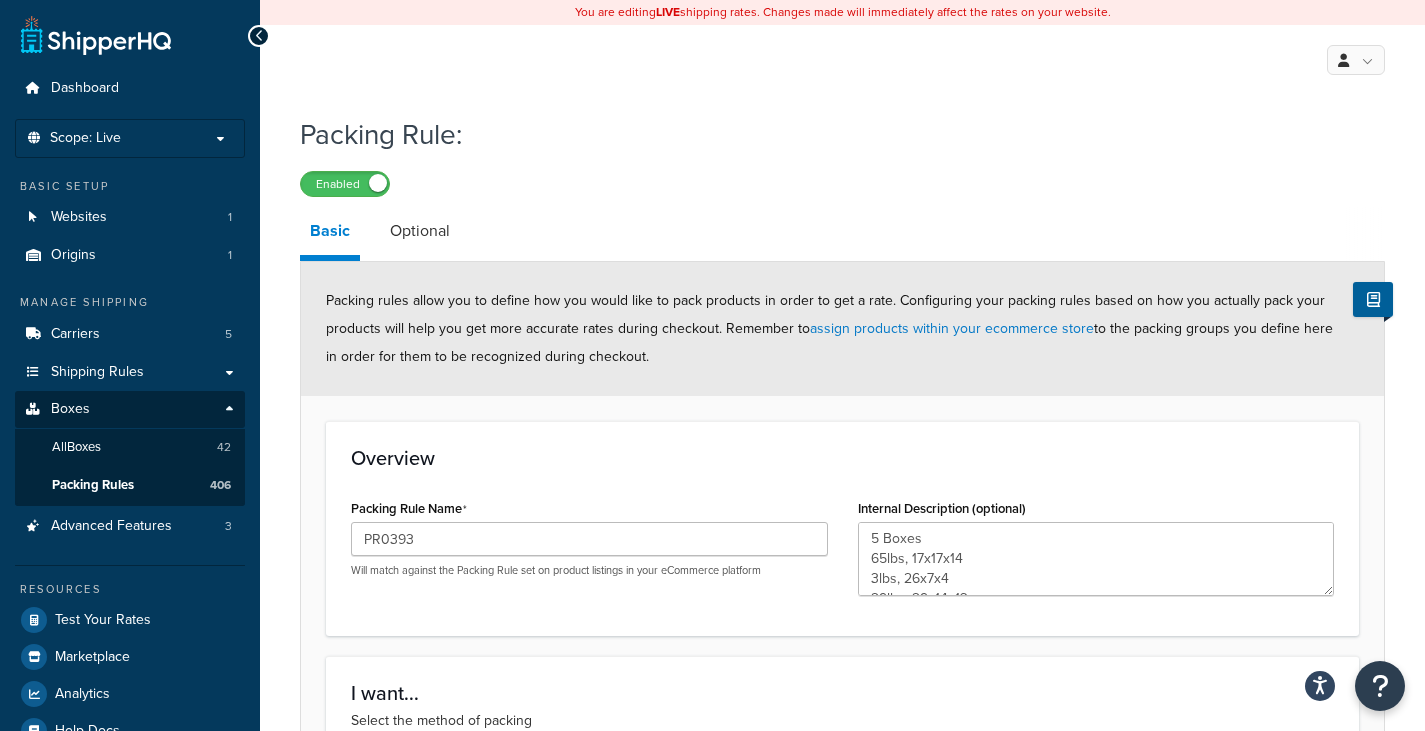 click on "Overview Packing Rule Name   PR0393 Will match against the Packing Rule set on product listings in your eCommerce platform Internal Description (optional)   5 Boxes
65lbs, 17x17x14
3lbs, 26x7x4
29lbs, 29x14x13
60lbs, 17x17x14
60lbs, 17x17x14" at bounding box center [842, 528] 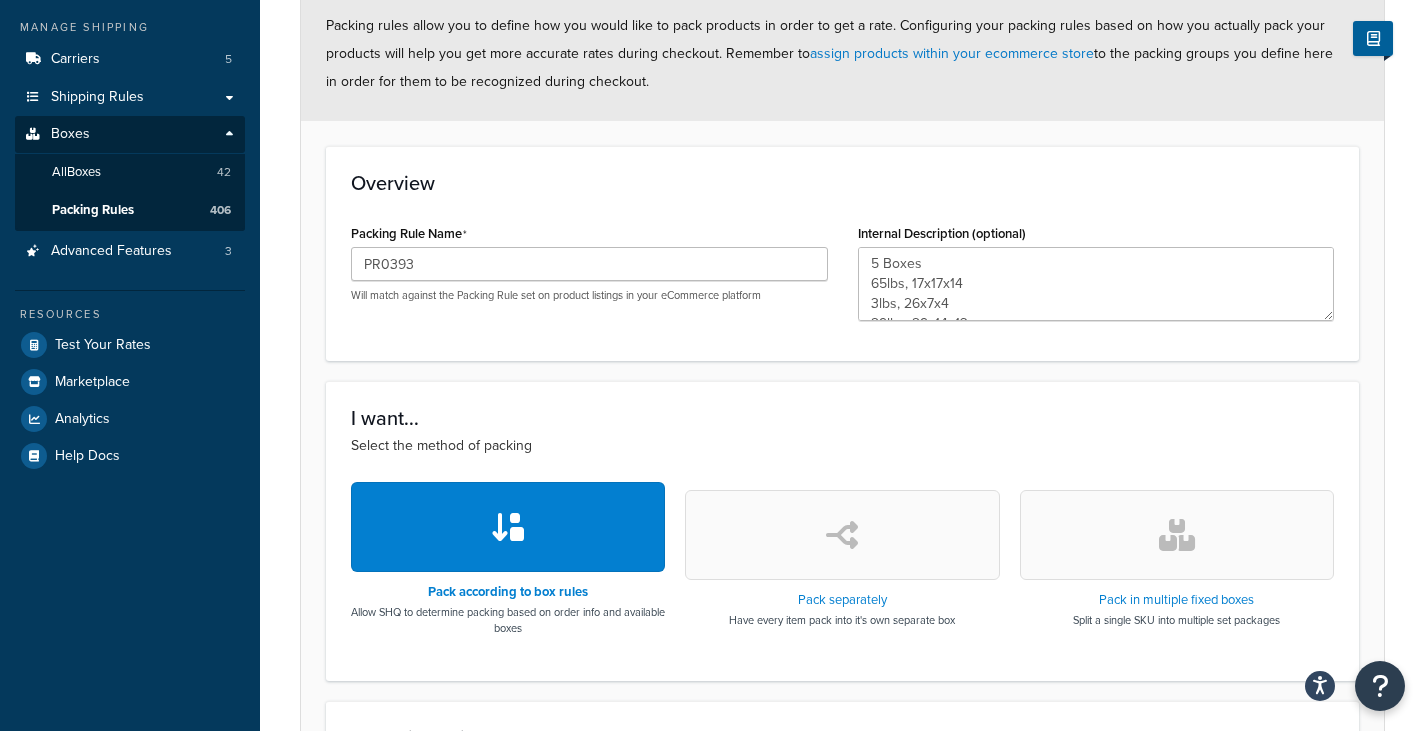 scroll, scrollTop: 300, scrollLeft: 0, axis: vertical 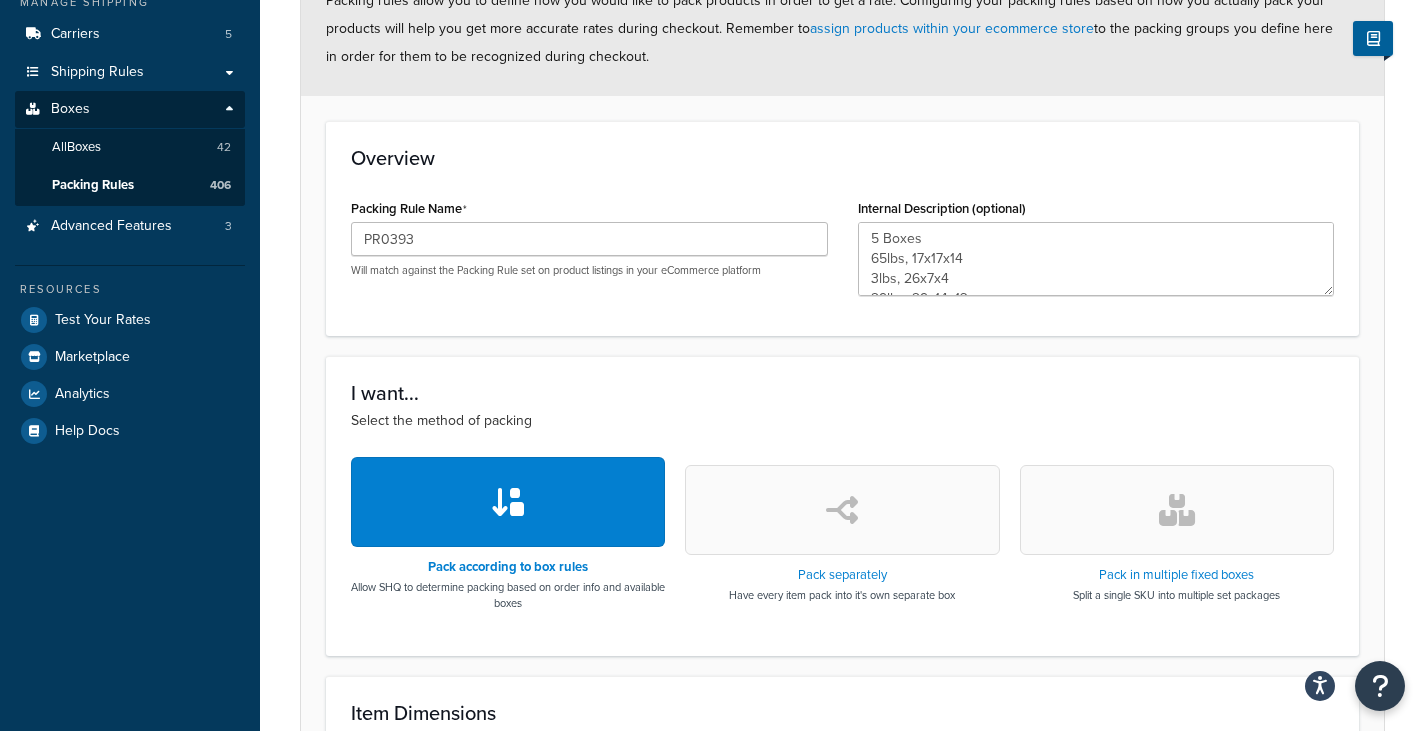 click at bounding box center (1177, 510) 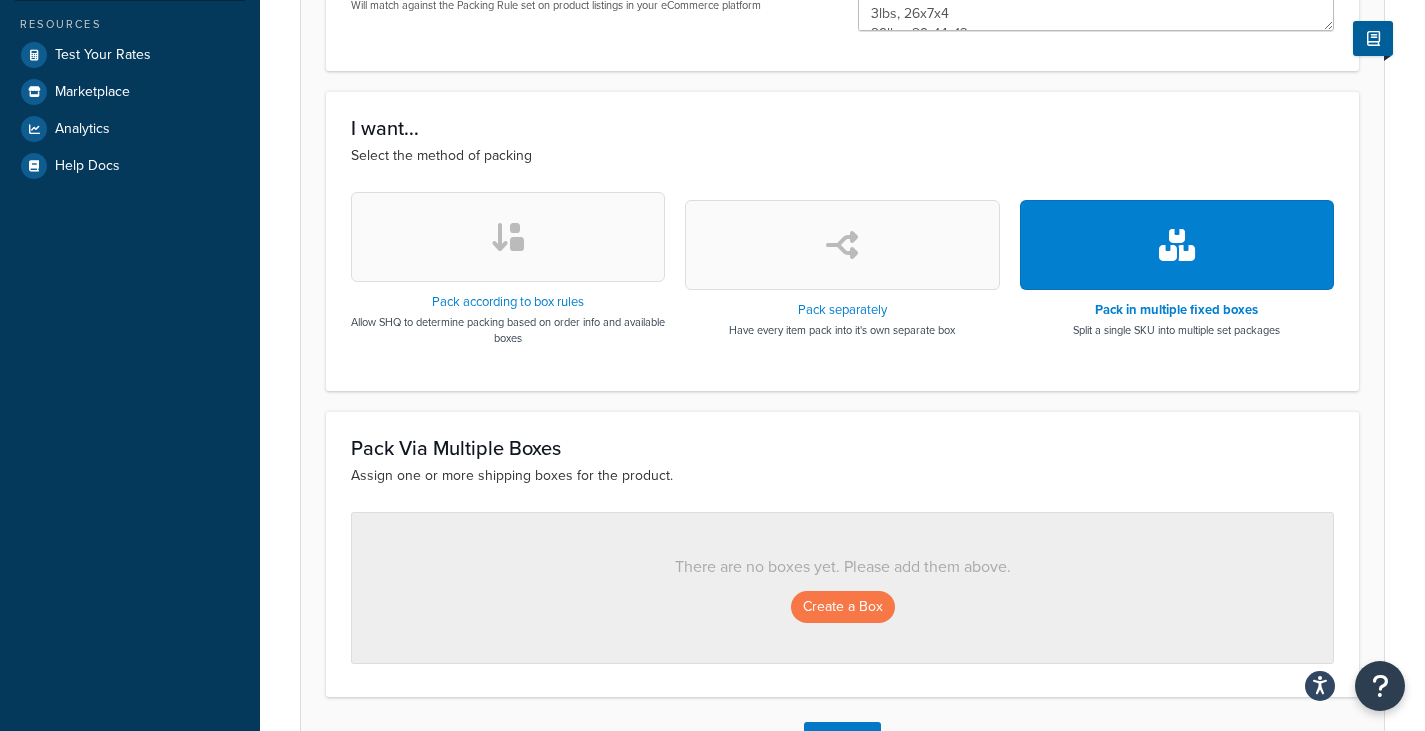 scroll, scrollTop: 600, scrollLeft: 0, axis: vertical 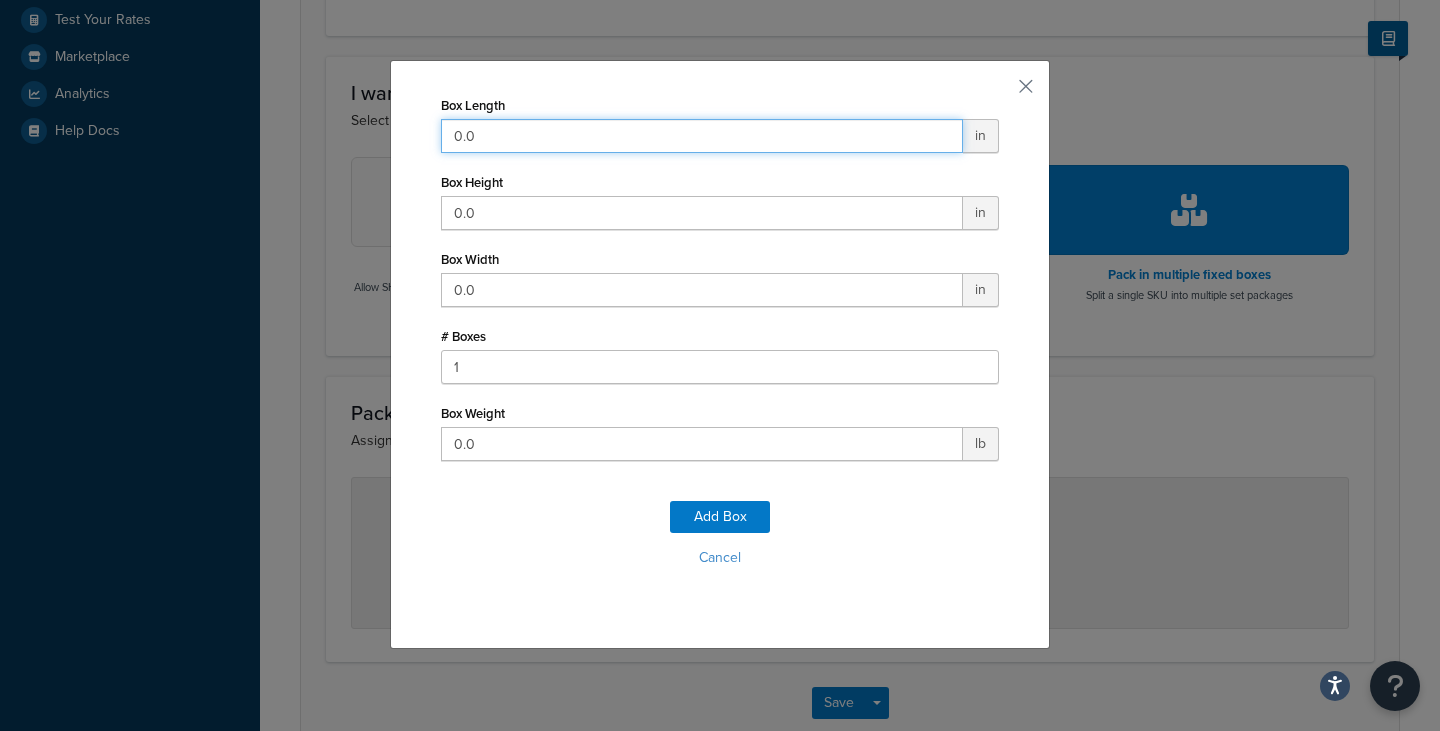 drag, startPoint x: 531, startPoint y: 137, endPoint x: 290, endPoint y: 122, distance: 241.46635 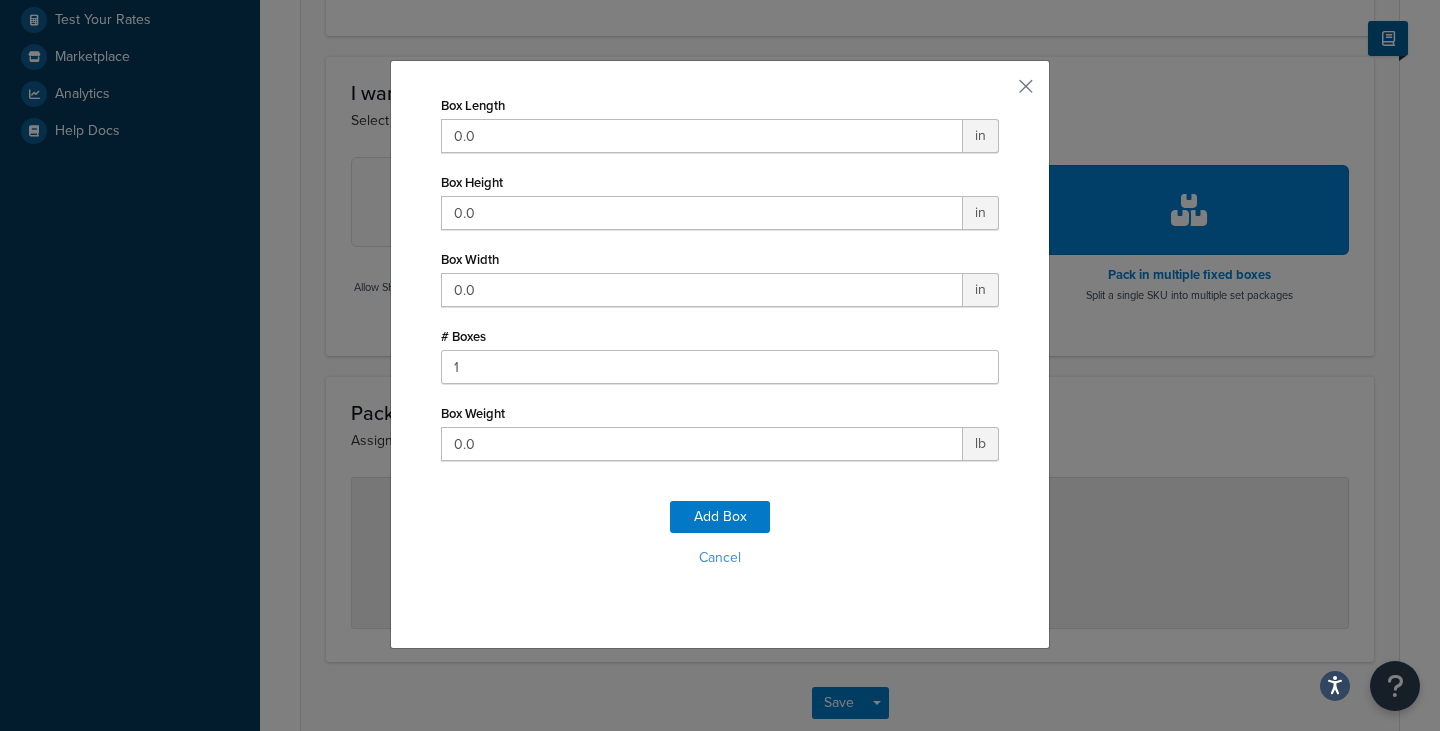 click on "Box Length   0.0 in Box Height   0.0 in Box Width   0.0 in # Boxes   1 Box Weight   0.0 lb" at bounding box center [720, 276] 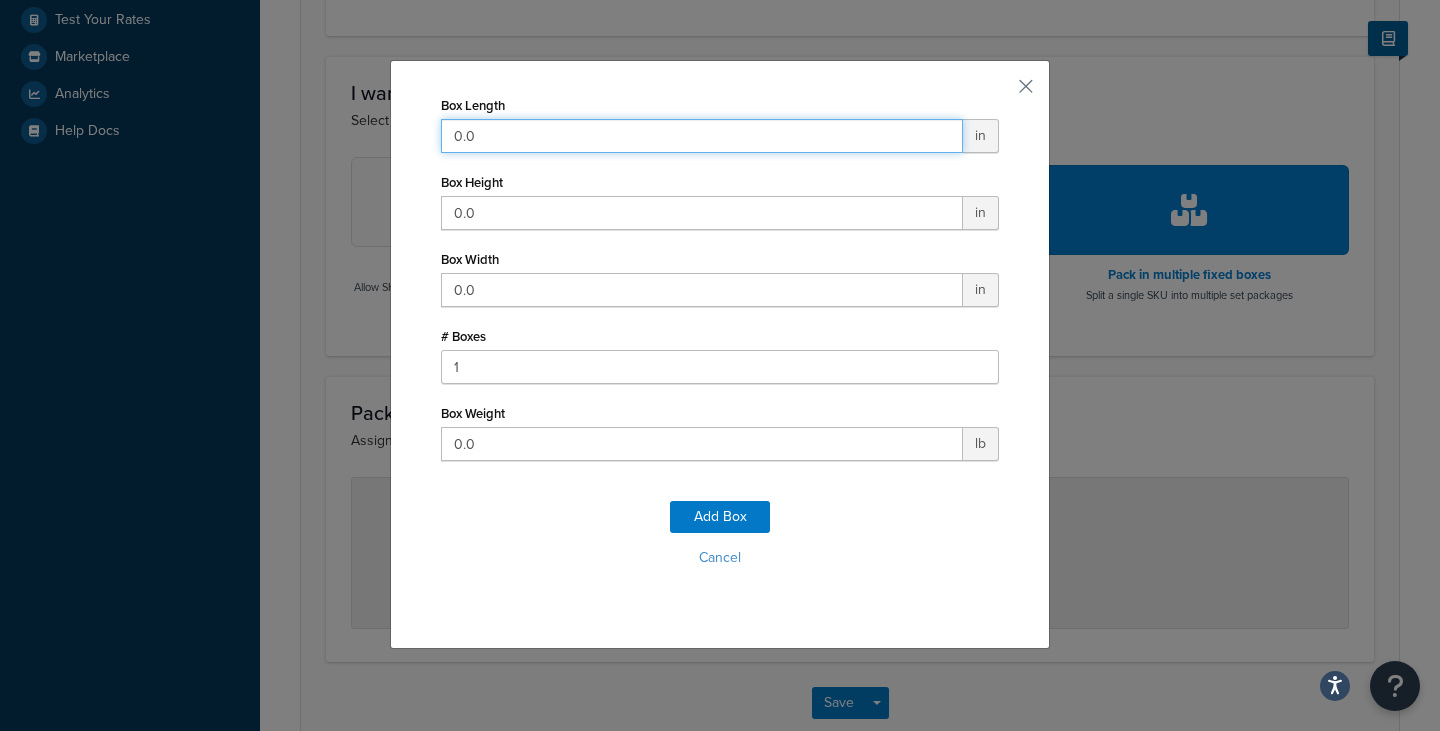 drag, startPoint x: 491, startPoint y: 137, endPoint x: 398, endPoint y: 136, distance: 93.00538 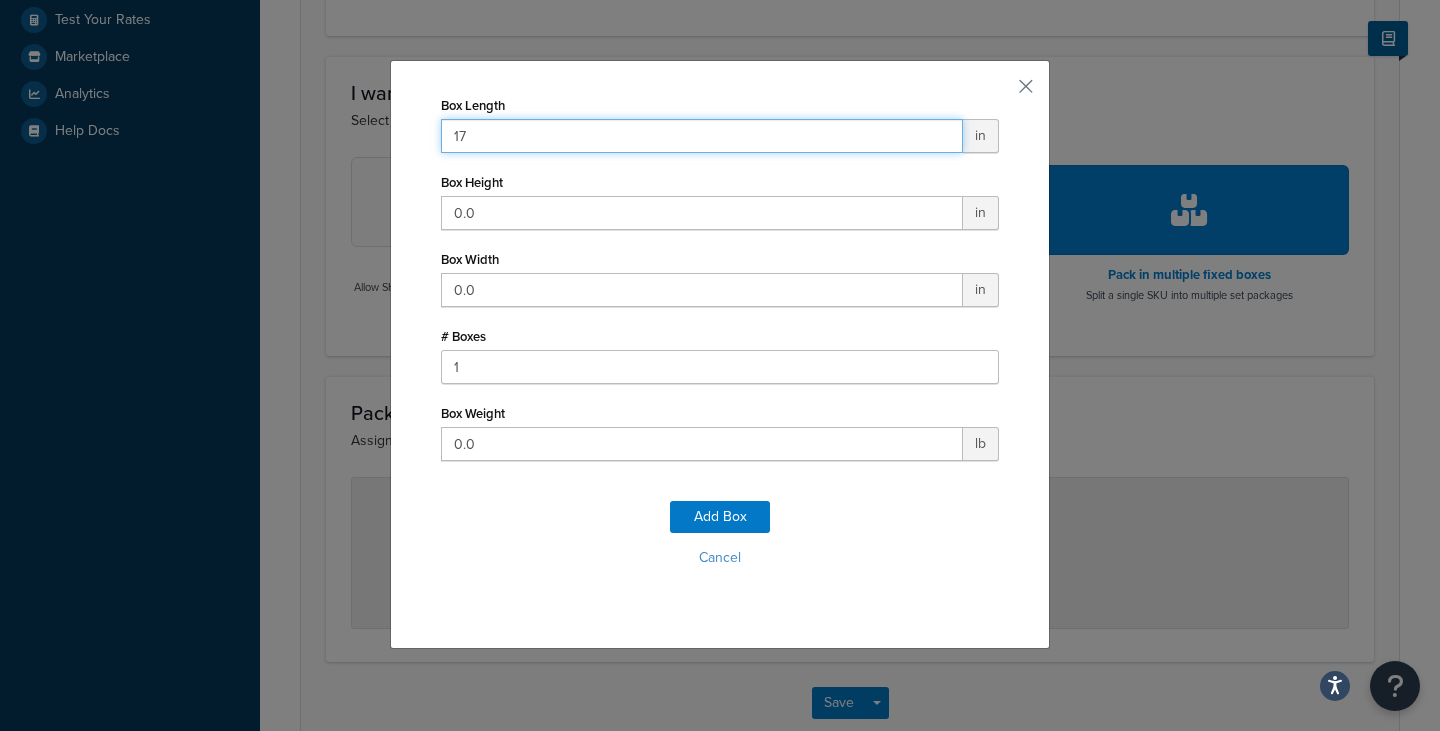 type on "17" 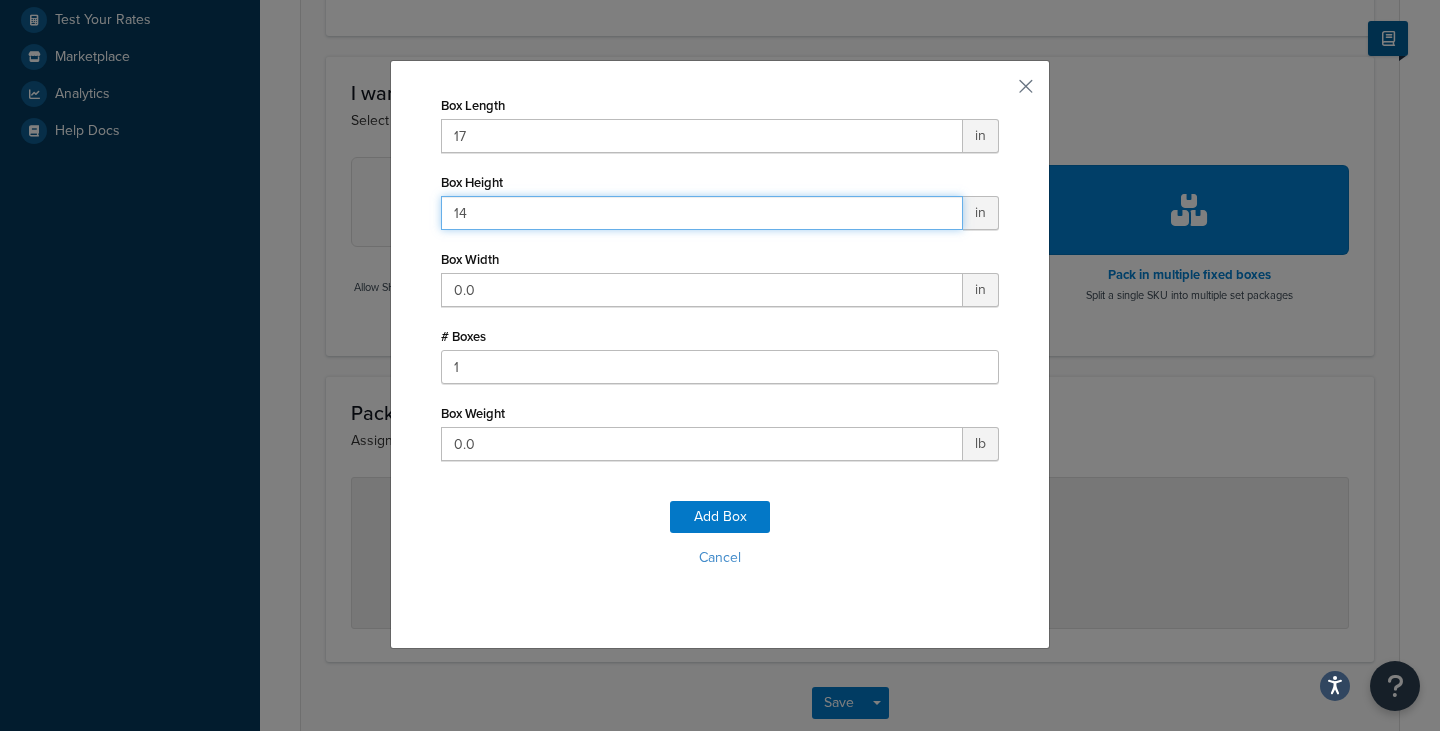 type on "14" 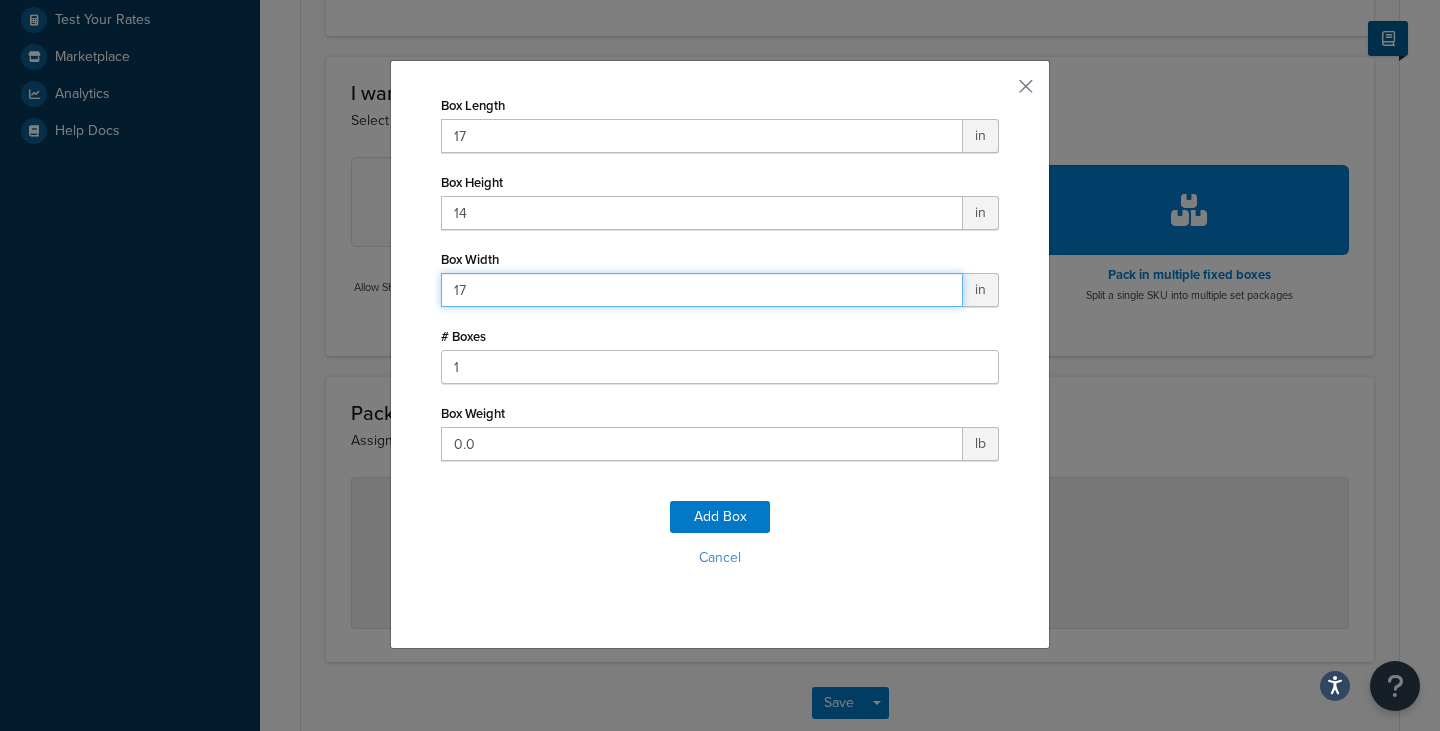 type on "17" 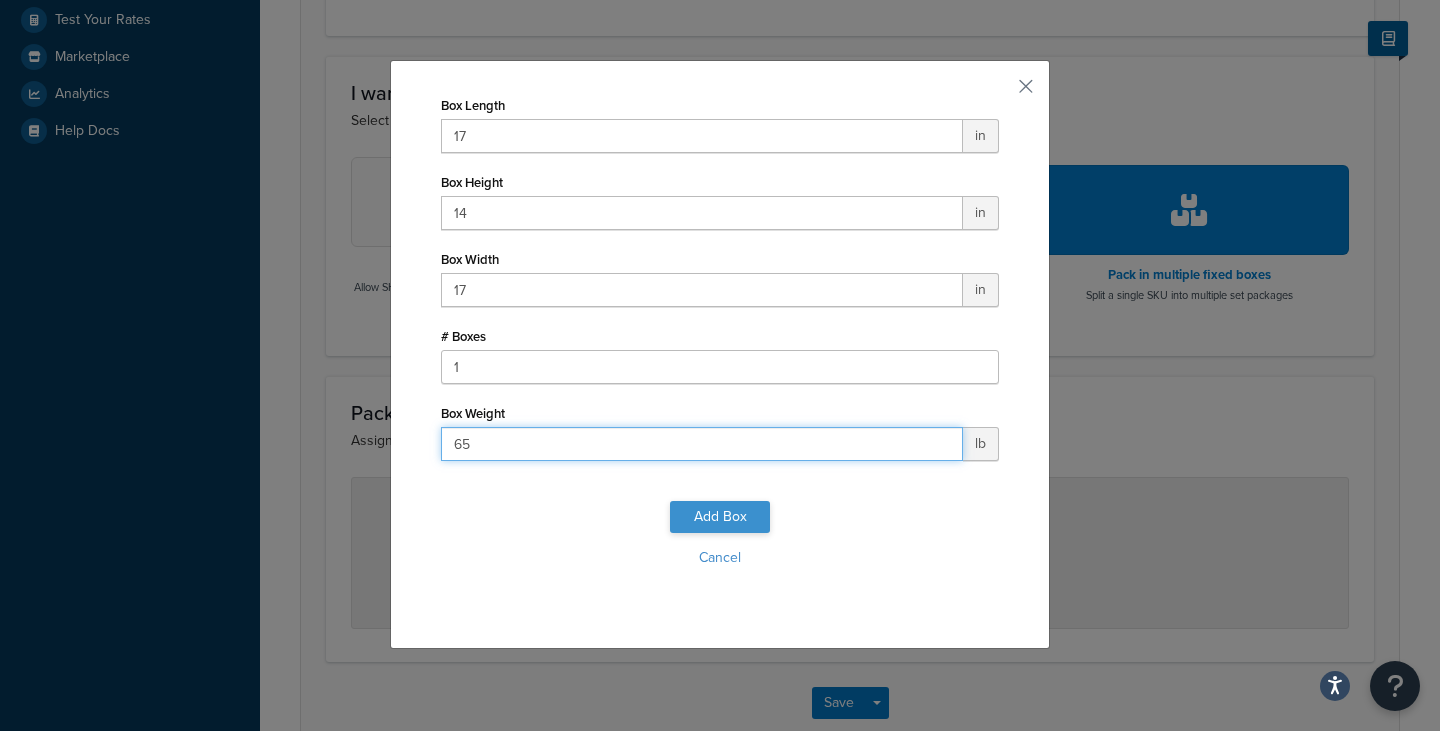 type on "65" 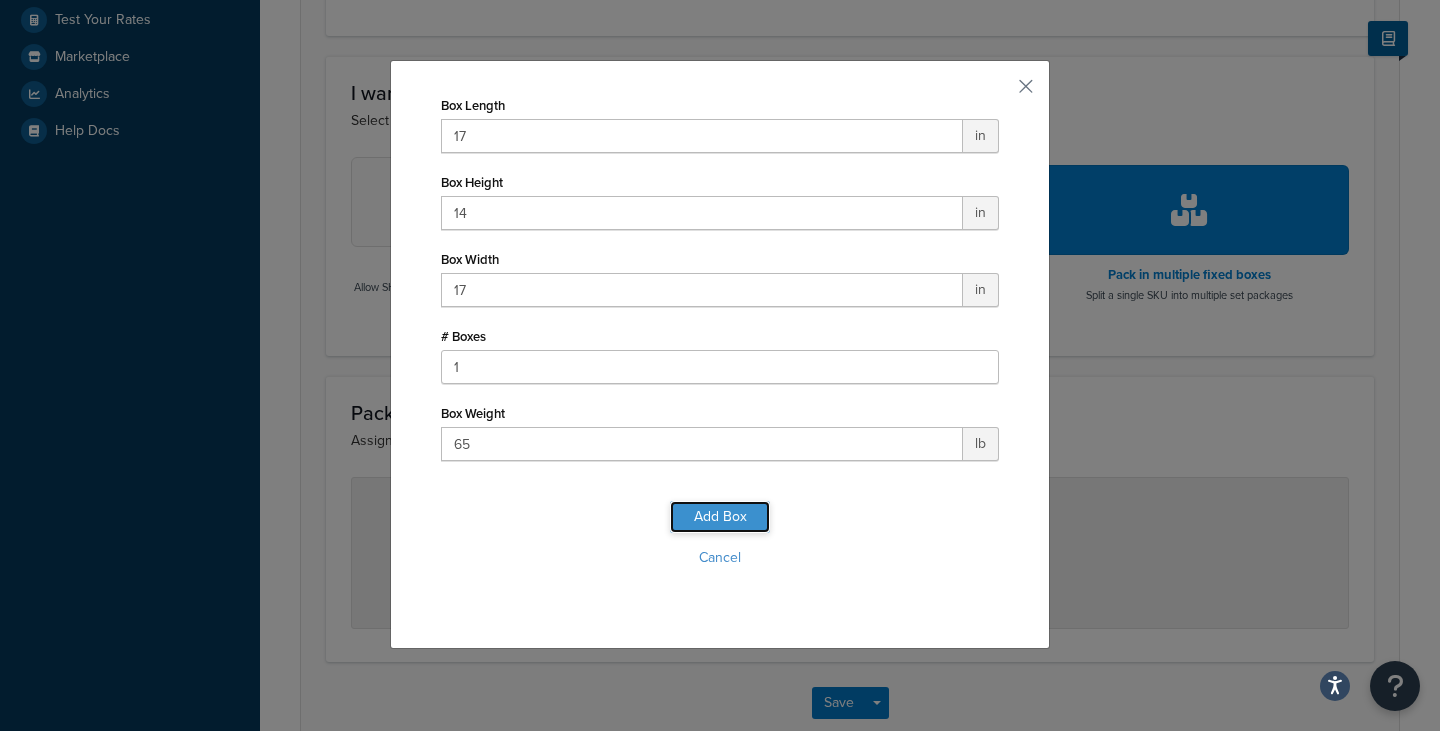 click on "Add Box" at bounding box center [720, 517] 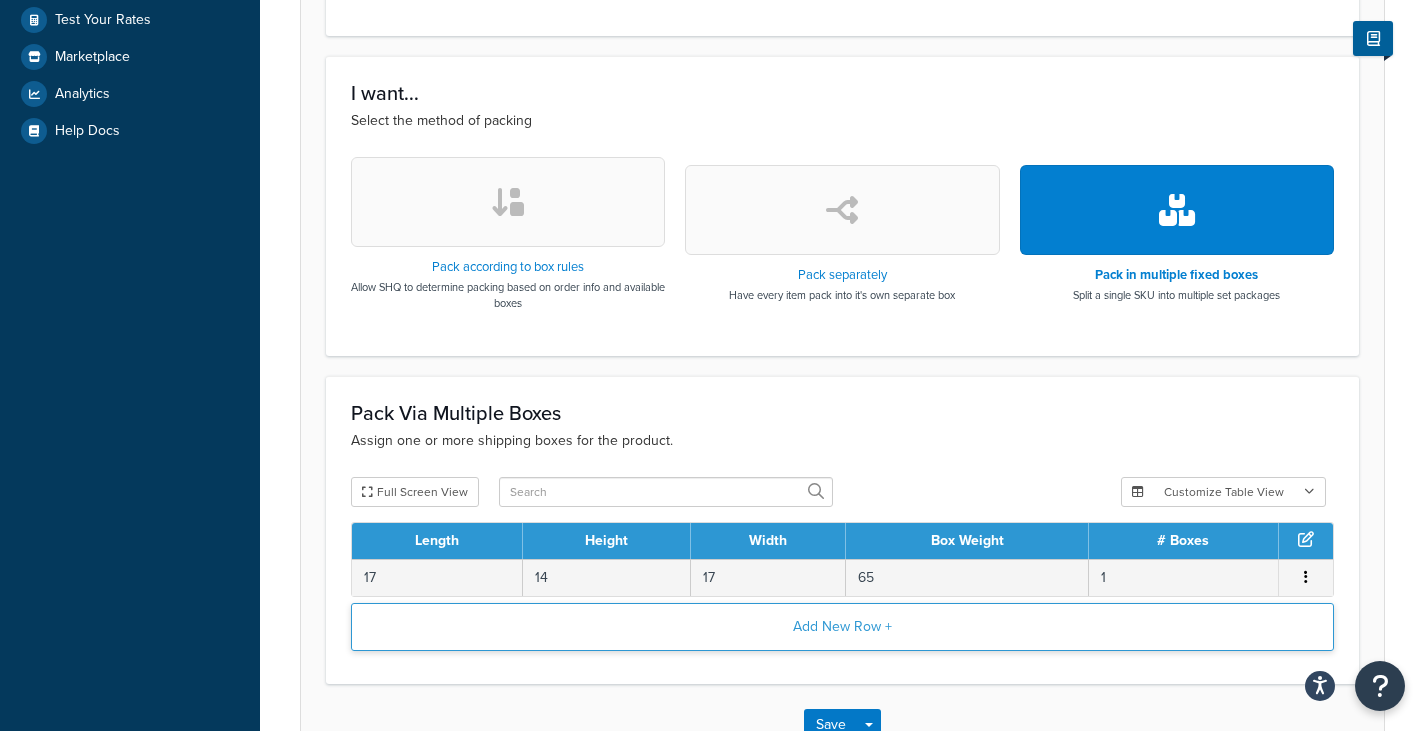 click on "Add New Row +" at bounding box center (842, 627) 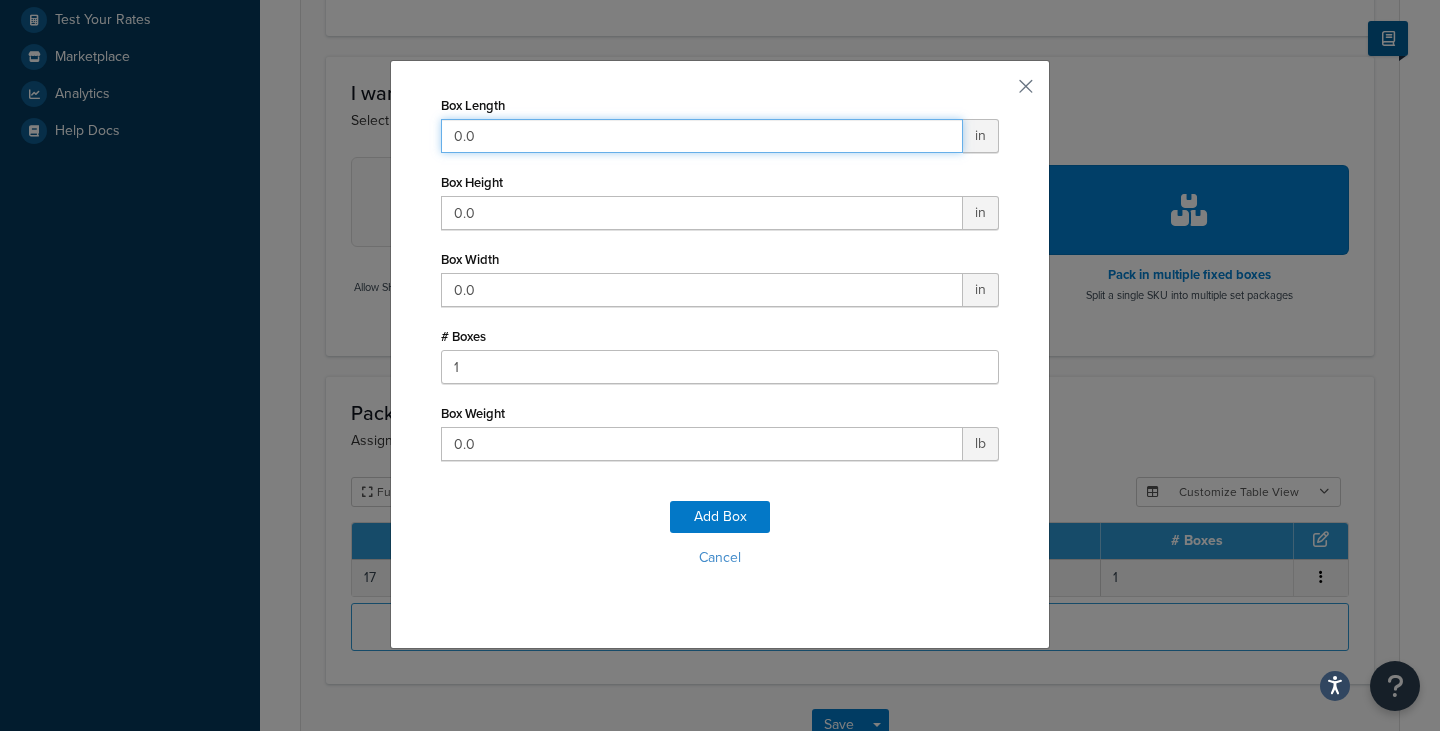 drag, startPoint x: 504, startPoint y: 142, endPoint x: 394, endPoint y: 137, distance: 110.11358 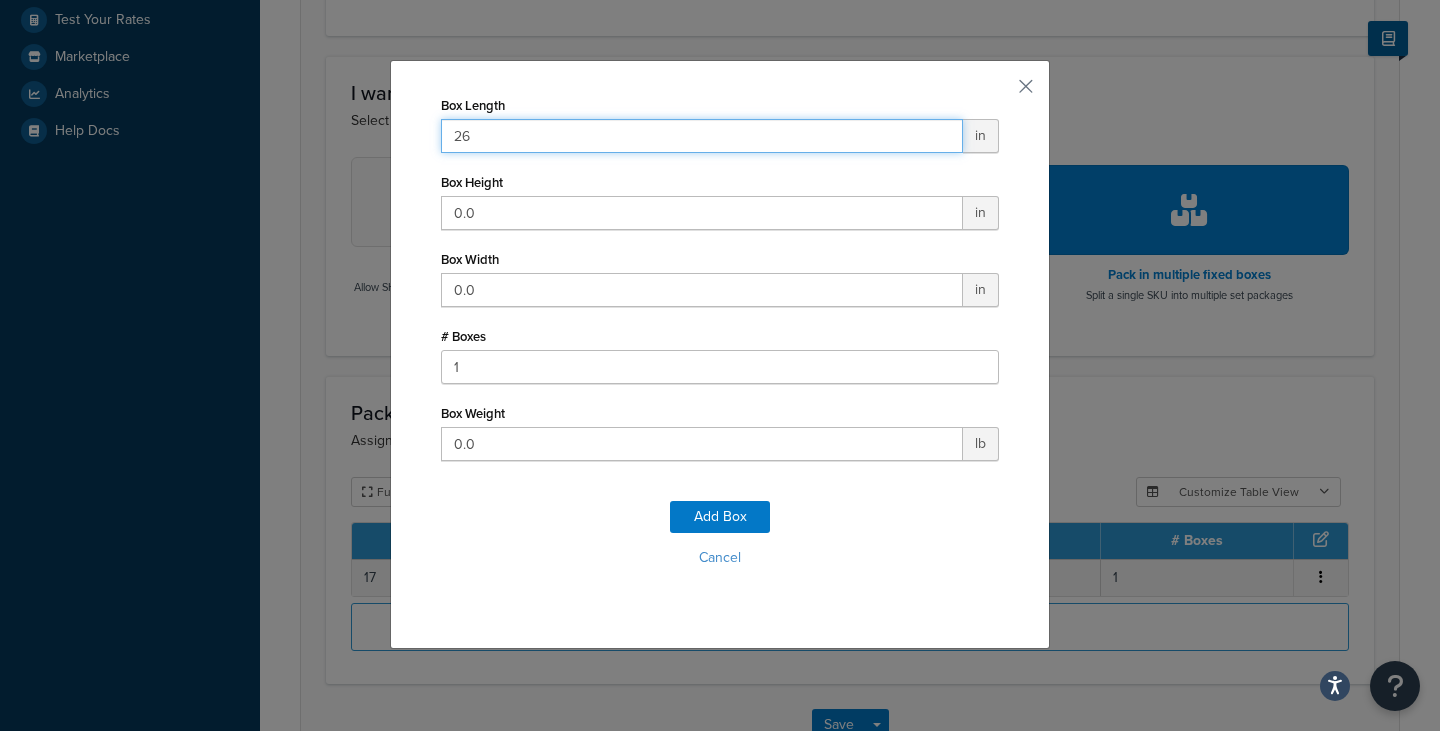 type on "26" 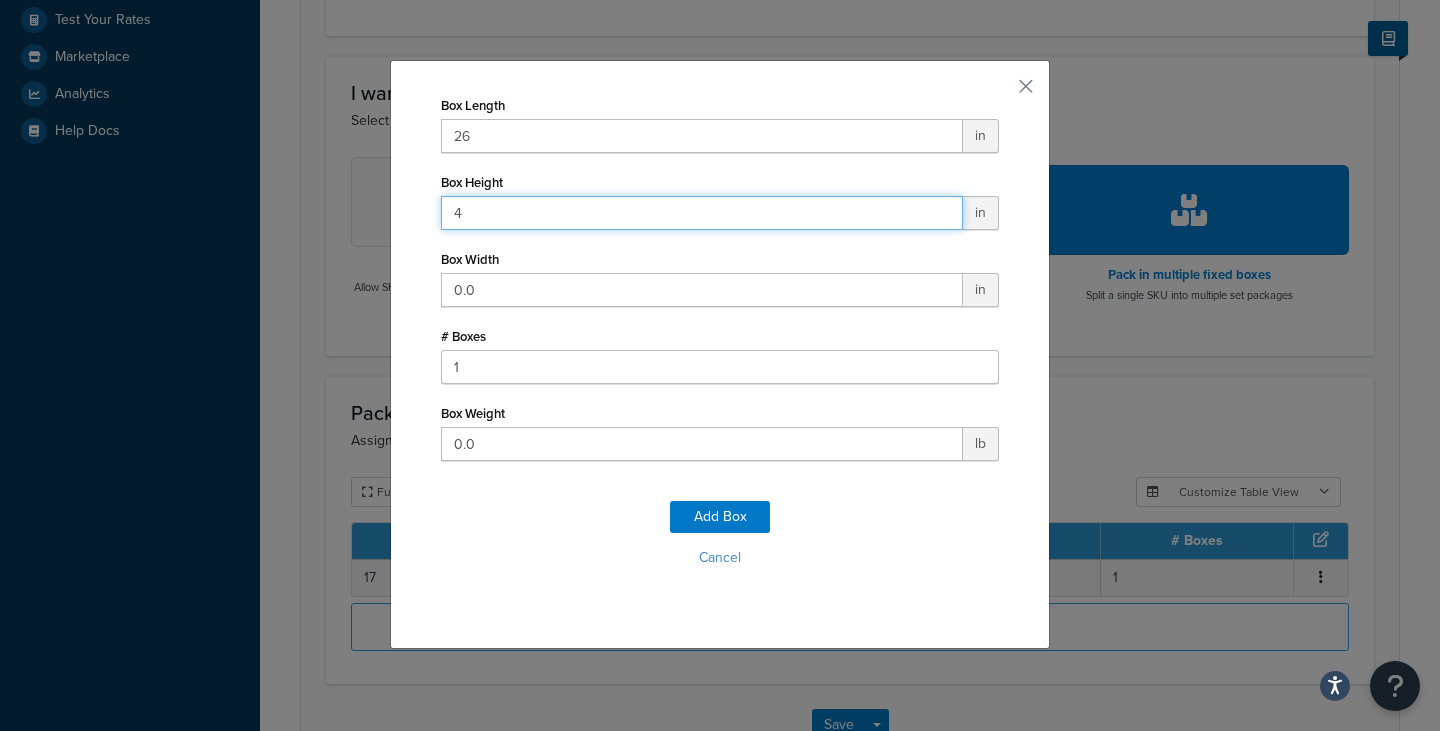 type on "4" 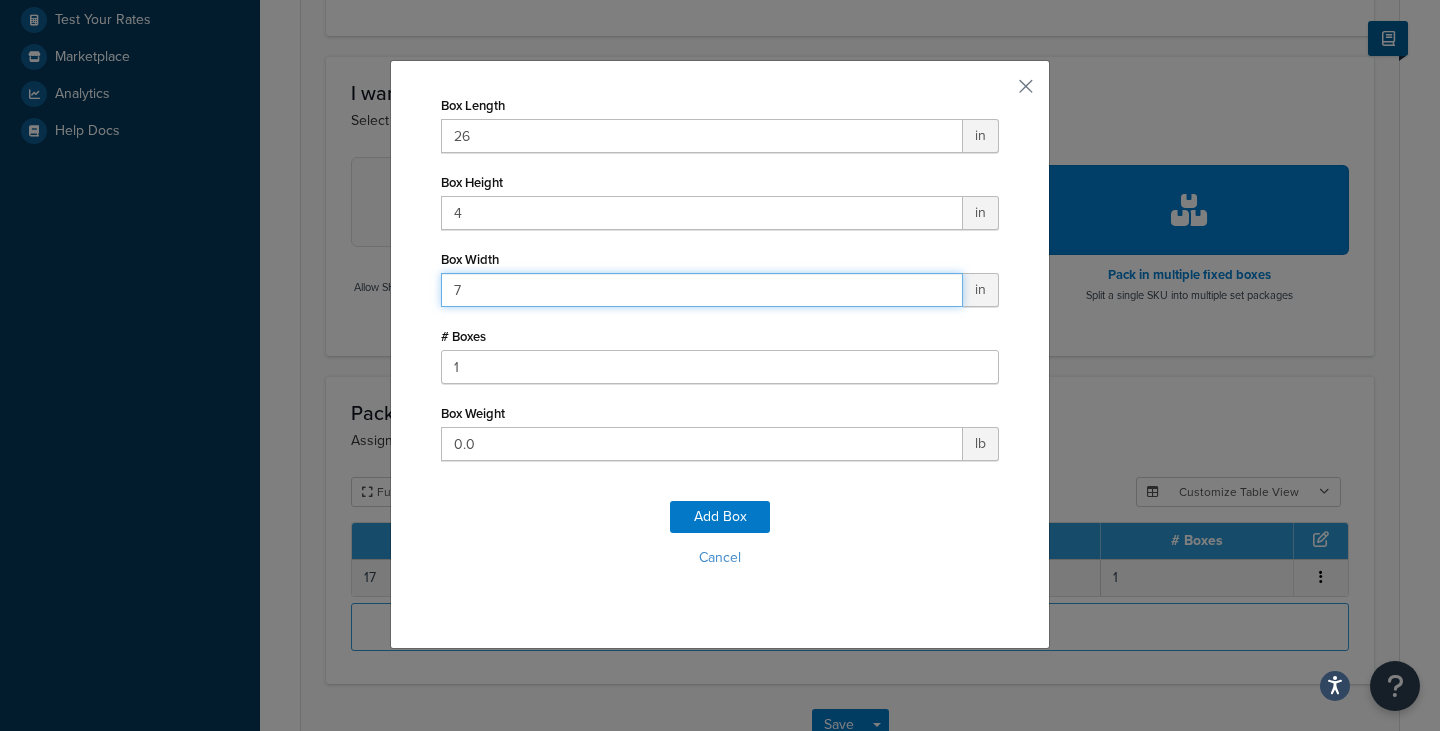 type on "7" 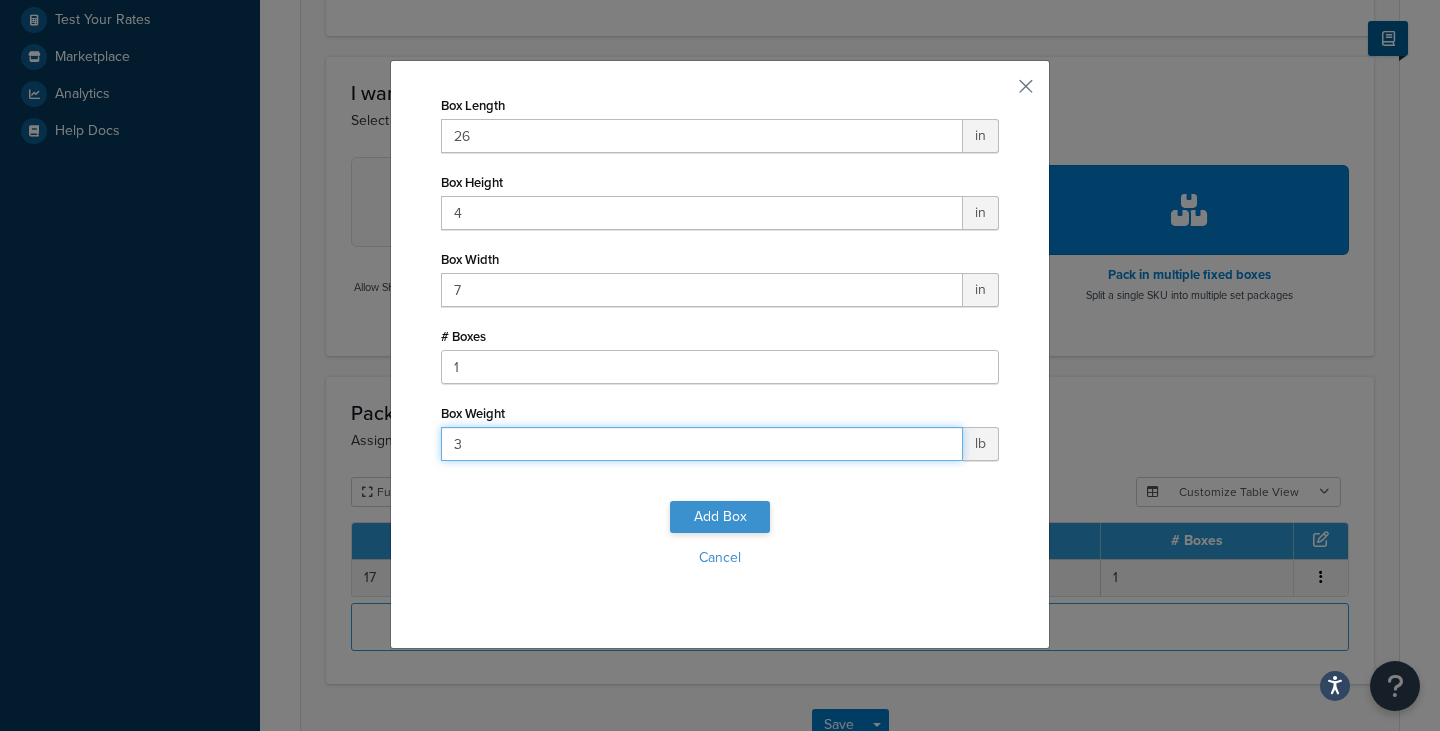 type on "3" 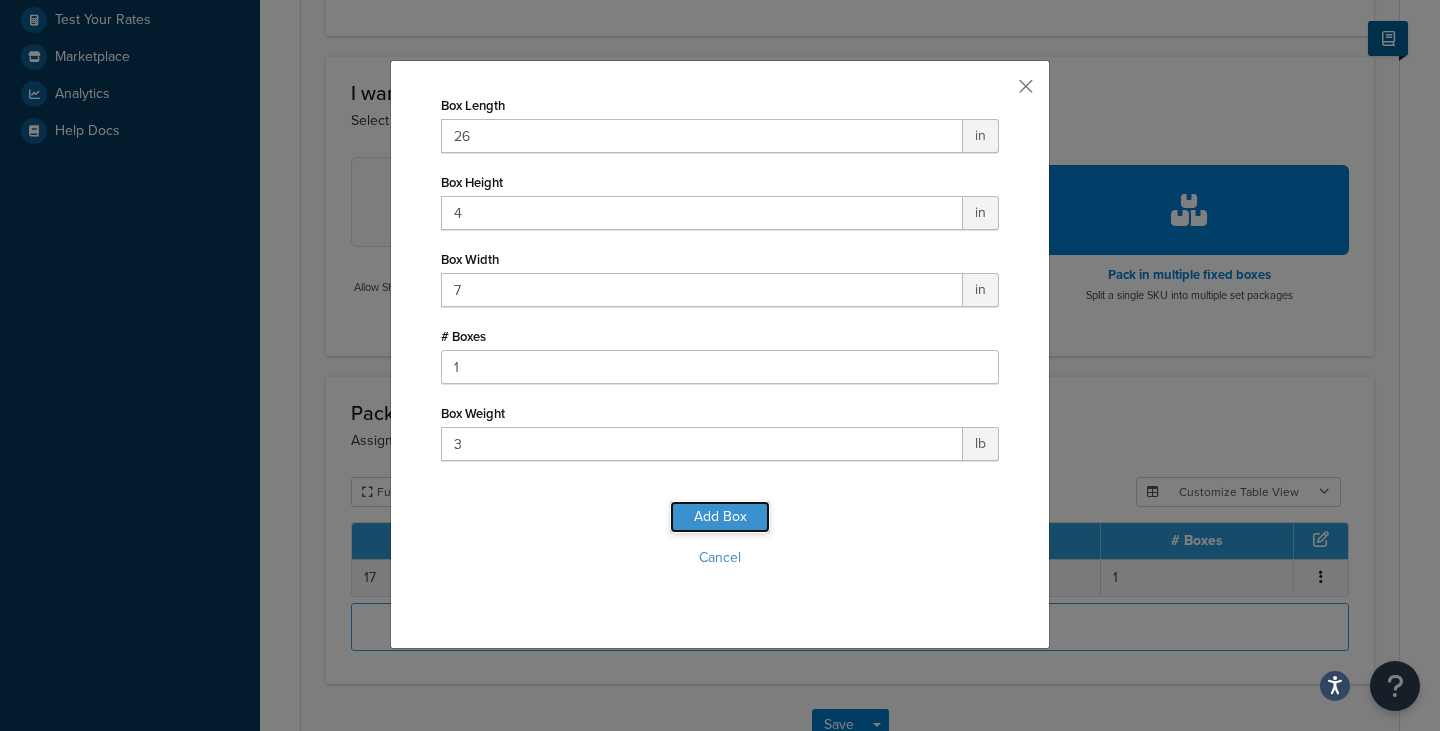 click on "Add Box" at bounding box center (720, 517) 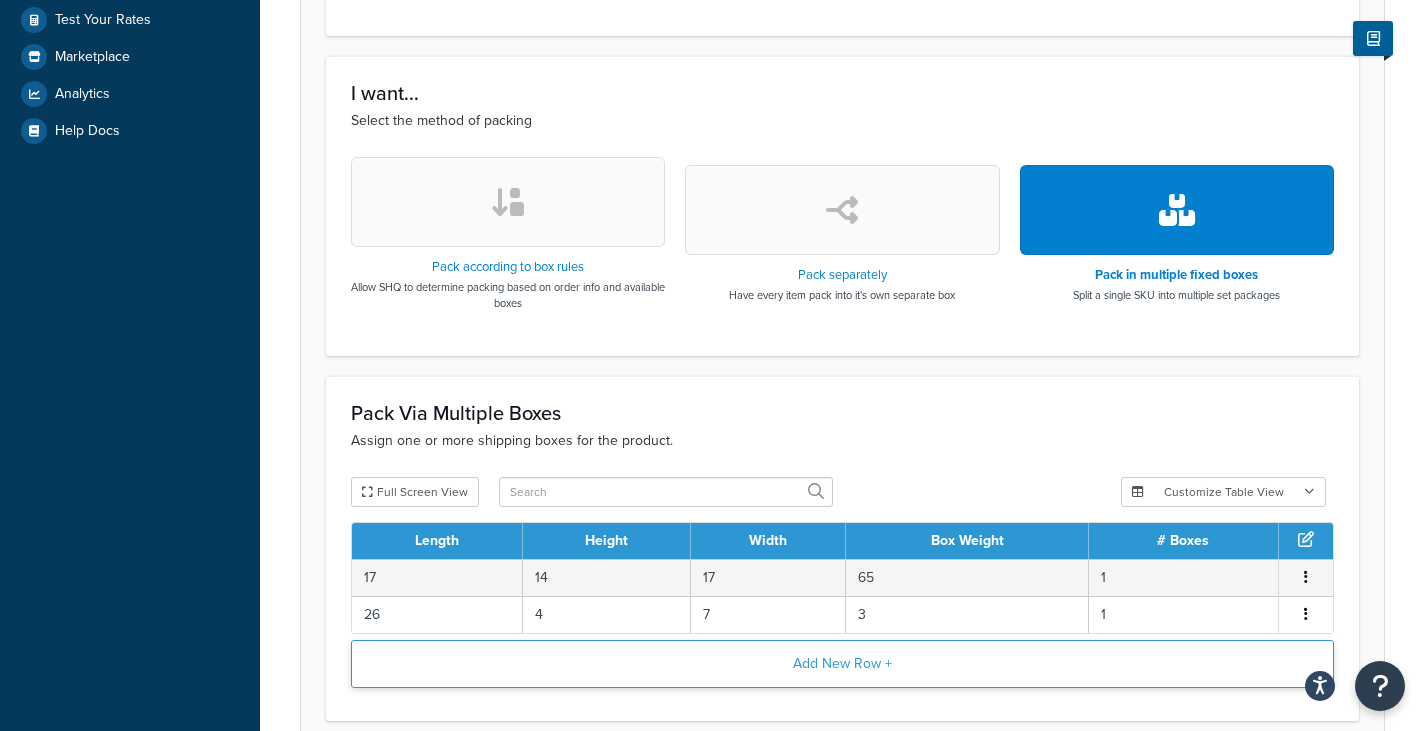click on "Add New Row +" at bounding box center [842, 664] 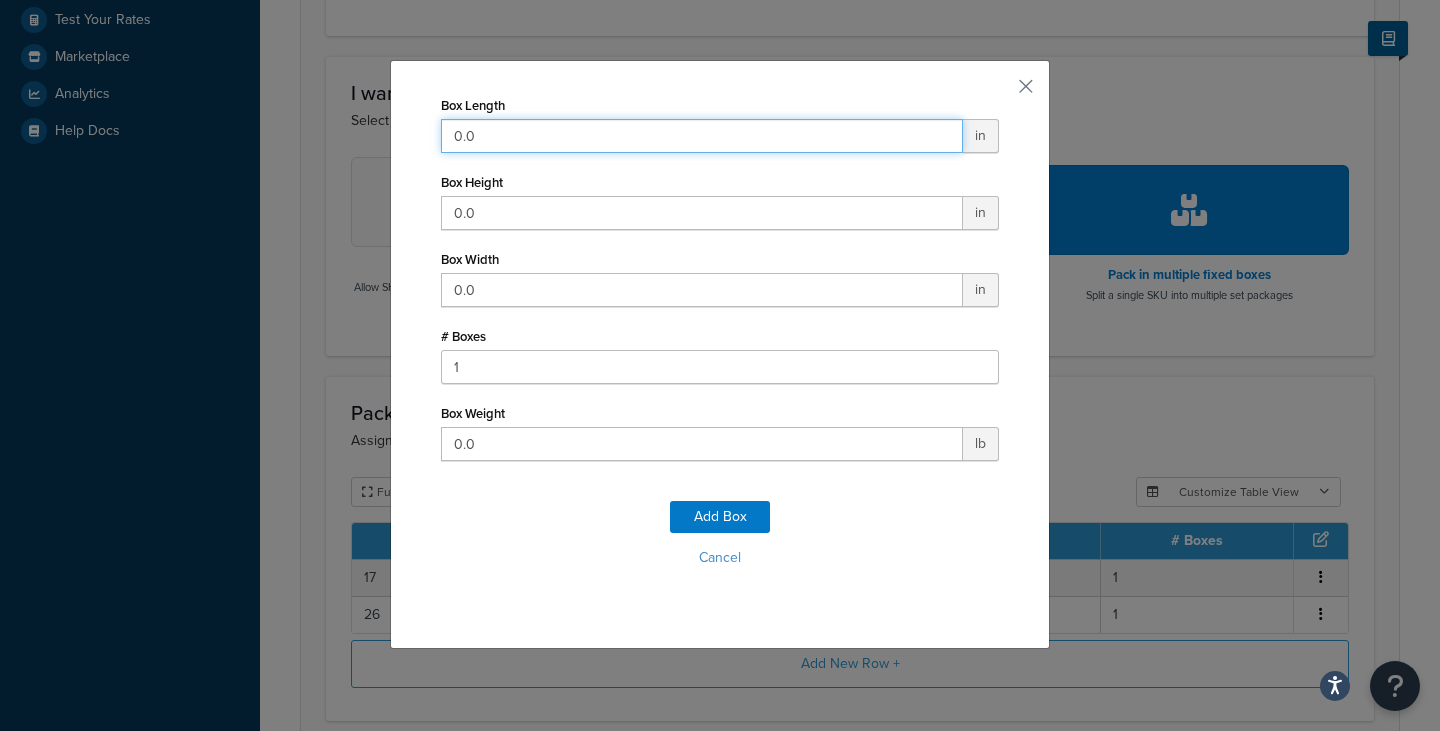drag, startPoint x: 452, startPoint y: 143, endPoint x: 368, endPoint y: 146, distance: 84.05355 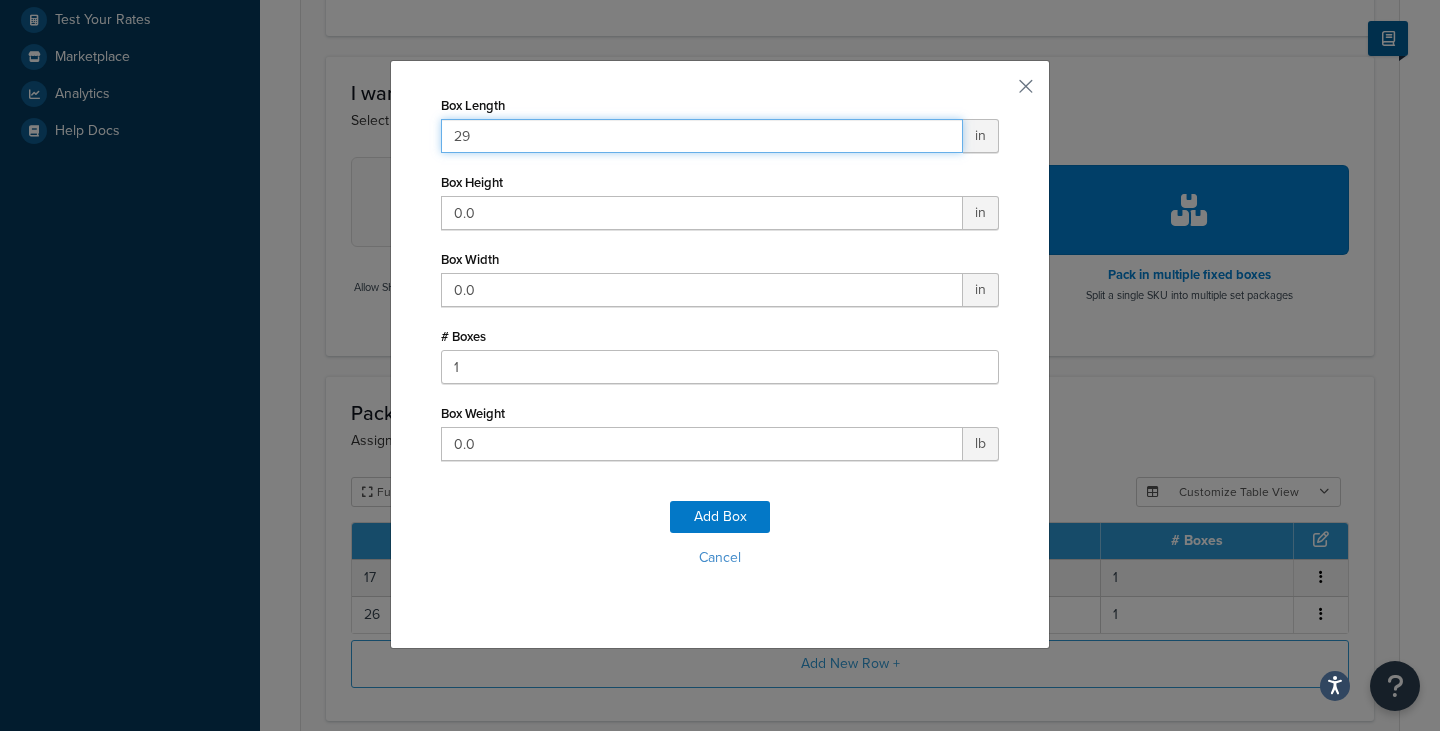 type on "29" 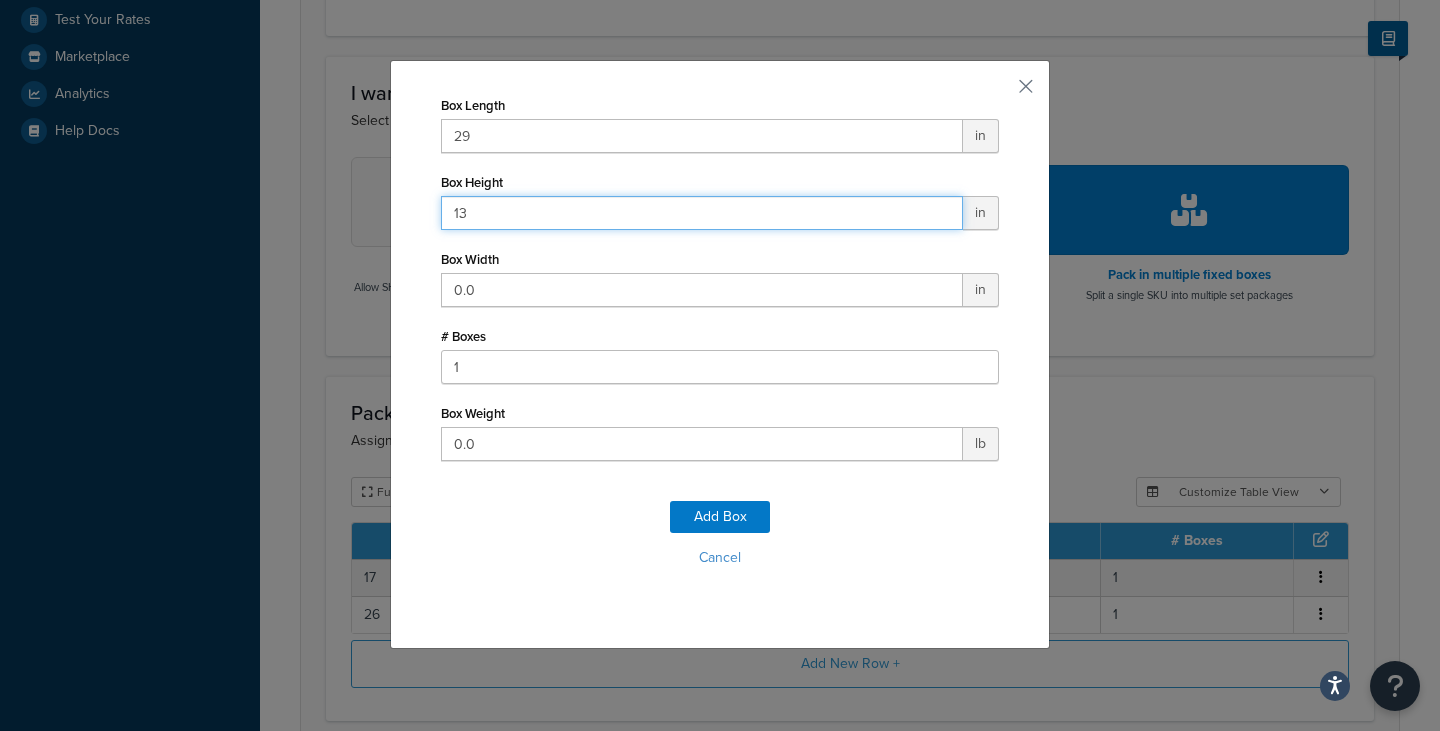 type on "13" 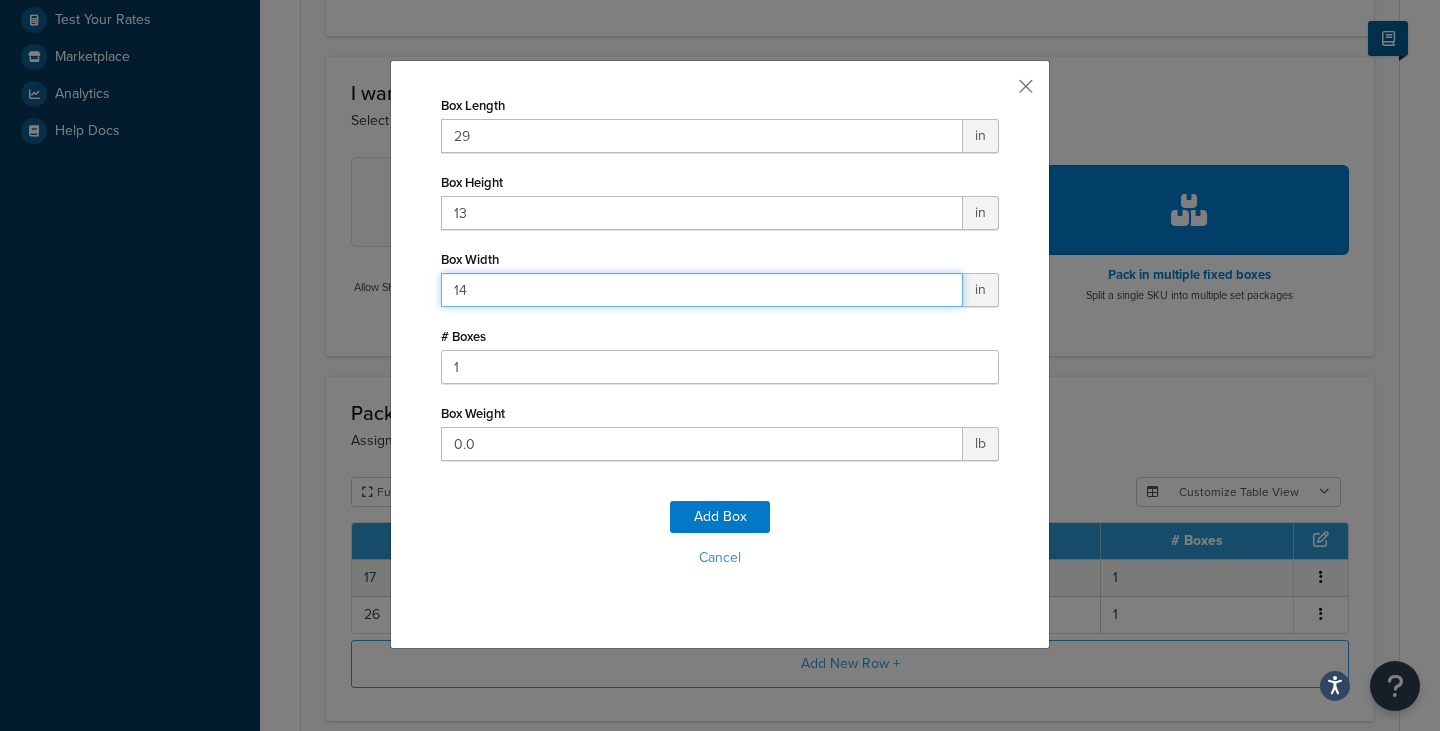 type on "14" 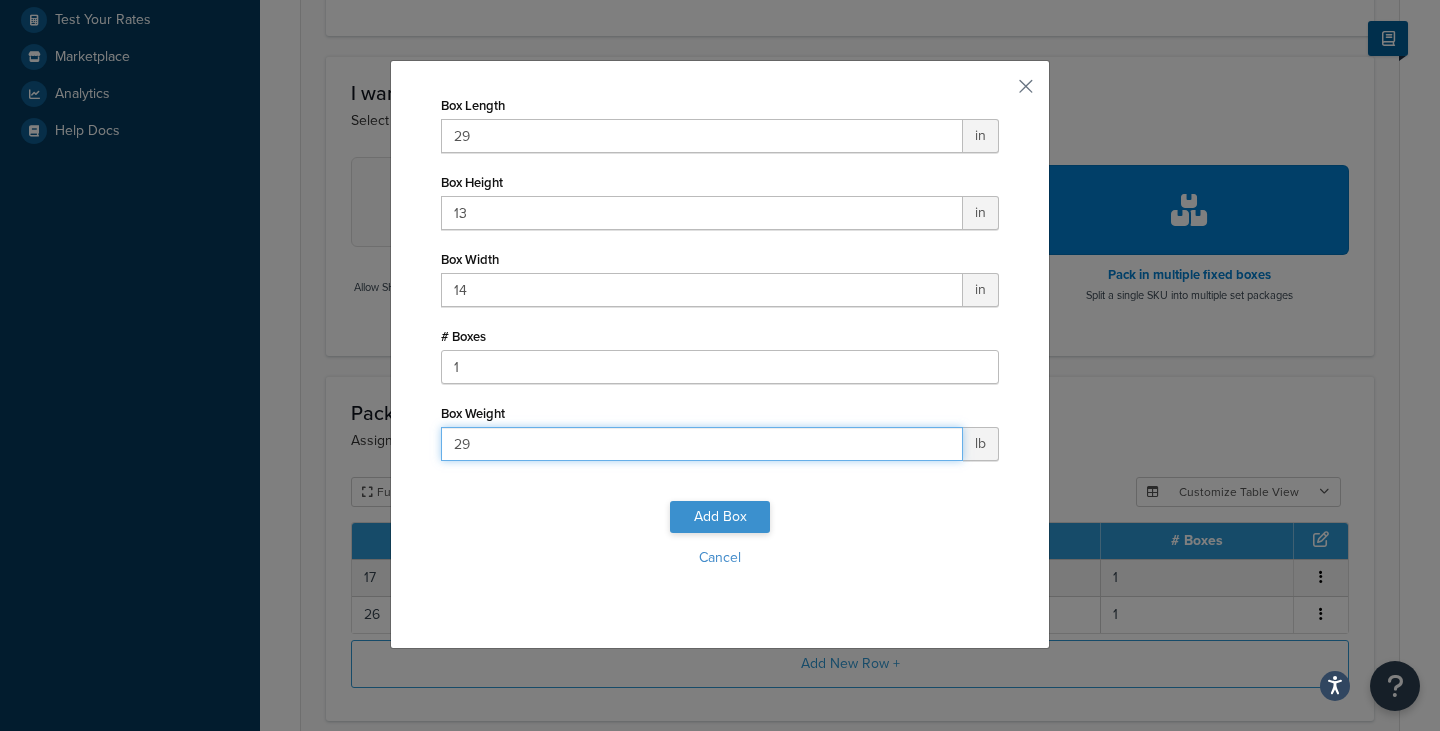 type on "29" 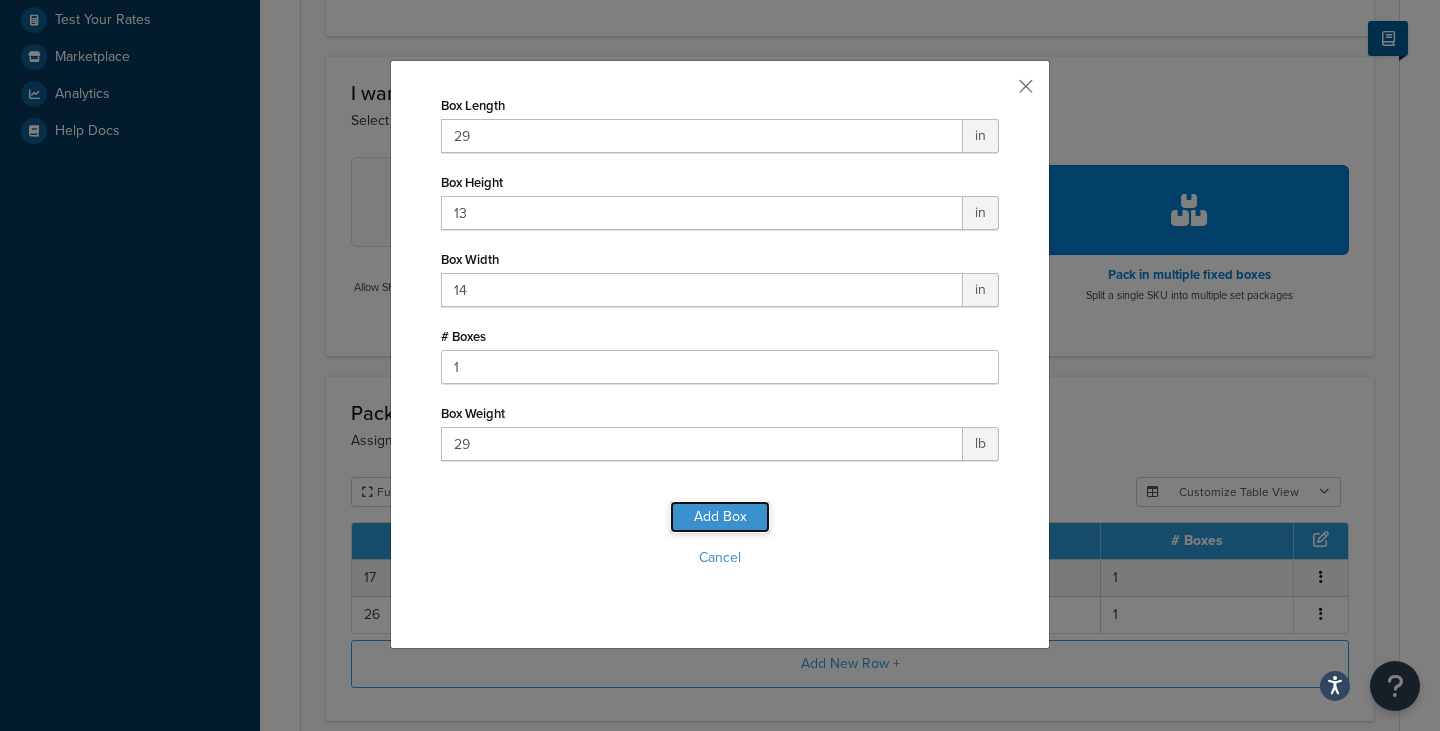 click on "Add Box" at bounding box center (720, 517) 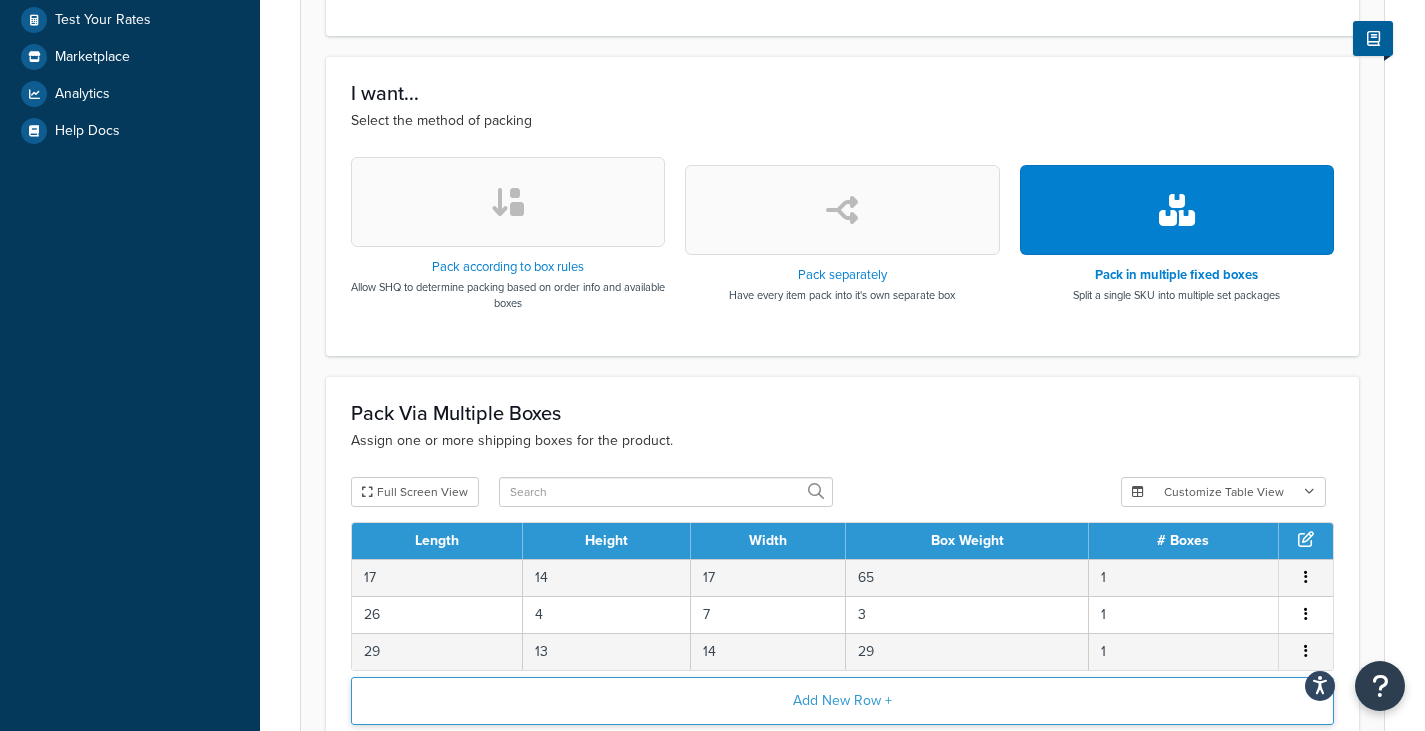 click on "Add New Row +" at bounding box center [842, 701] 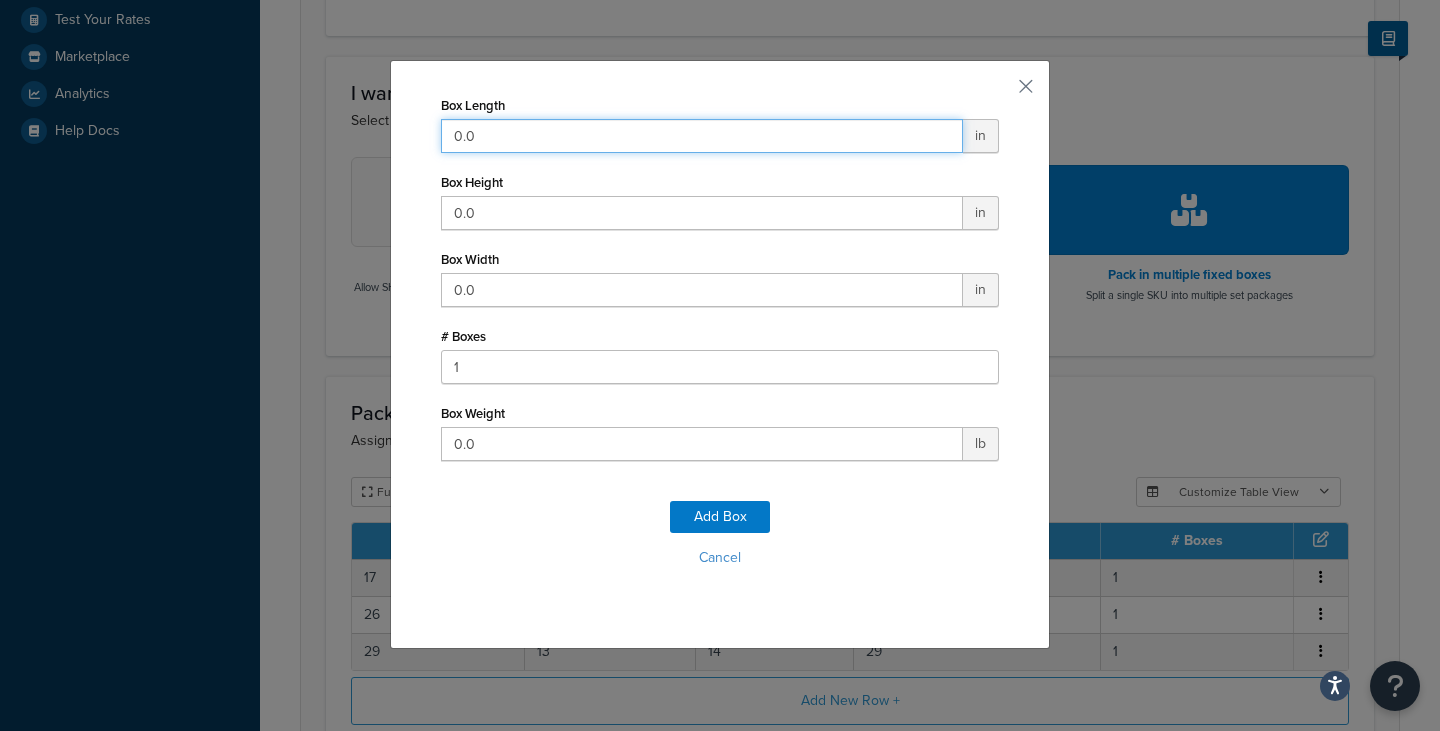 drag, startPoint x: 471, startPoint y: 131, endPoint x: 269, endPoint y: 143, distance: 202.35612 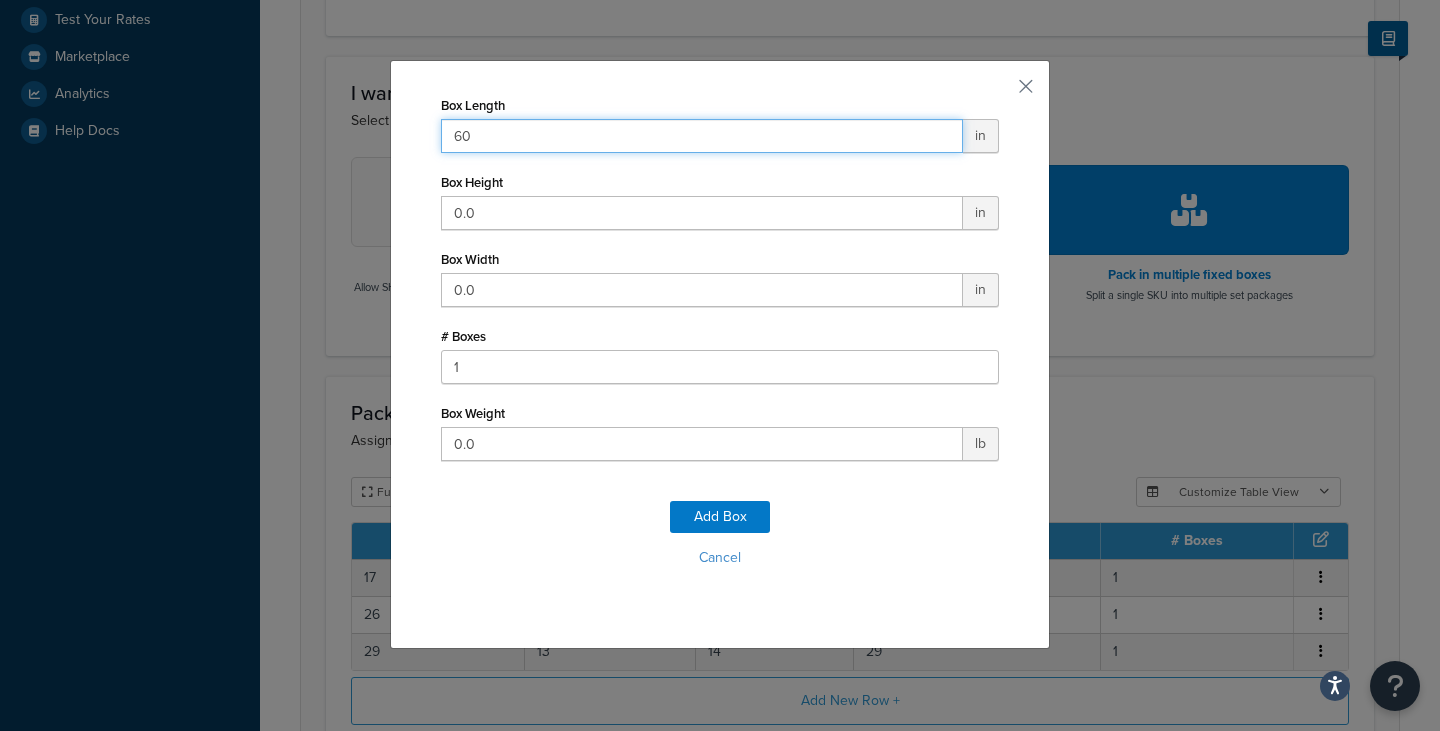 type on "60" 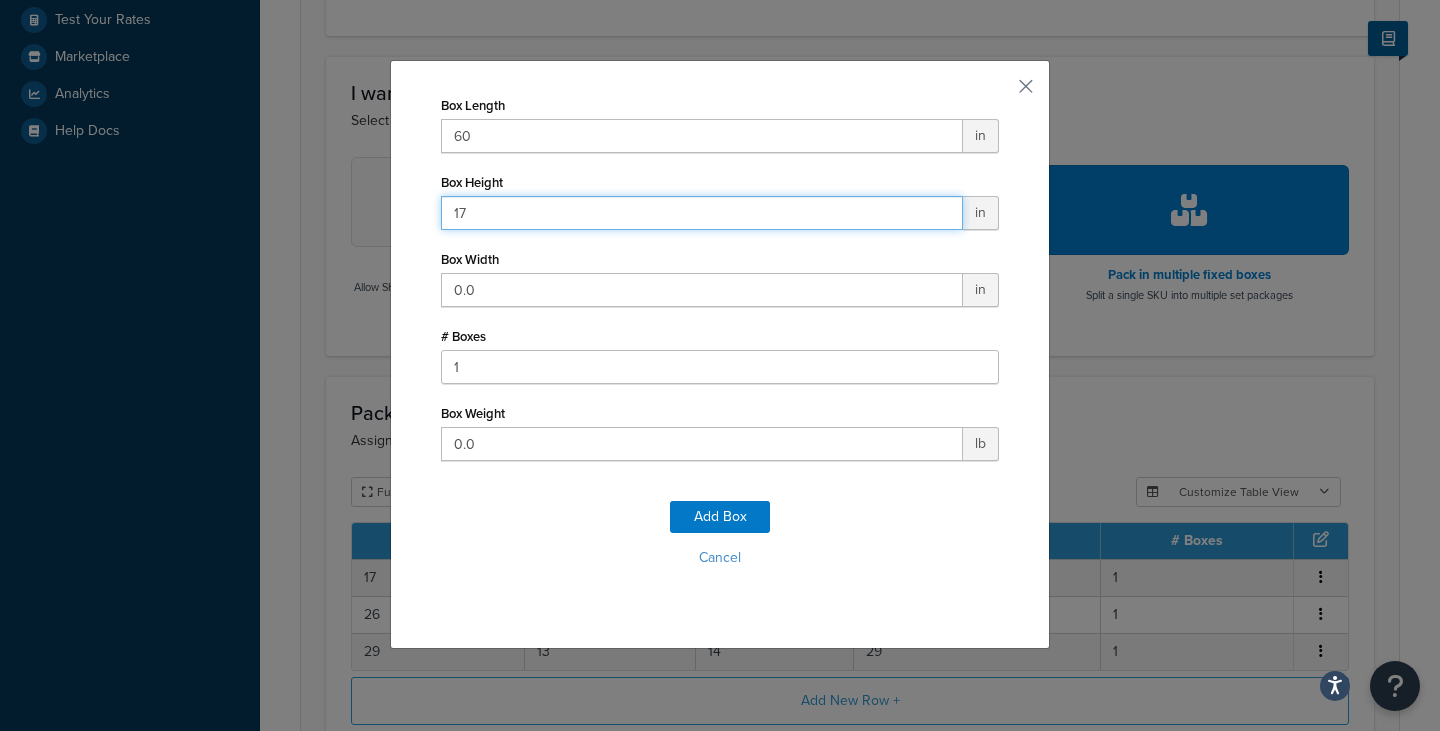 type on "17" 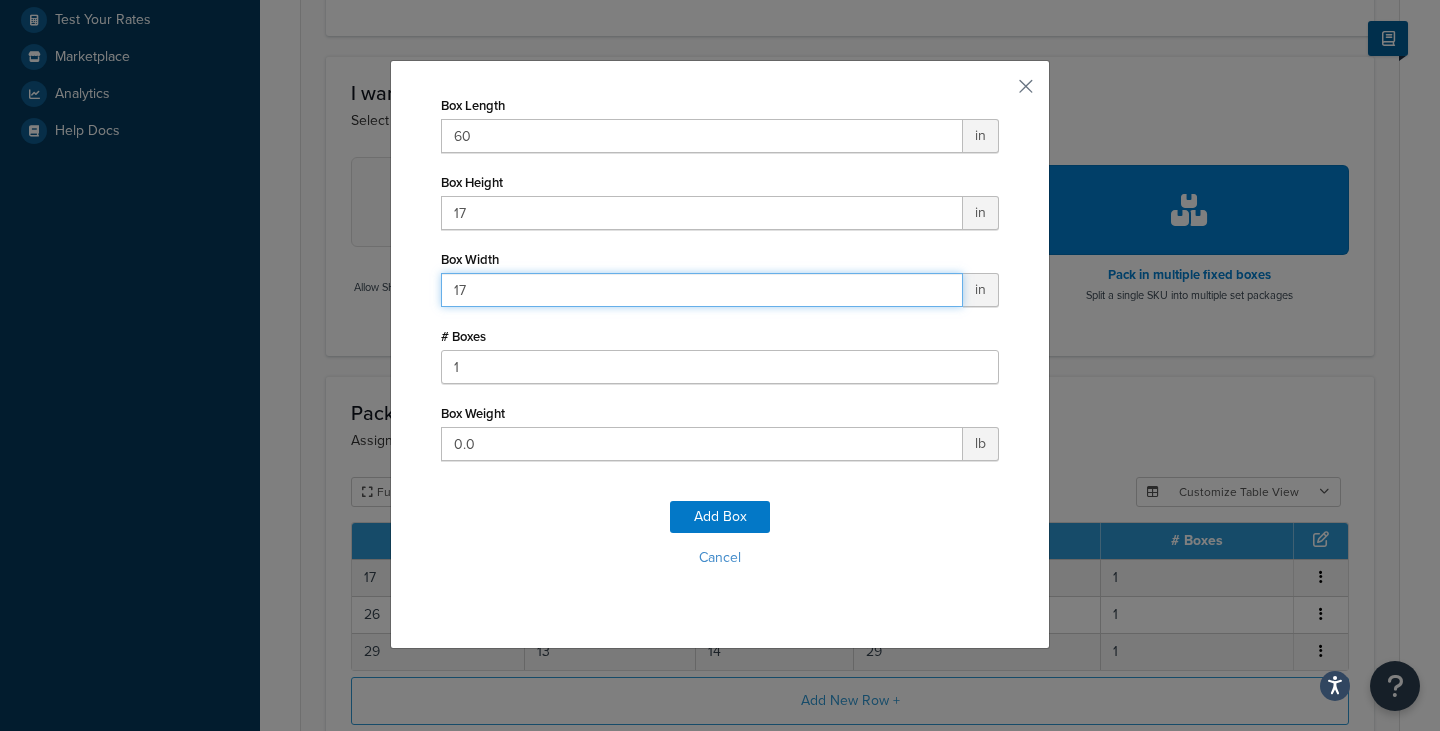 click on "Box Length   60 in Box Height   17 in Box Width   17 in # Boxes   1 Box Weight   0.0 lb Add Box Cancel" 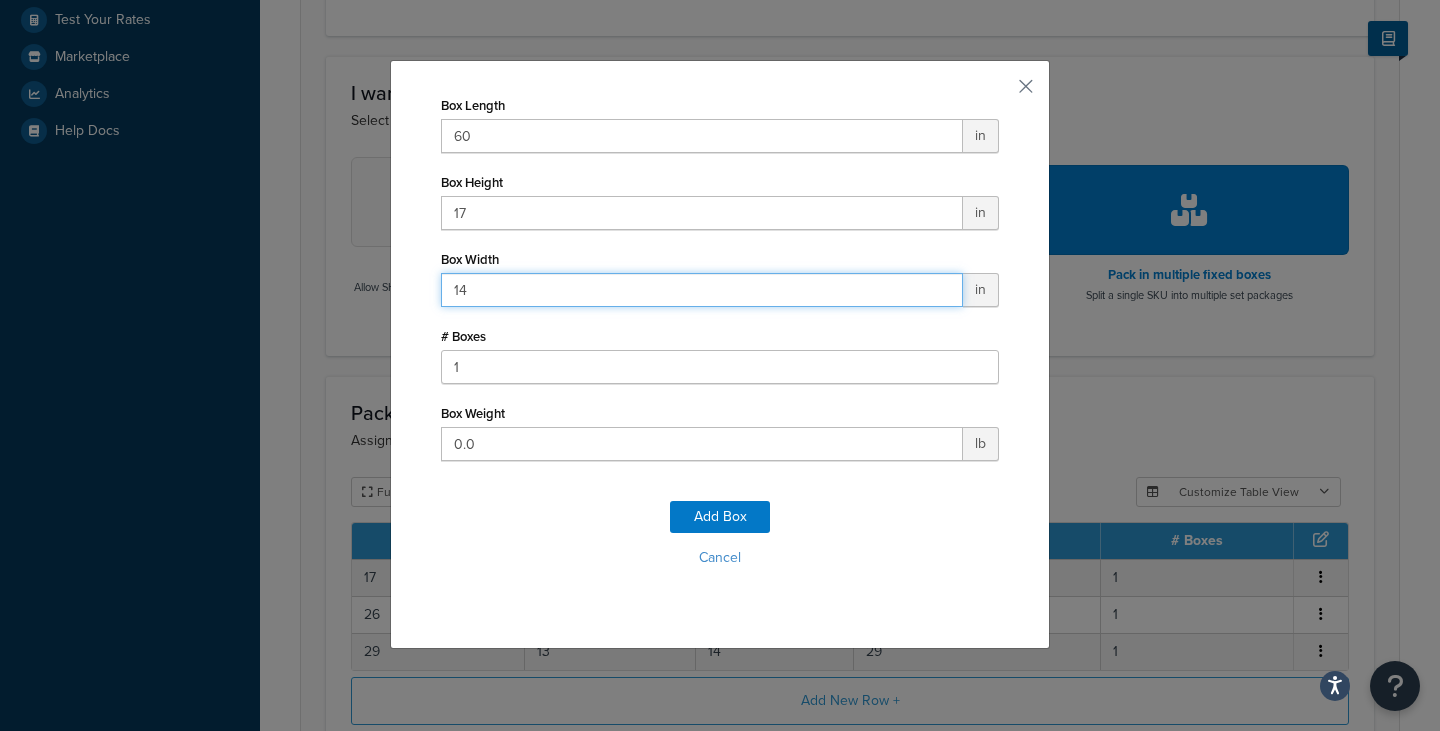 type on "14" 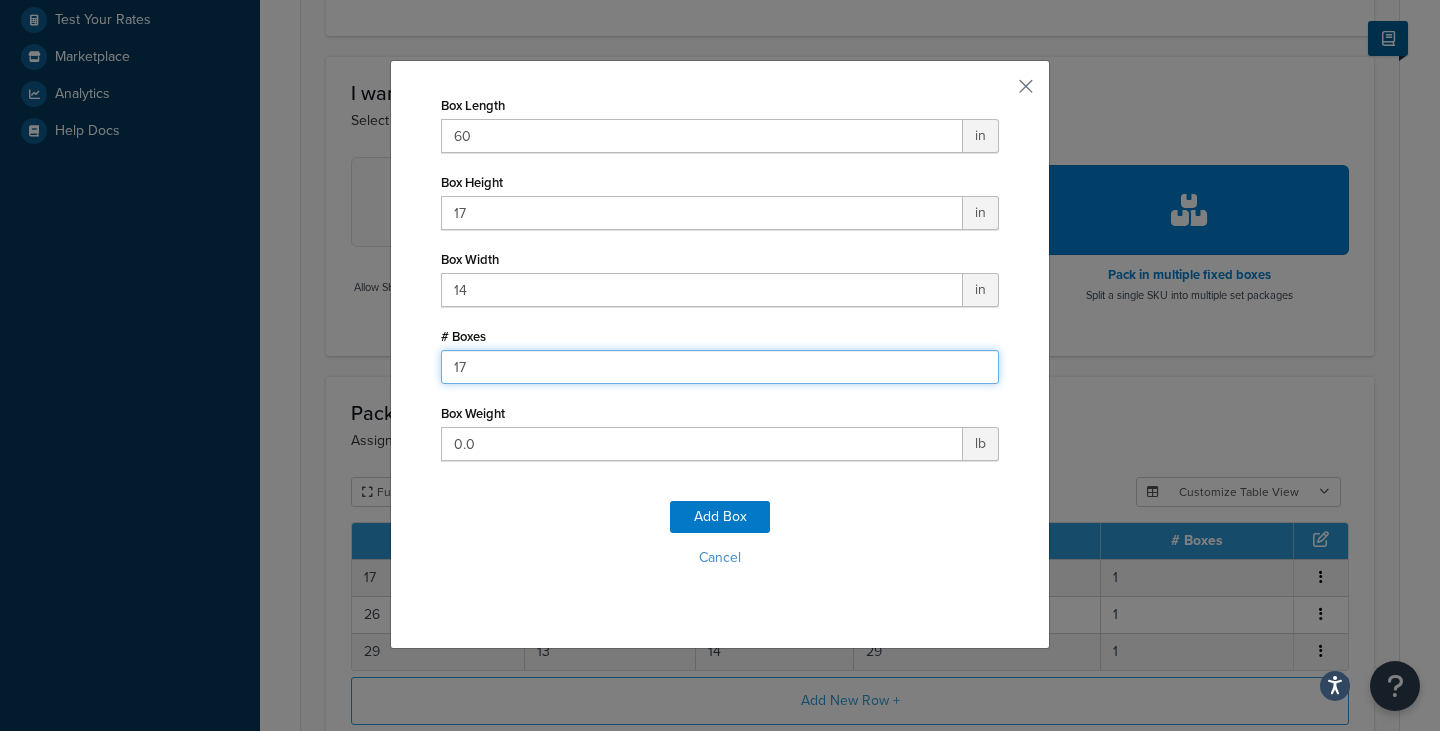 drag, startPoint x: 514, startPoint y: 379, endPoint x: 375, endPoint y: 359, distance: 140.43147 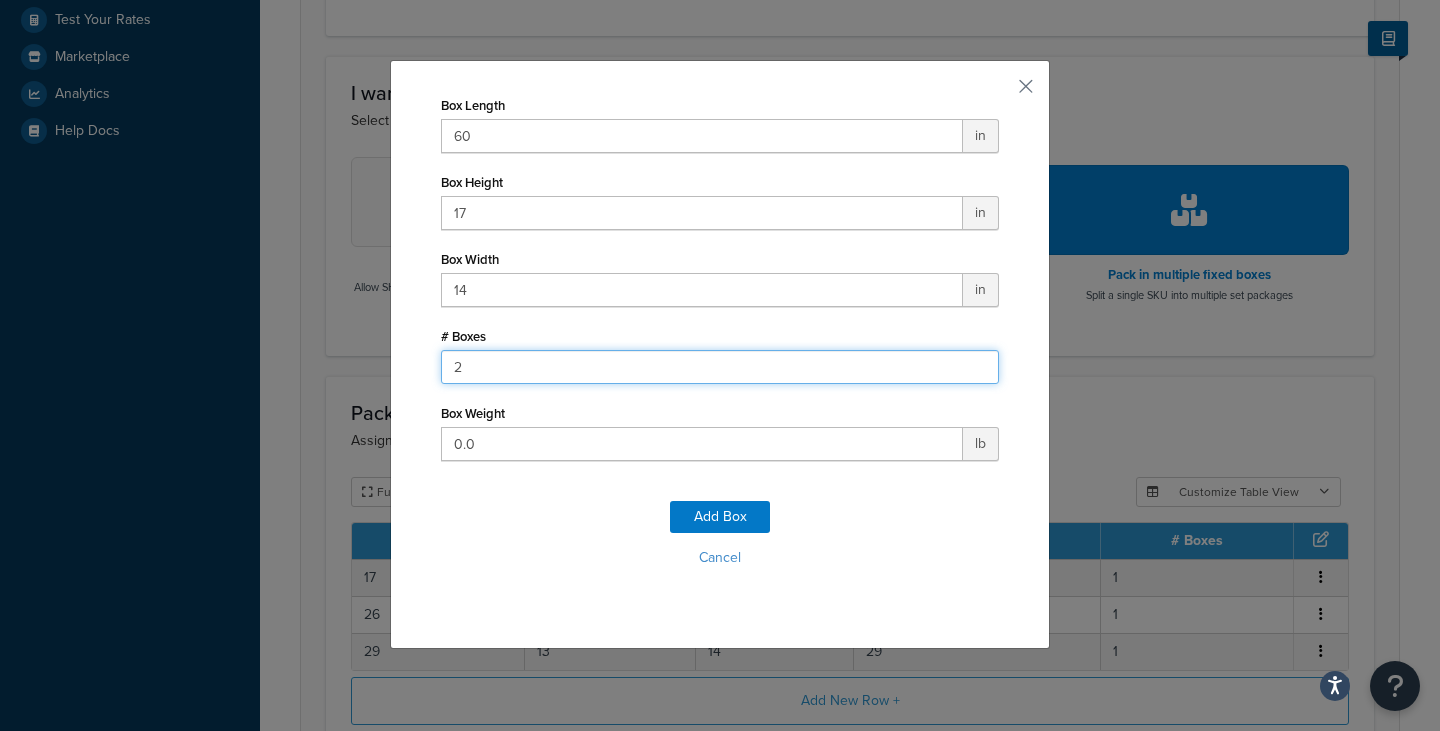 type on "2" 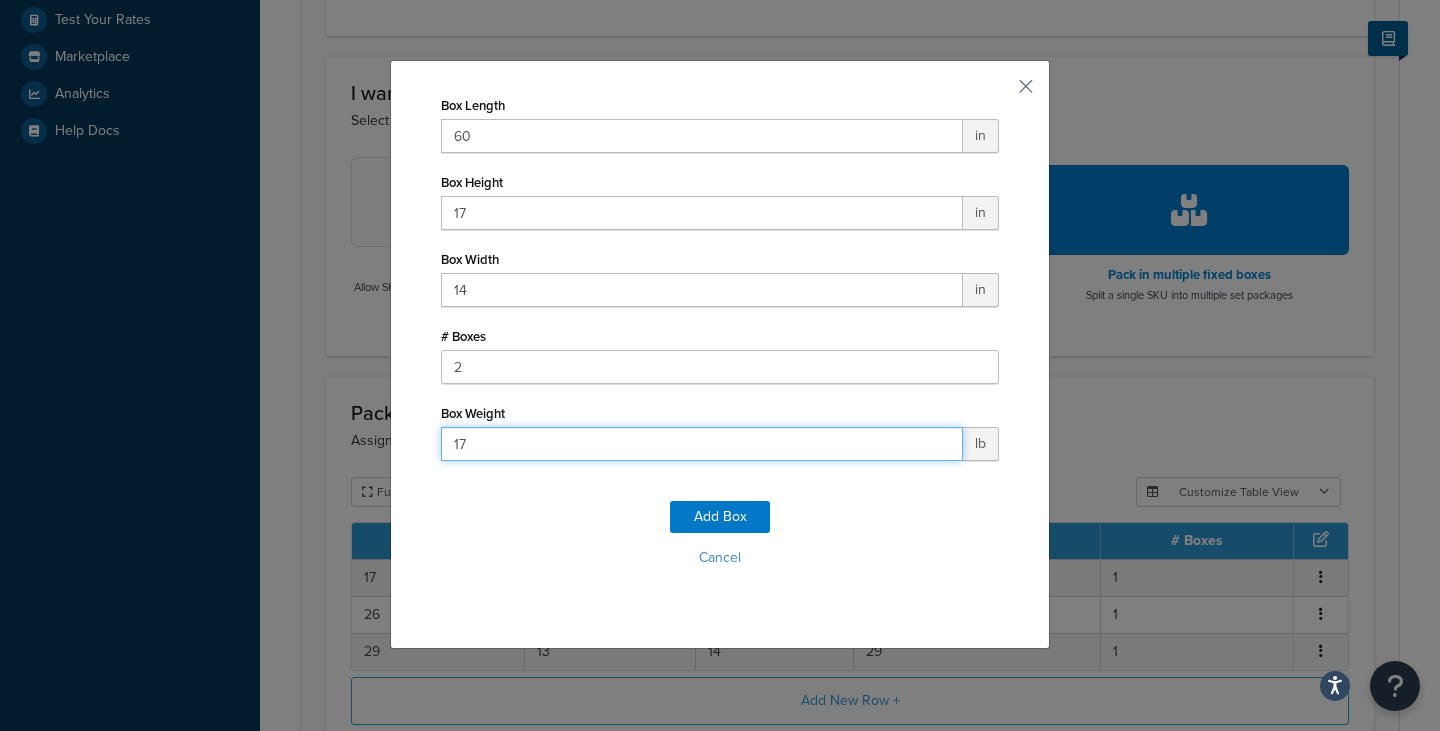 type on "17" 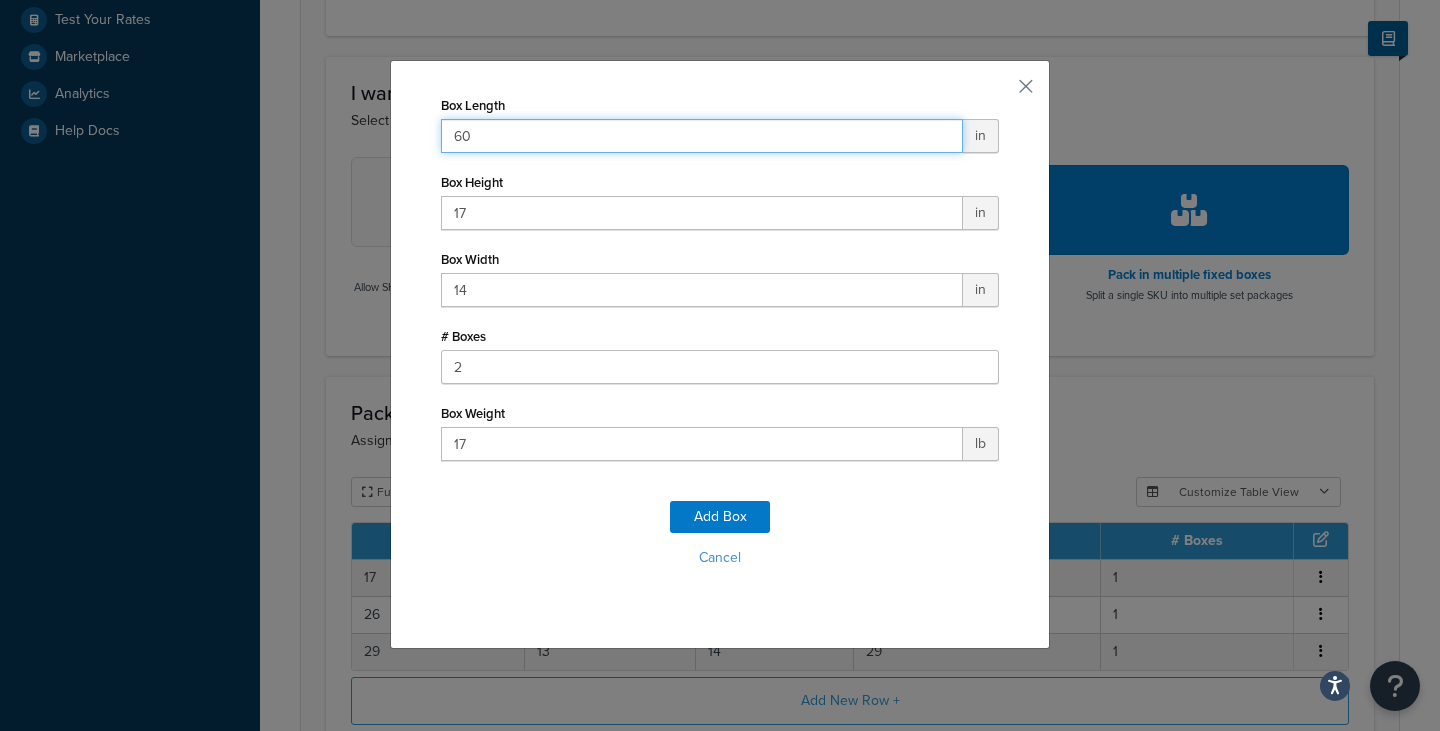 drag, startPoint x: 455, startPoint y: 136, endPoint x: 180, endPoint y: 144, distance: 275.11633 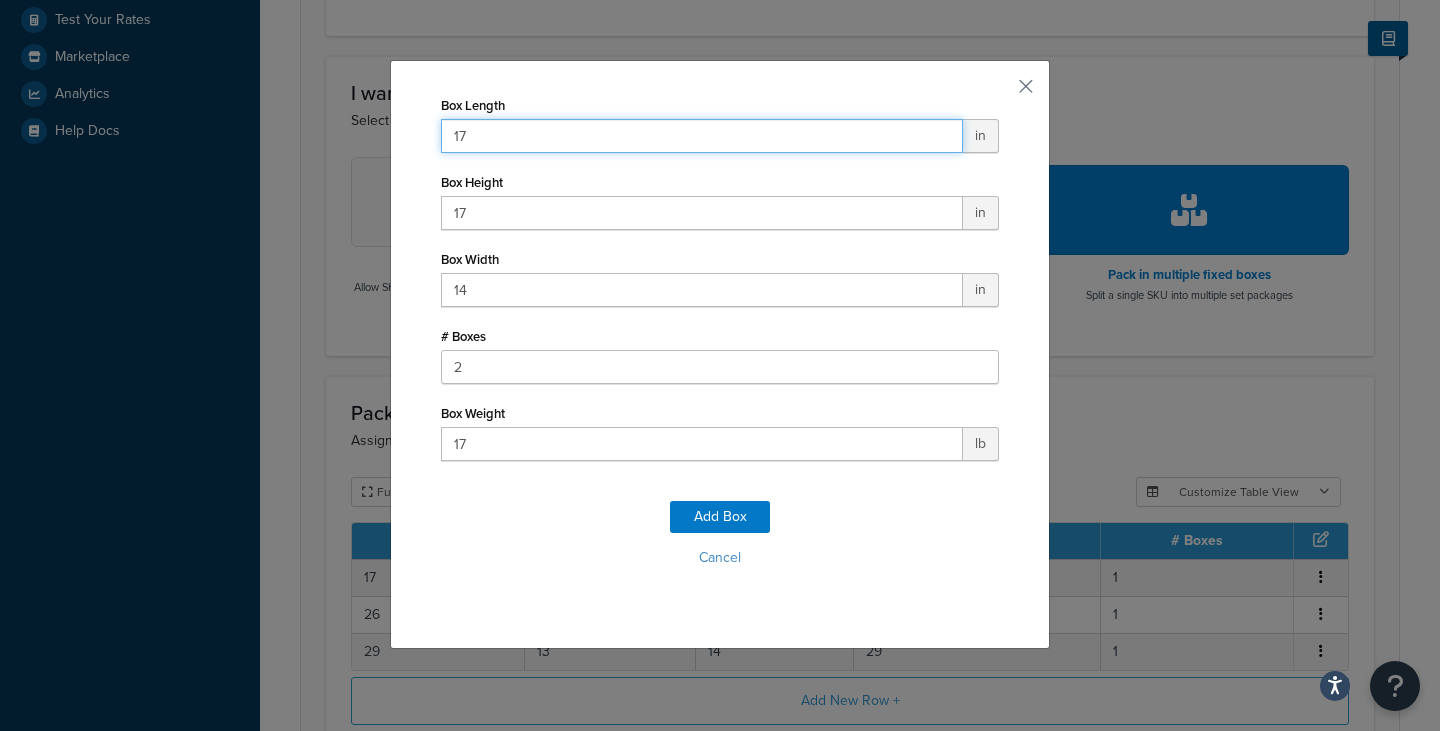 type on "17" 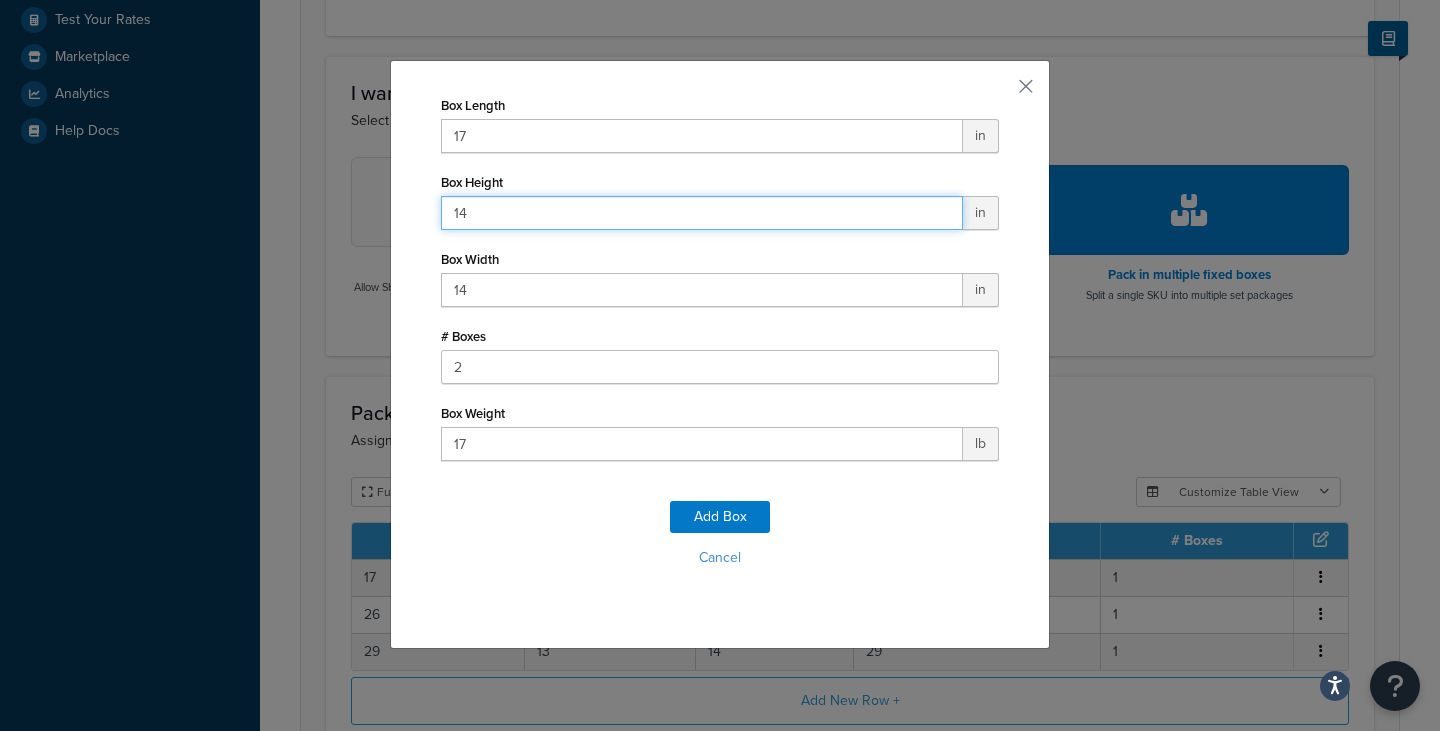 type on "14" 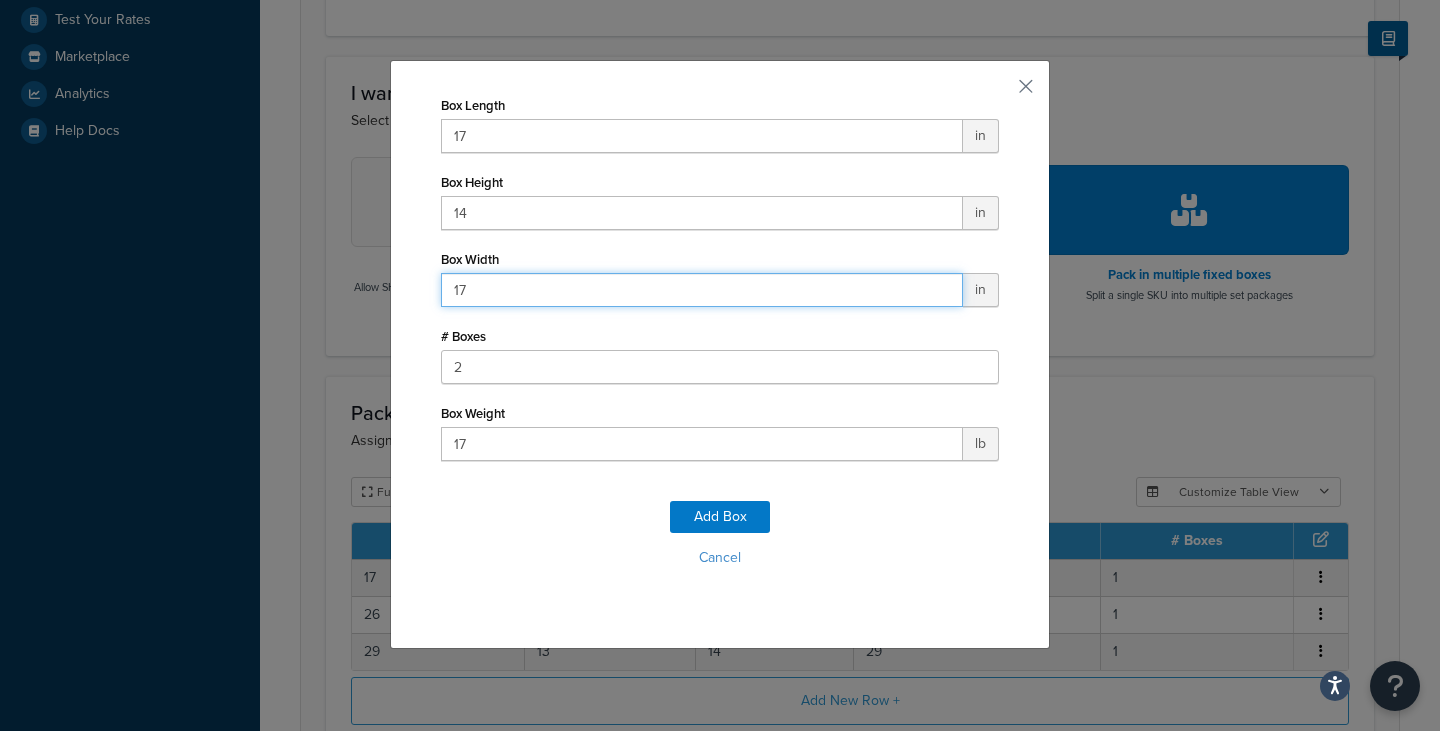 type on "17" 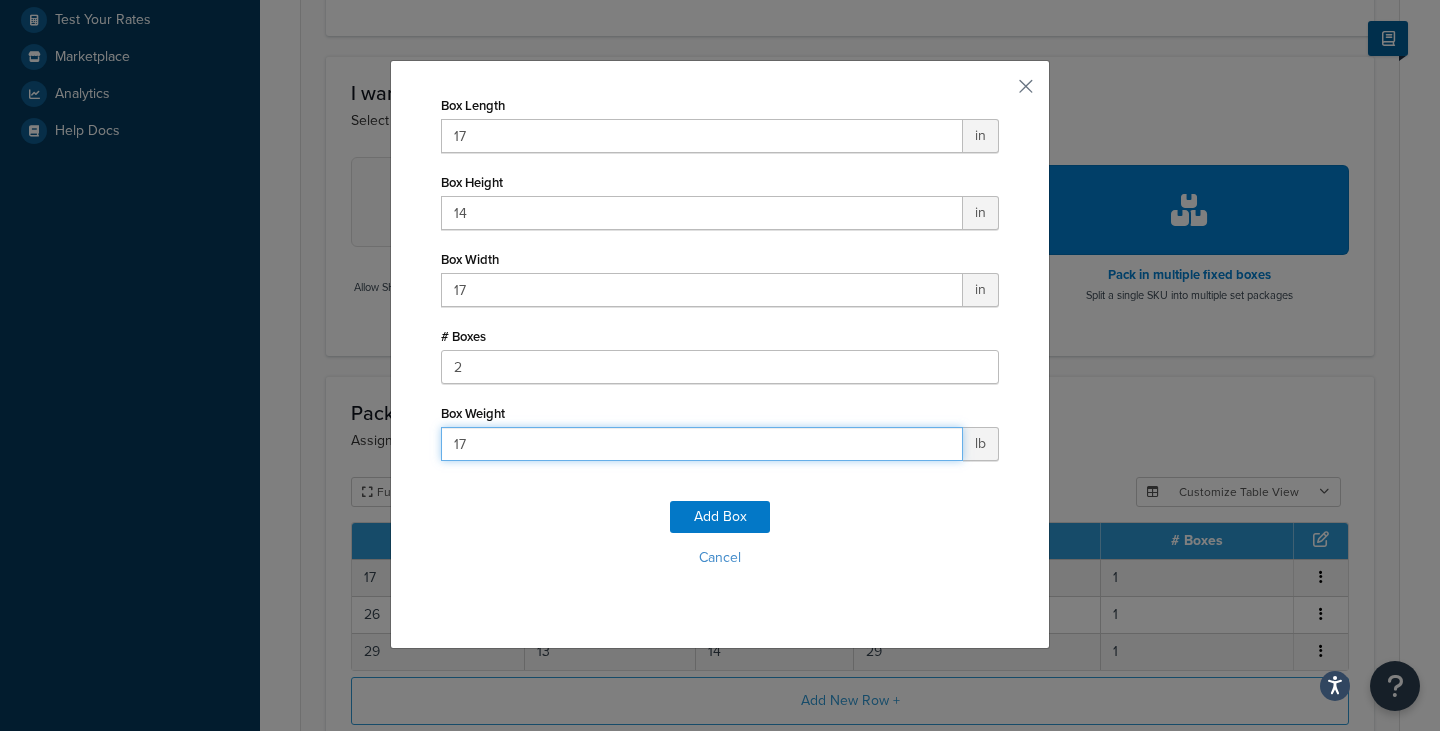 drag, startPoint x: 480, startPoint y: 442, endPoint x: 364, endPoint y: 424, distance: 117.388245 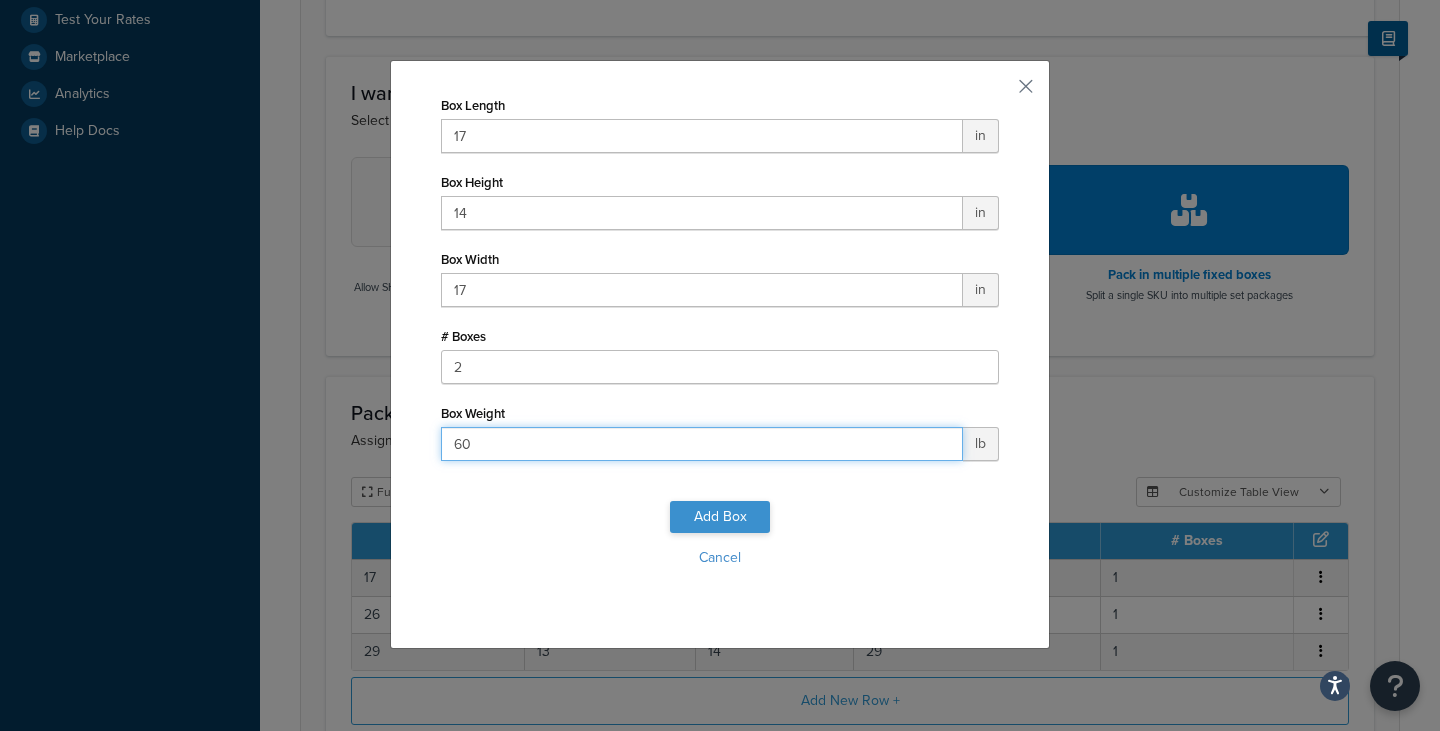 type on "60" 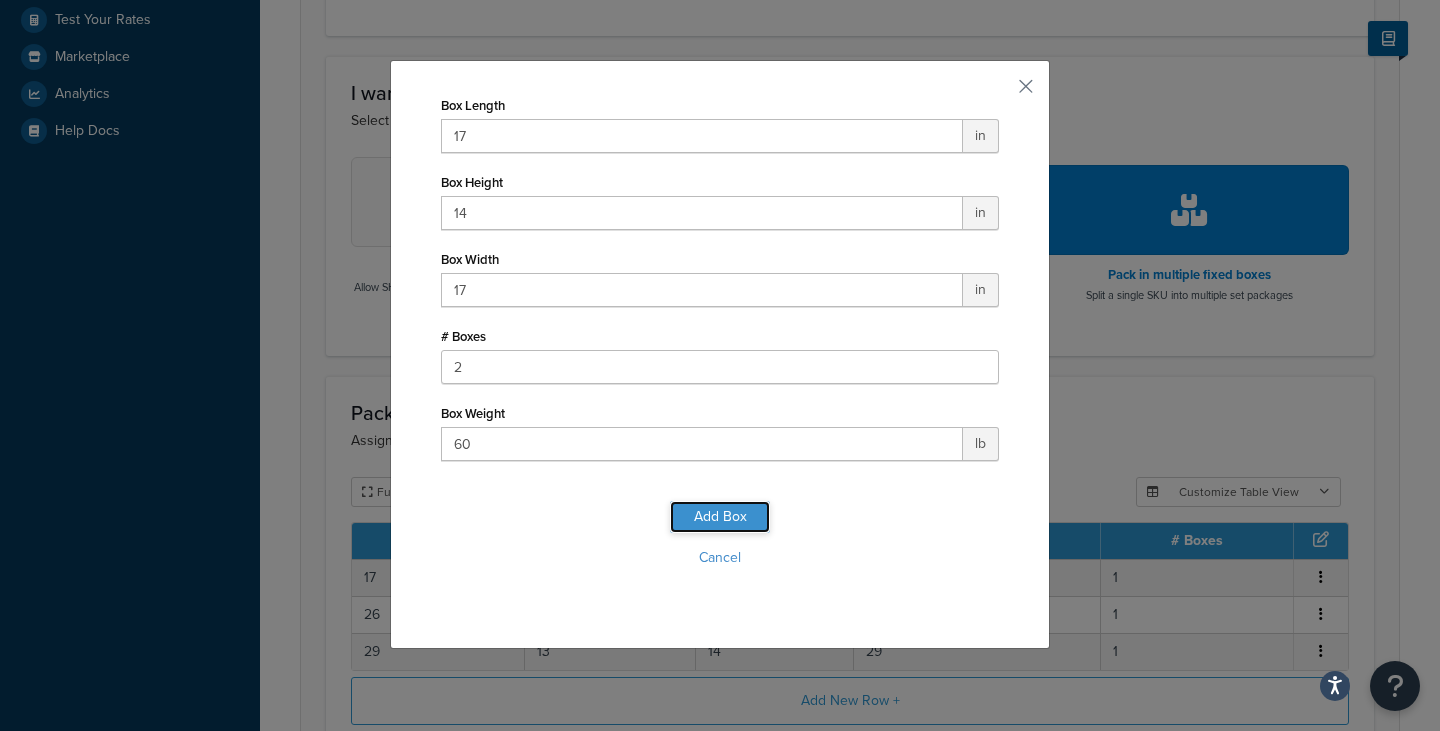 click on "Add Box" at bounding box center (720, 517) 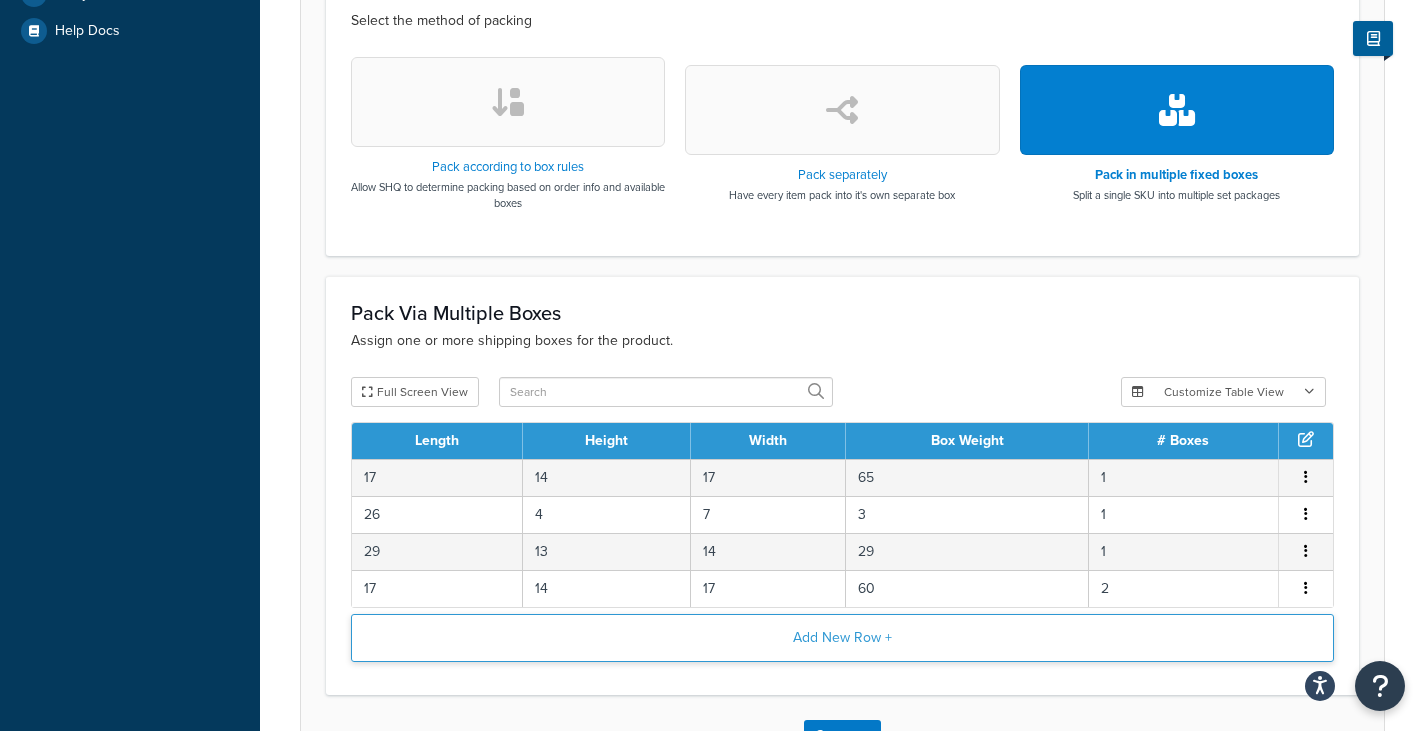 scroll, scrollTop: 800, scrollLeft: 0, axis: vertical 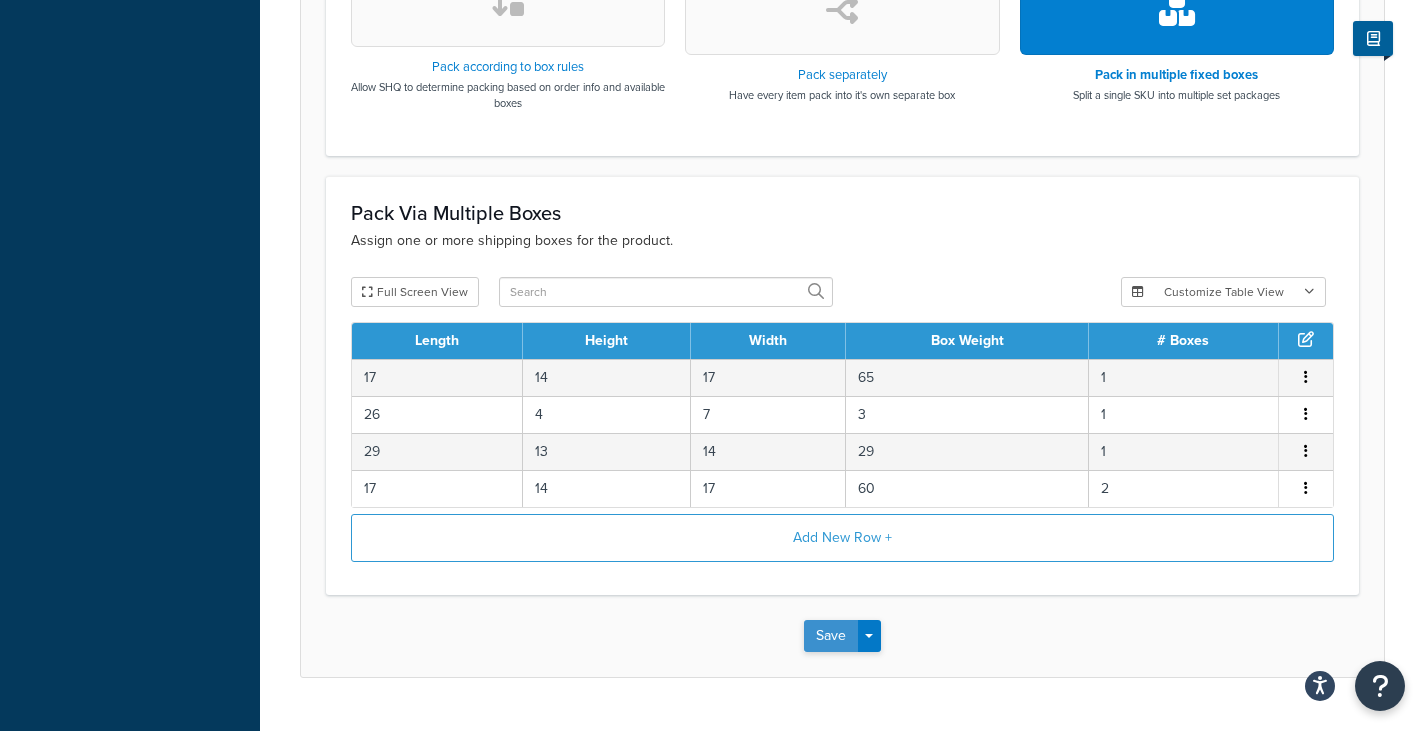 click on "Save" at bounding box center [831, 636] 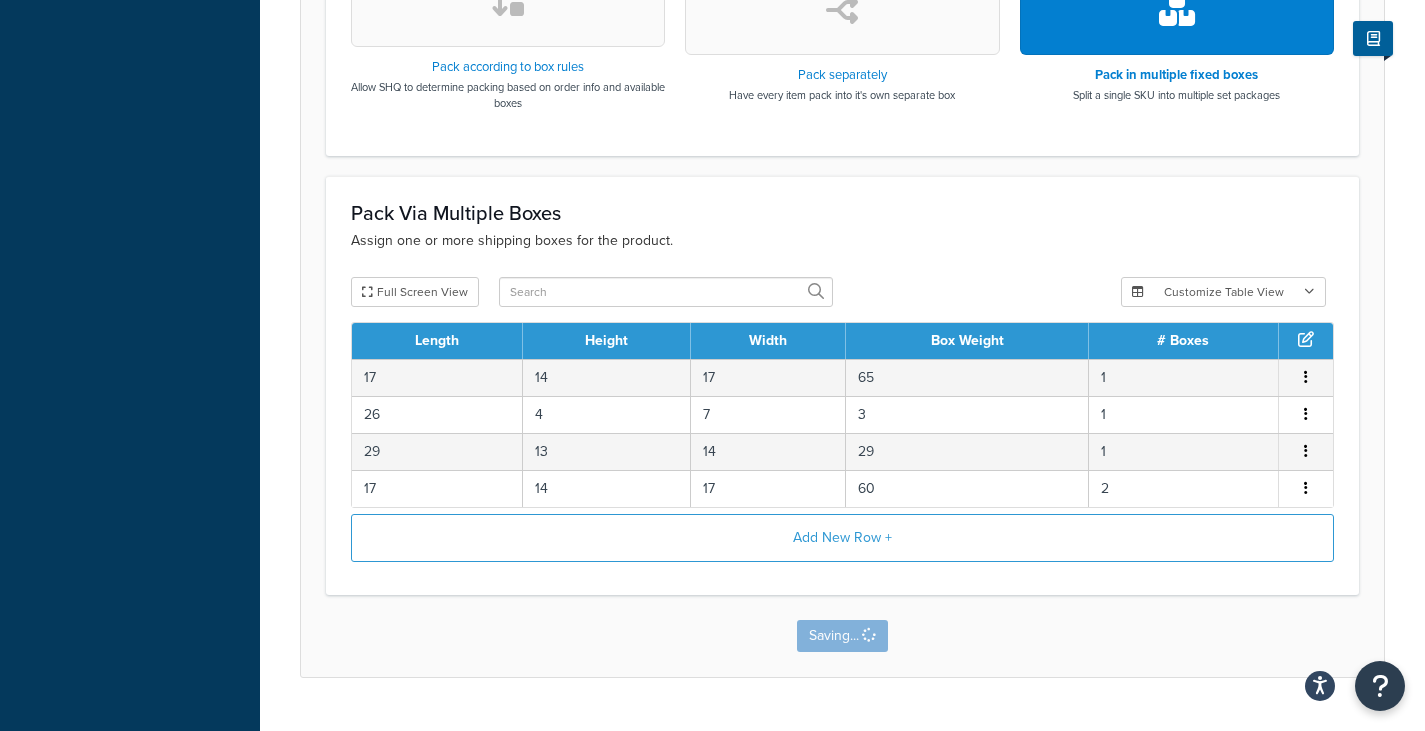 scroll, scrollTop: 0, scrollLeft: 0, axis: both 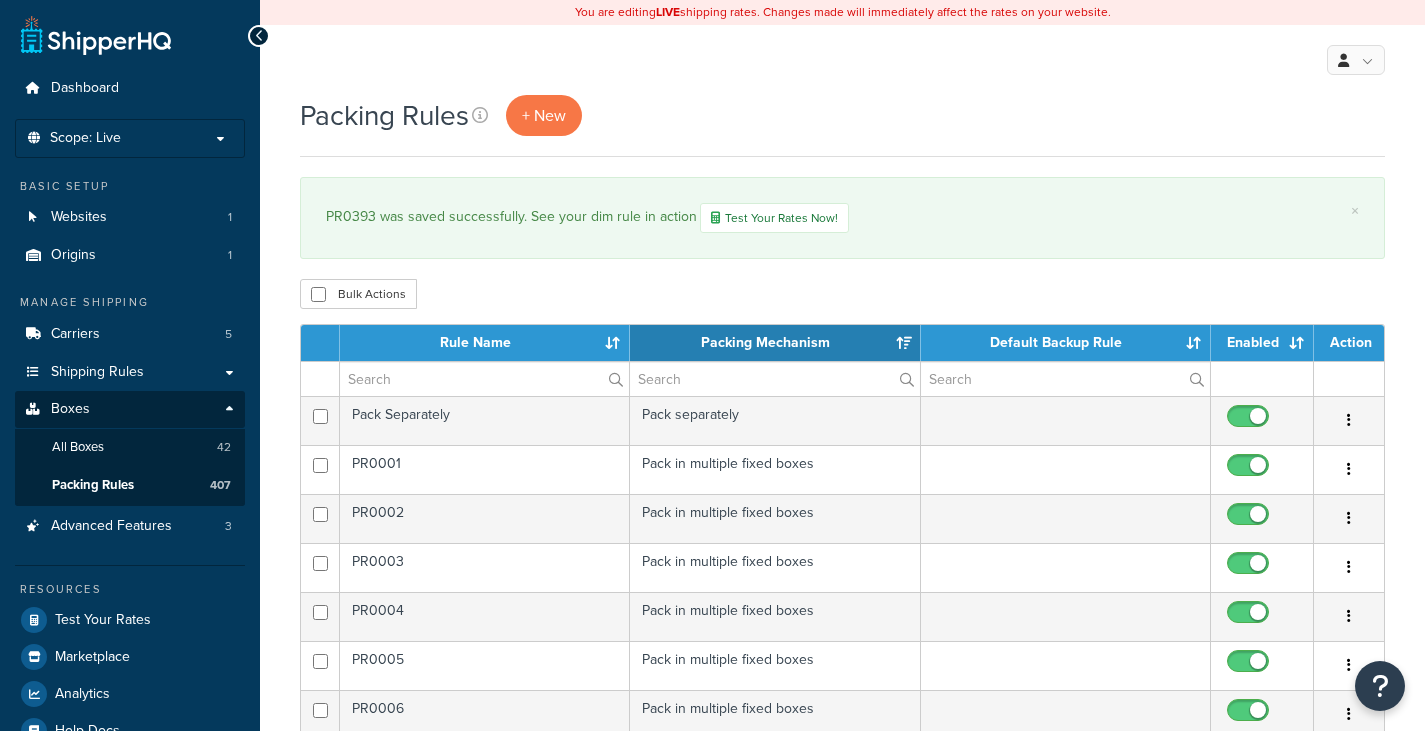 select on "15" 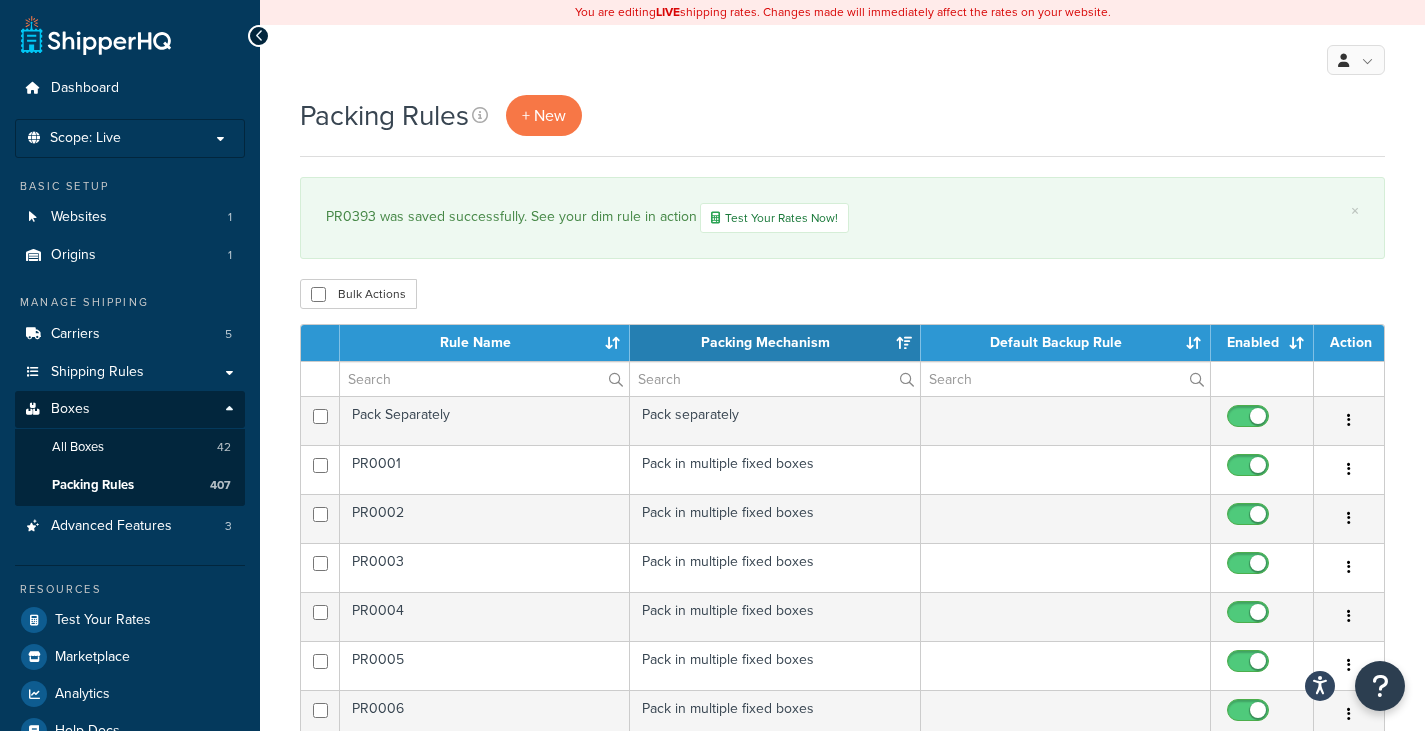 scroll, scrollTop: 0, scrollLeft: 0, axis: both 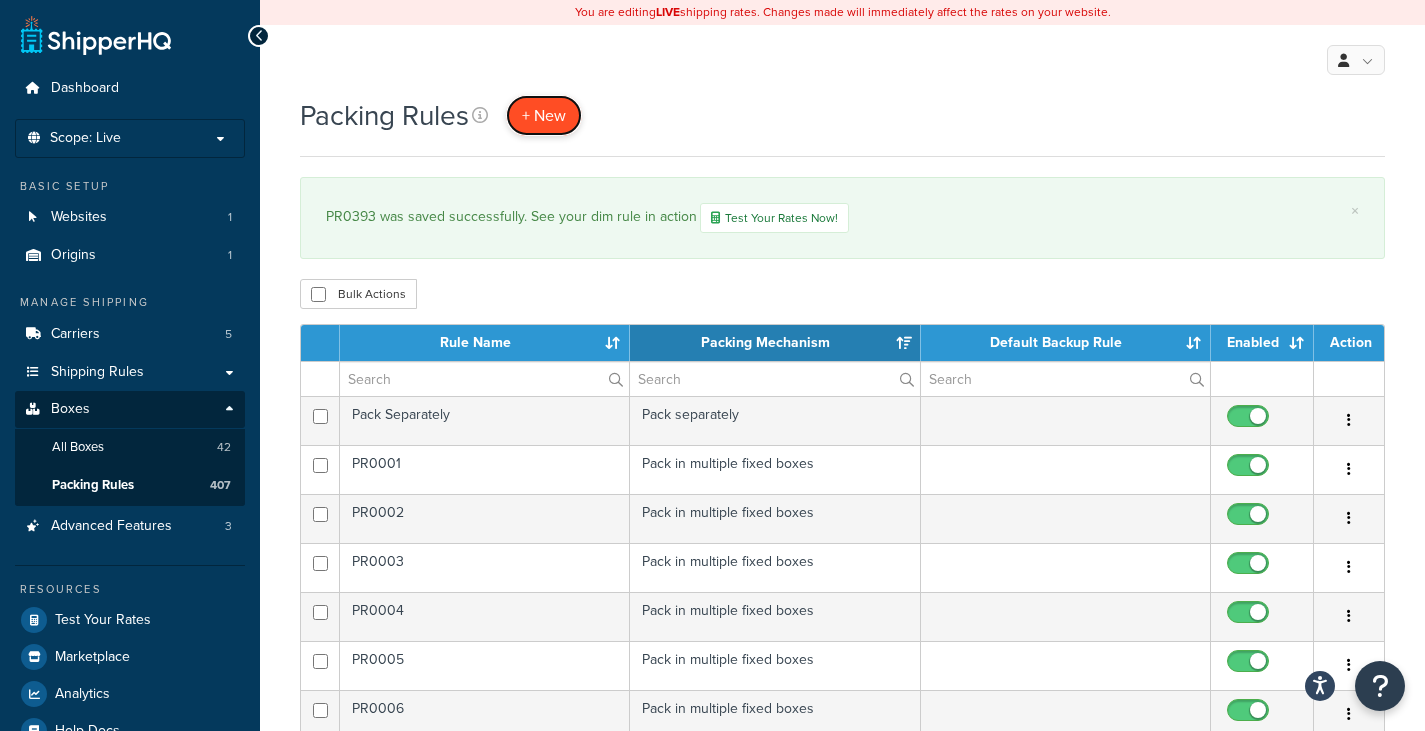 click on "+ New" at bounding box center [544, 115] 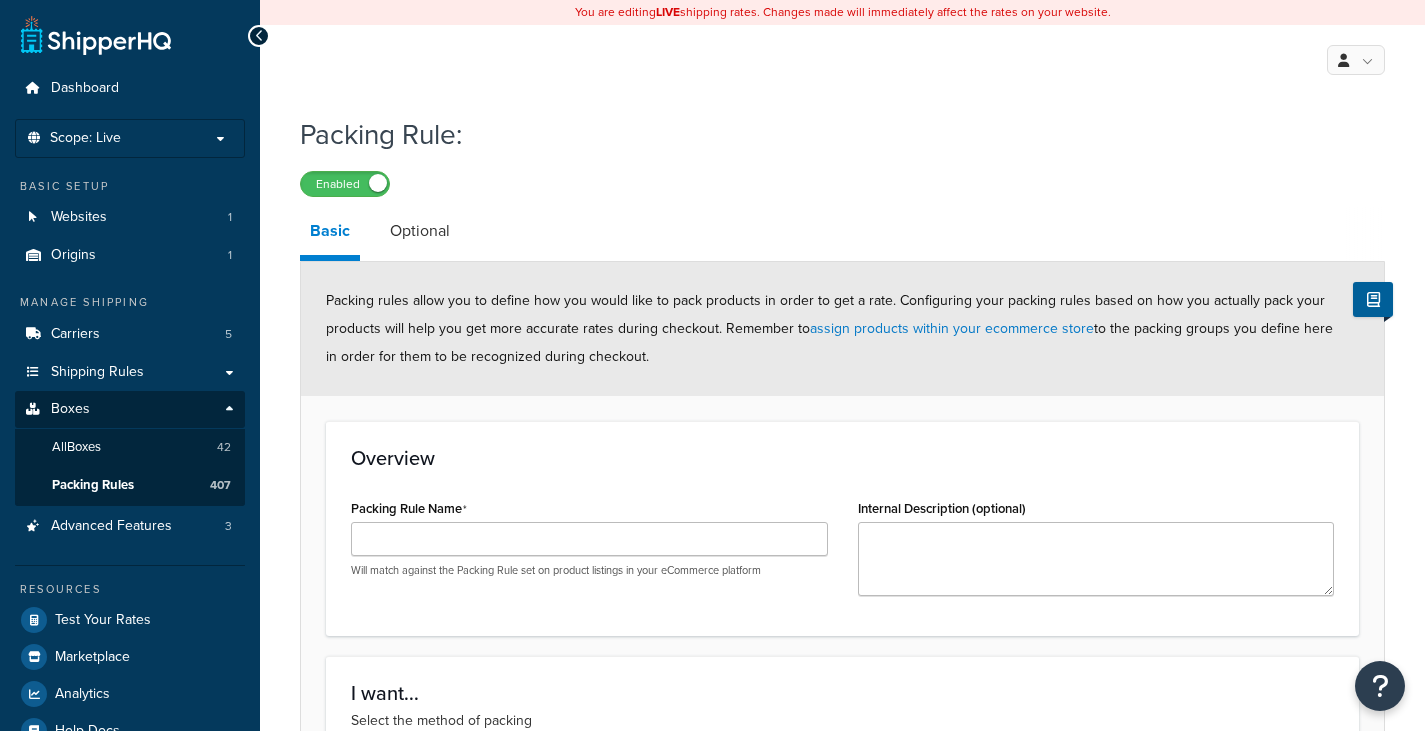 scroll, scrollTop: 0, scrollLeft: 0, axis: both 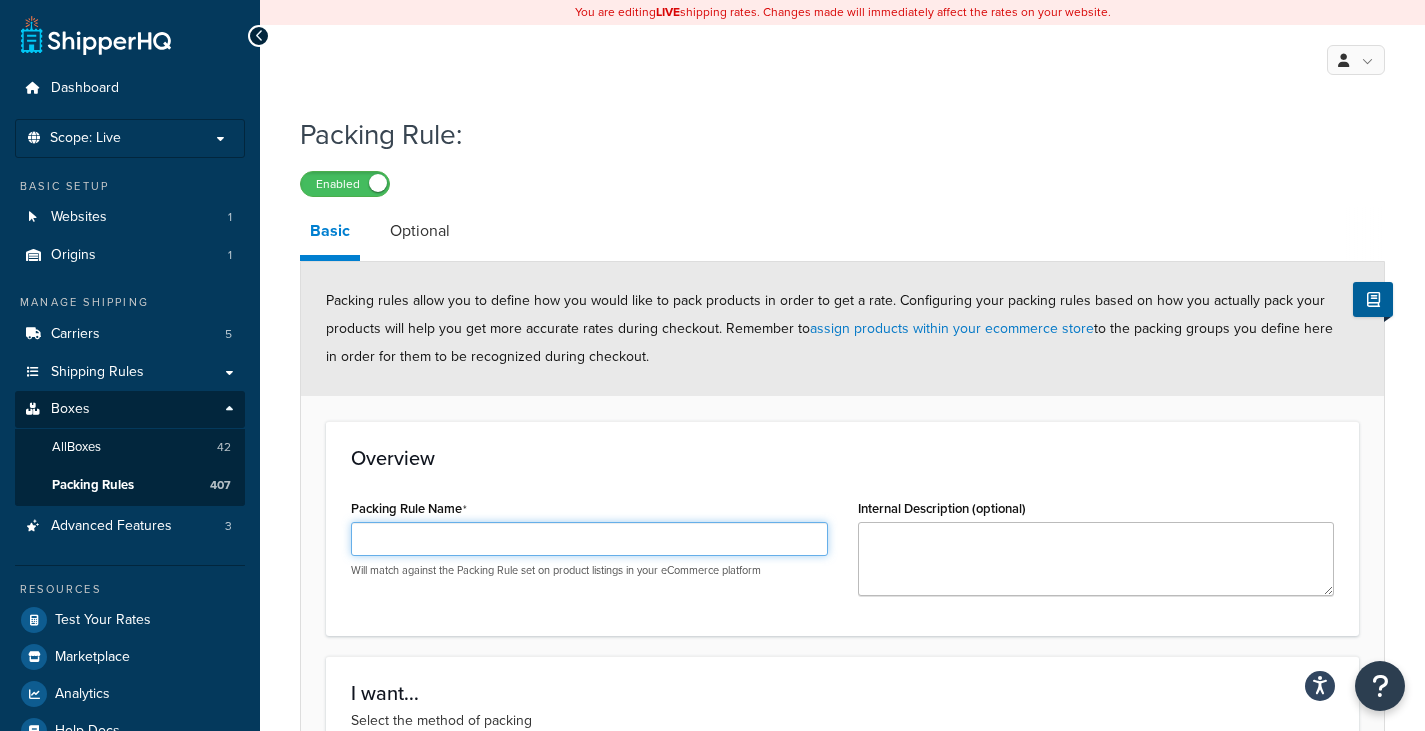click on "Packing Rule Name" at bounding box center (589, 539) 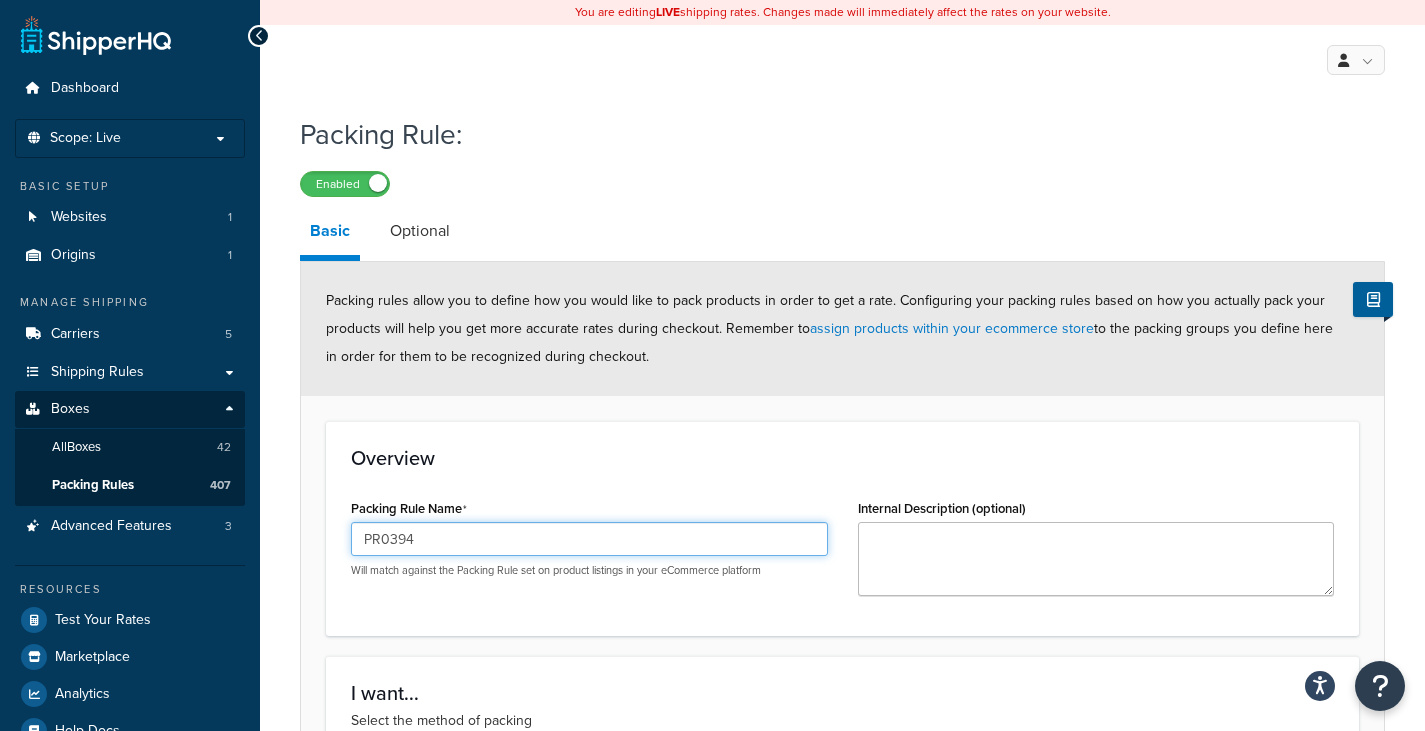 type on "PR0394" 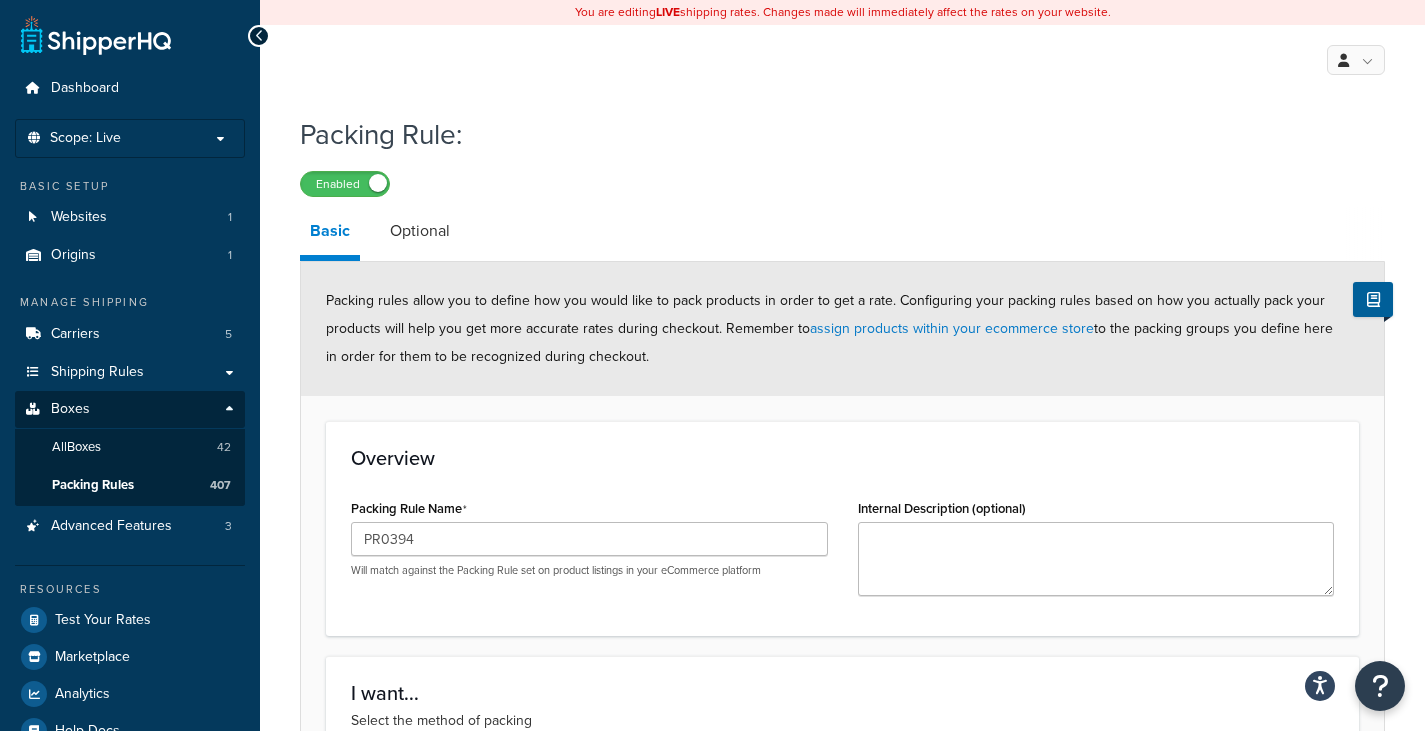 drag, startPoint x: 1058, startPoint y: 612, endPoint x: 1086, endPoint y: 602, distance: 29.732138 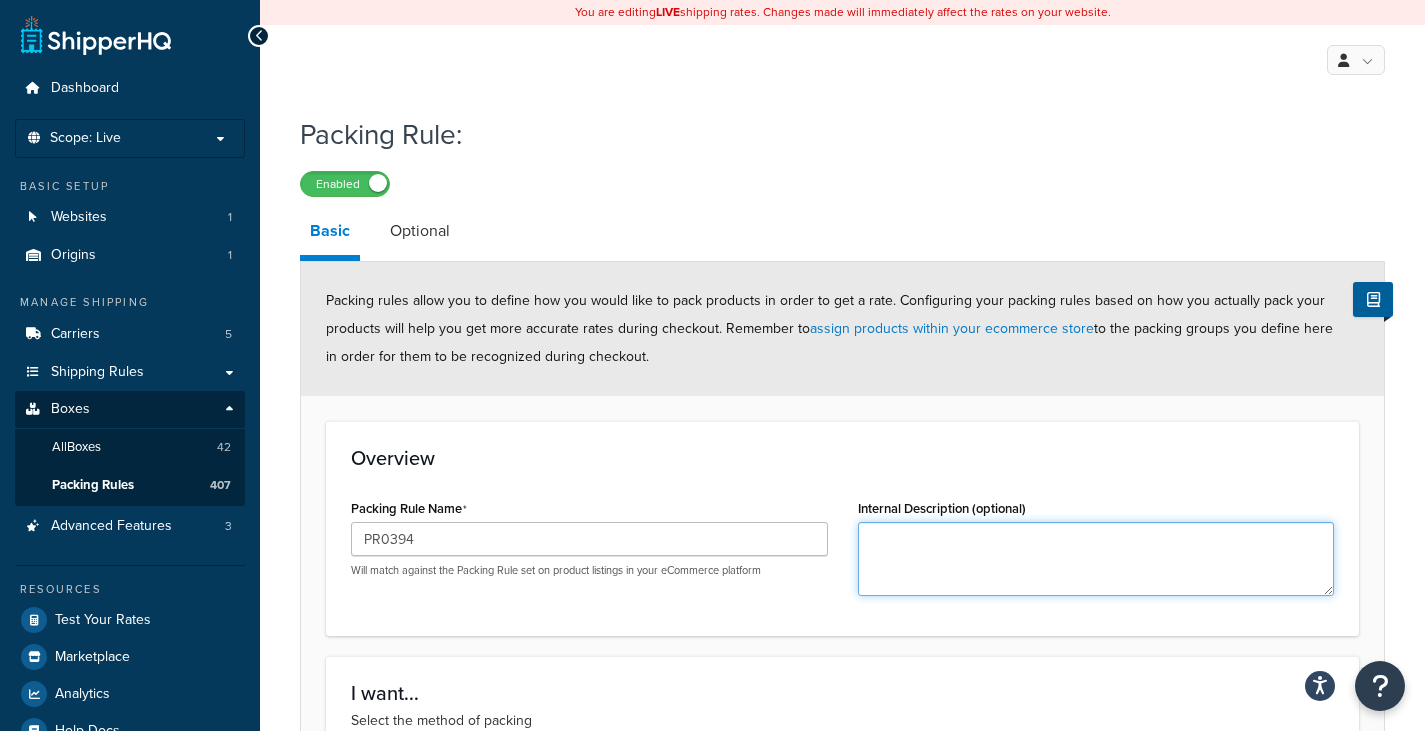 drag, startPoint x: 1015, startPoint y: 526, endPoint x: 1002, endPoint y: 535, distance: 15.811388 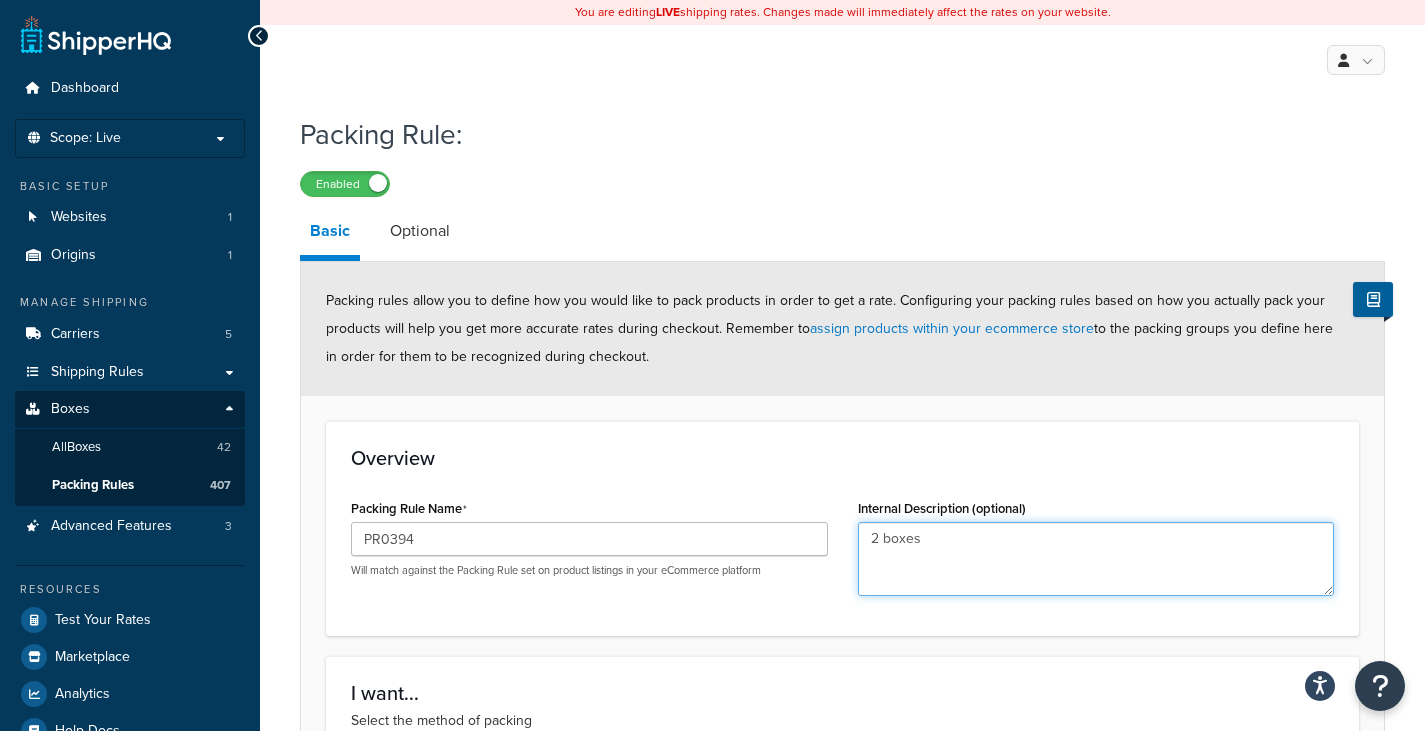 paste on "36x15x25x16x16x11" 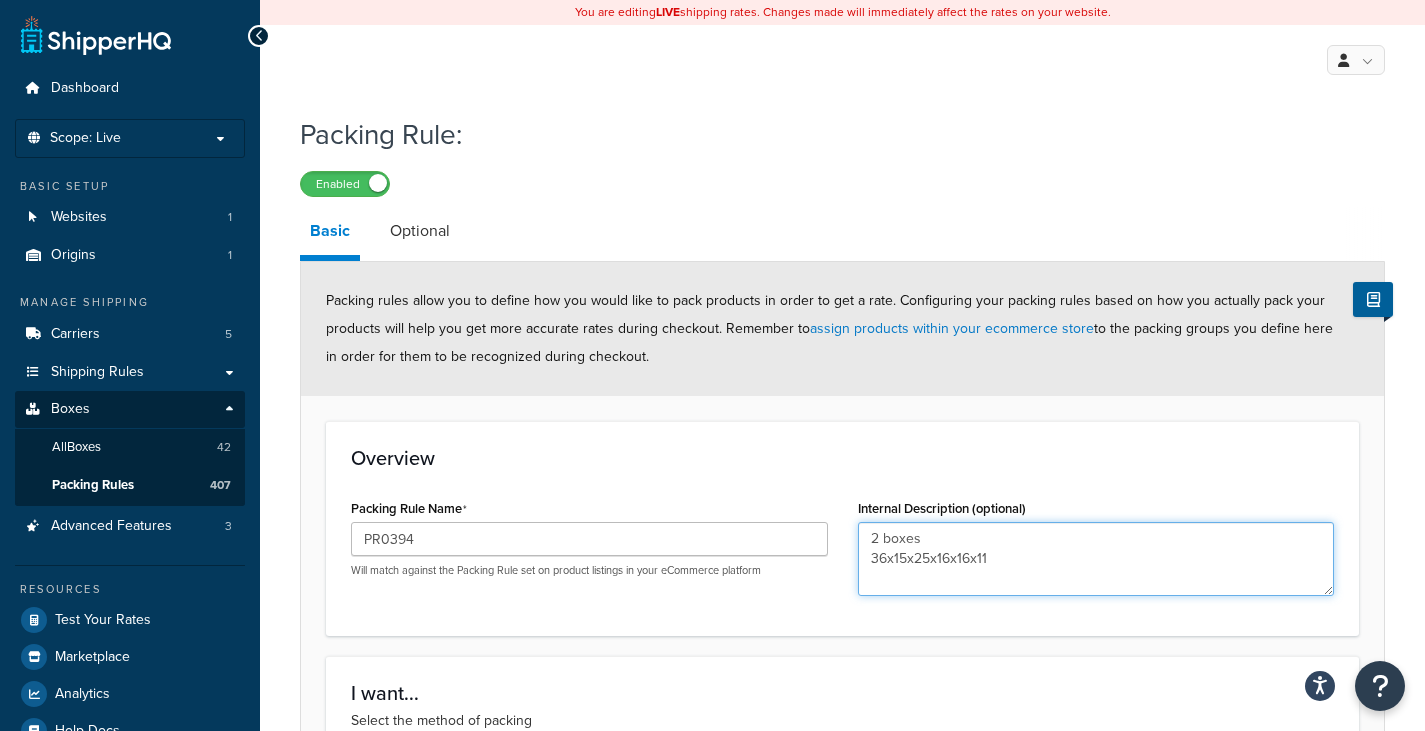 click on "2 boxes
36x15x25x16x16x11" at bounding box center (1096, 559) 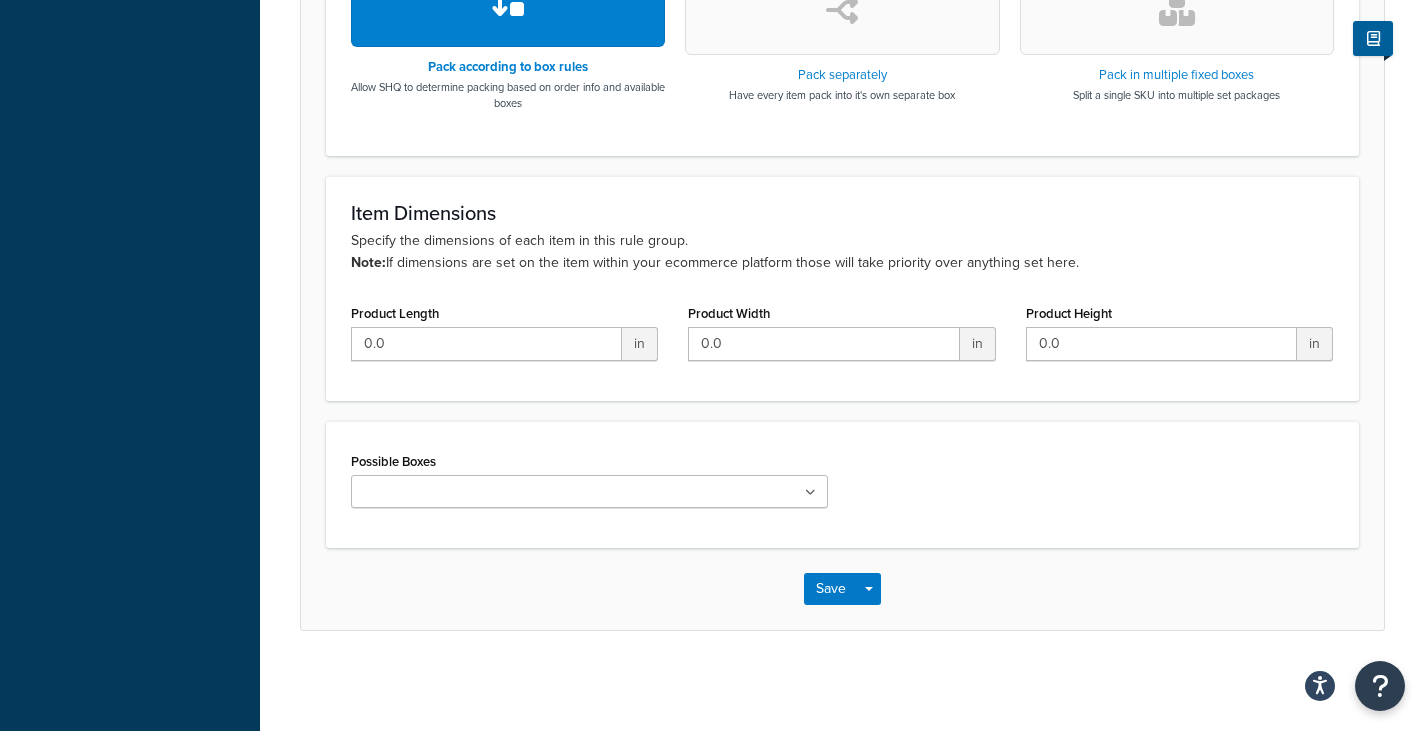 scroll, scrollTop: 304, scrollLeft: 0, axis: vertical 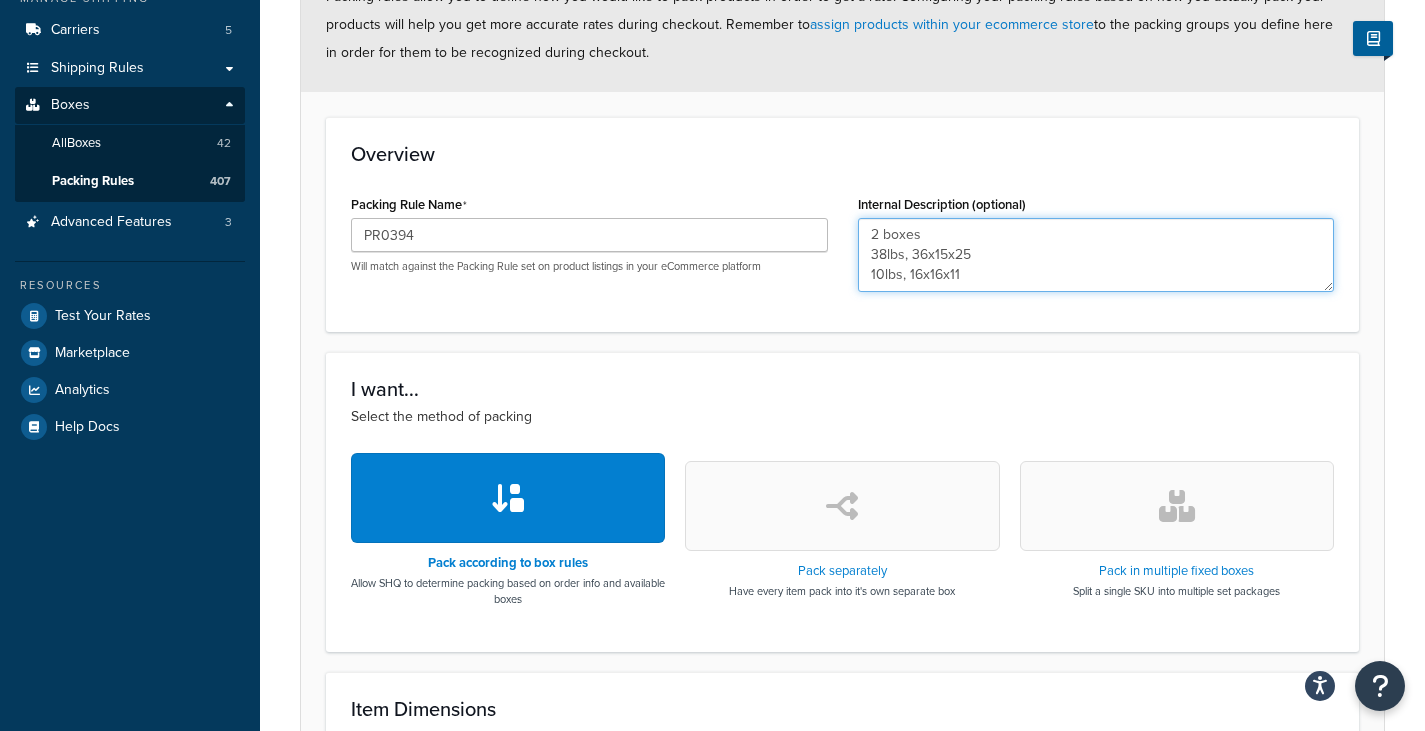 type on "2 boxes
38lbs, 36x15x25
10lbs, 16x16x11" 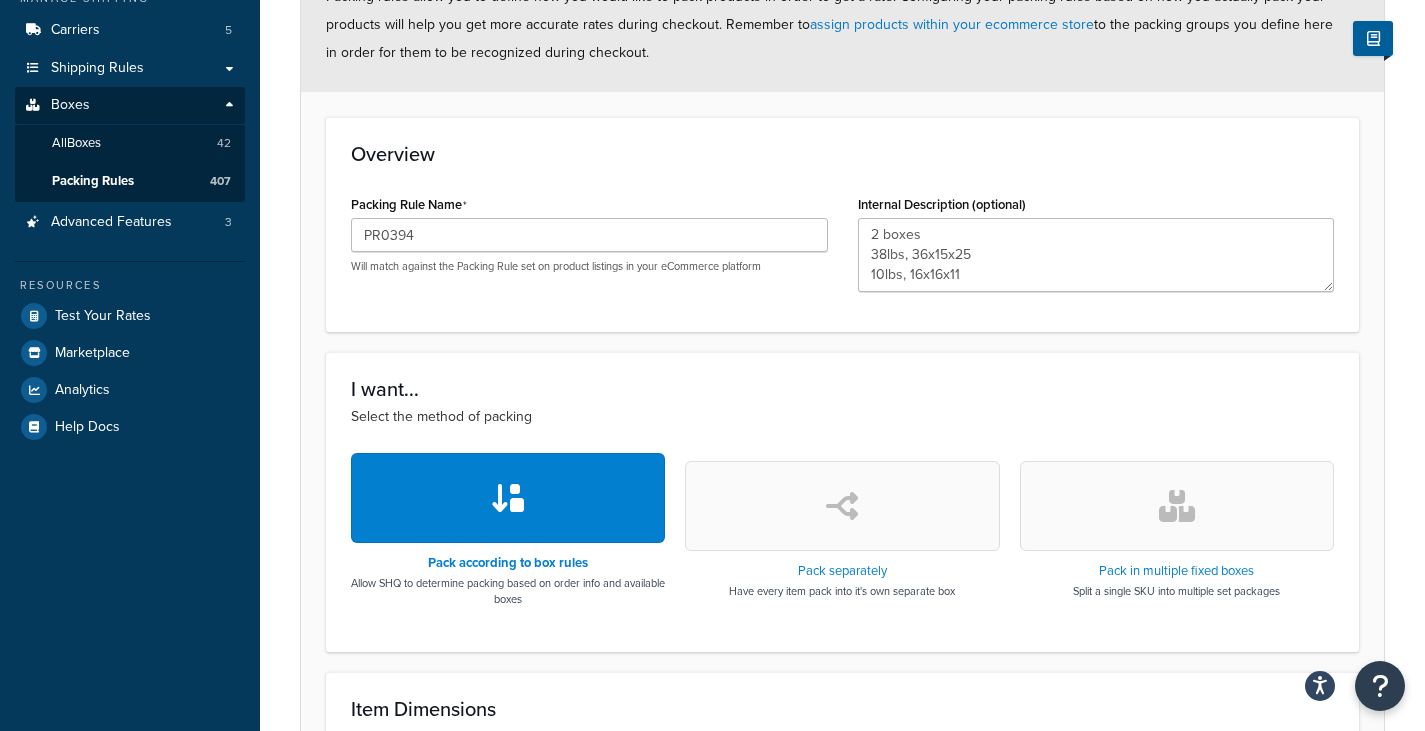 click at bounding box center [1177, 506] 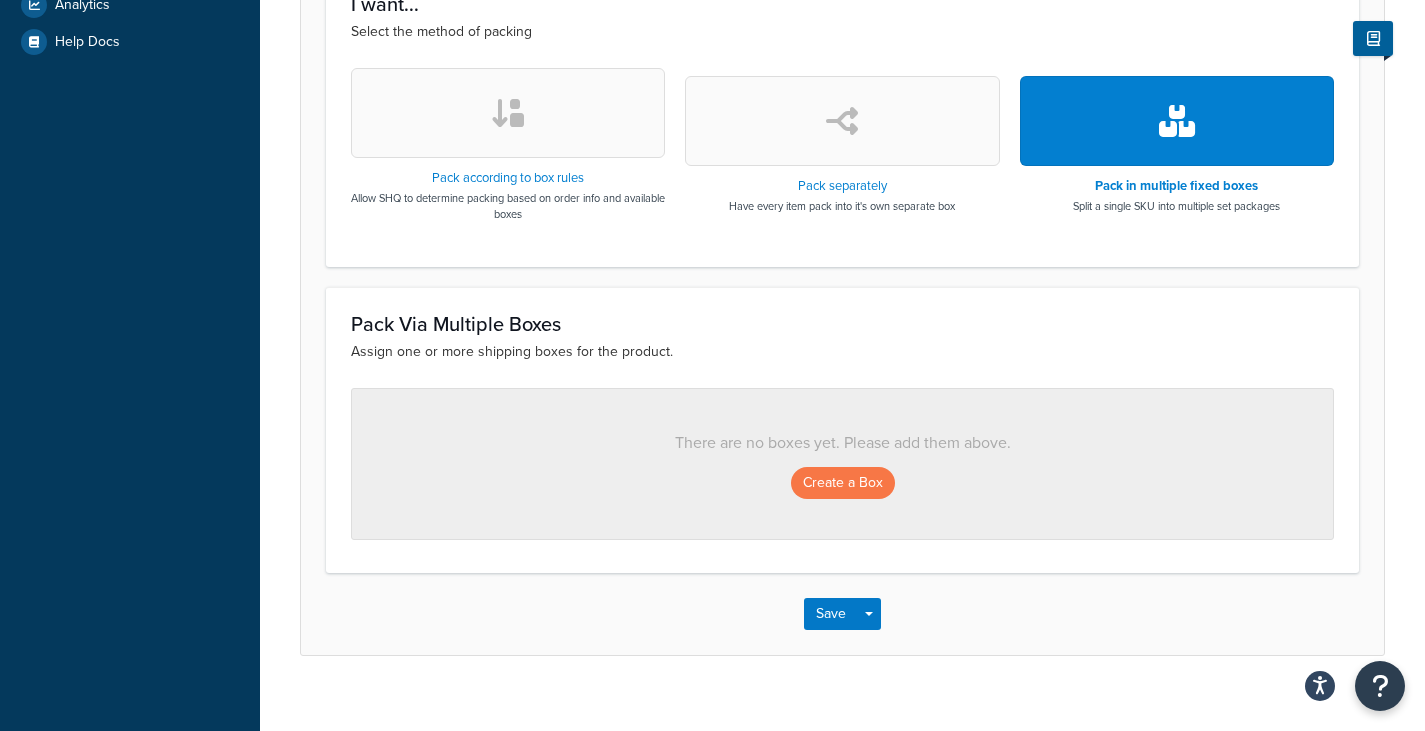 scroll, scrollTop: 717, scrollLeft: 0, axis: vertical 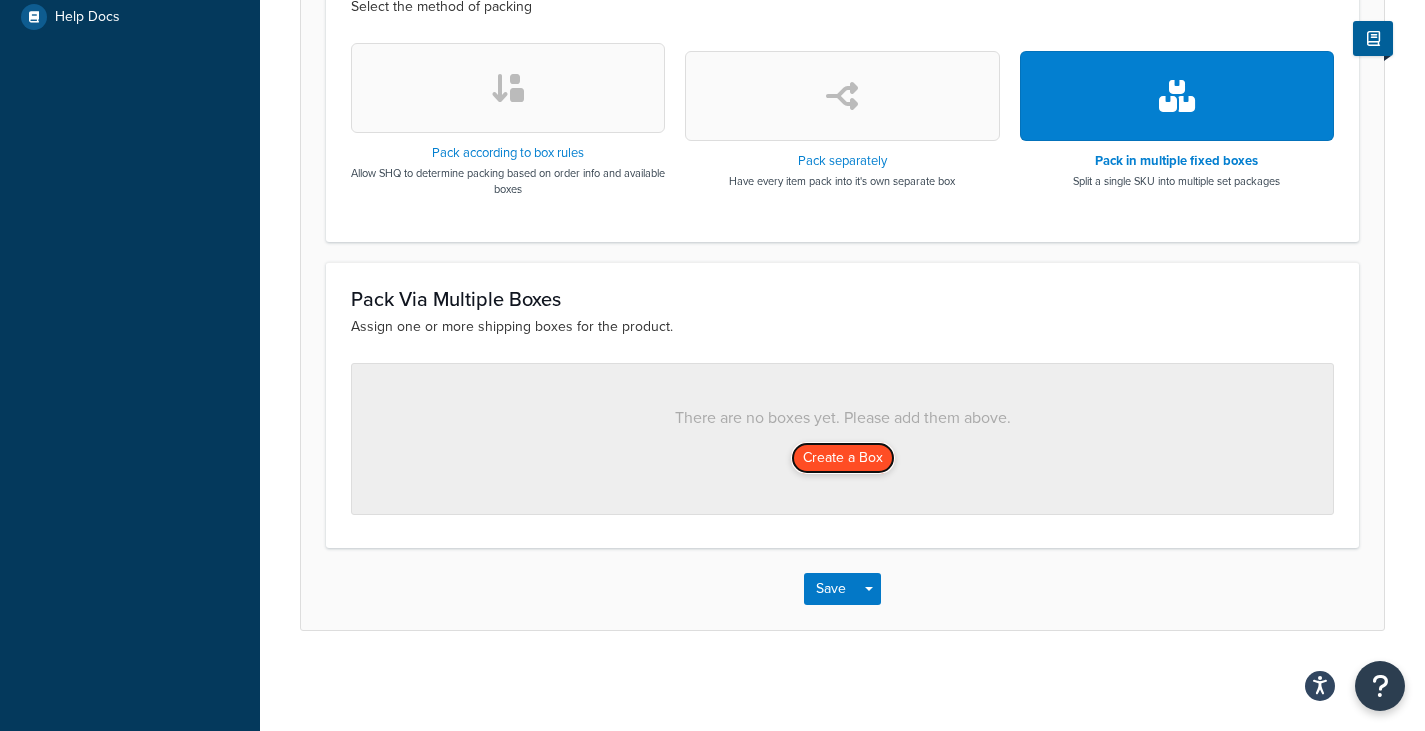 click on "Create a Box" at bounding box center (843, 458) 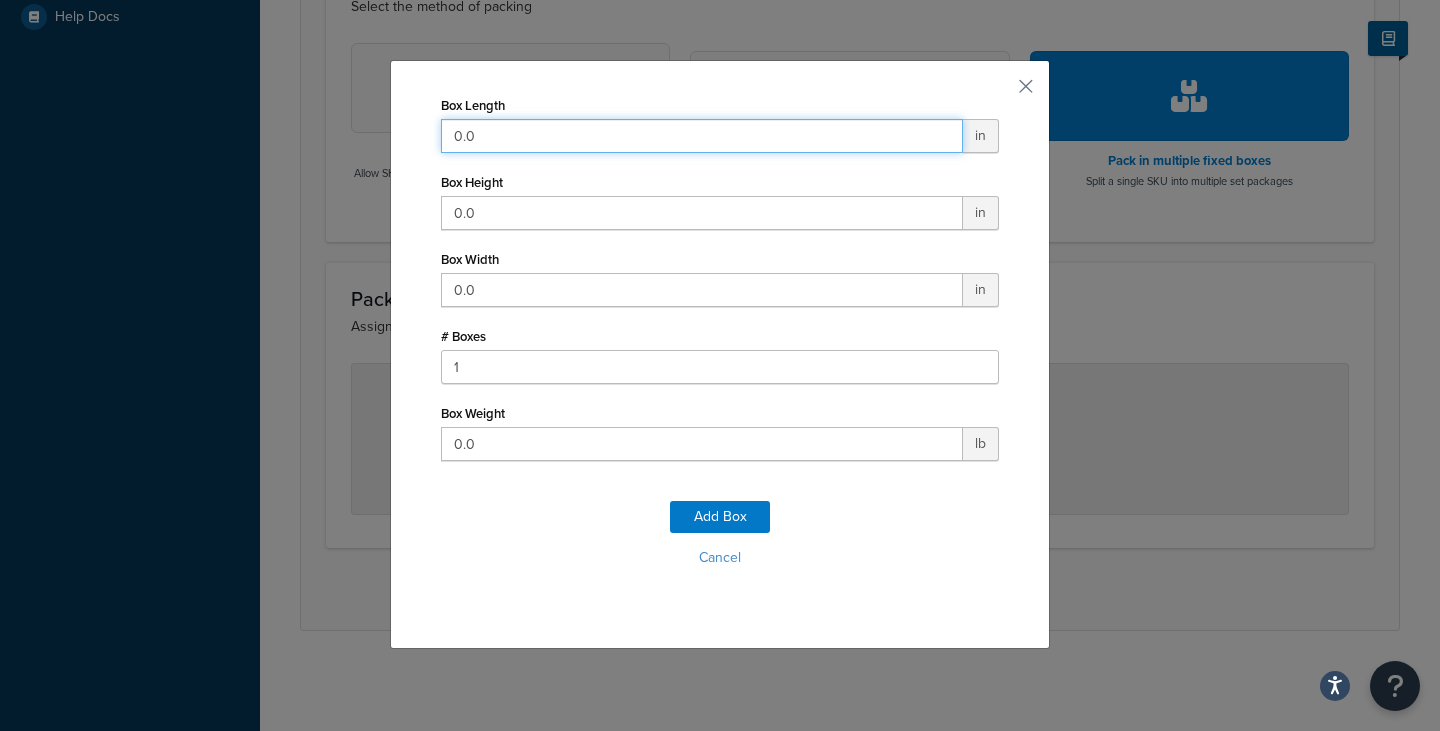 drag, startPoint x: 615, startPoint y: 133, endPoint x: 184, endPoint y: 125, distance: 431.07425 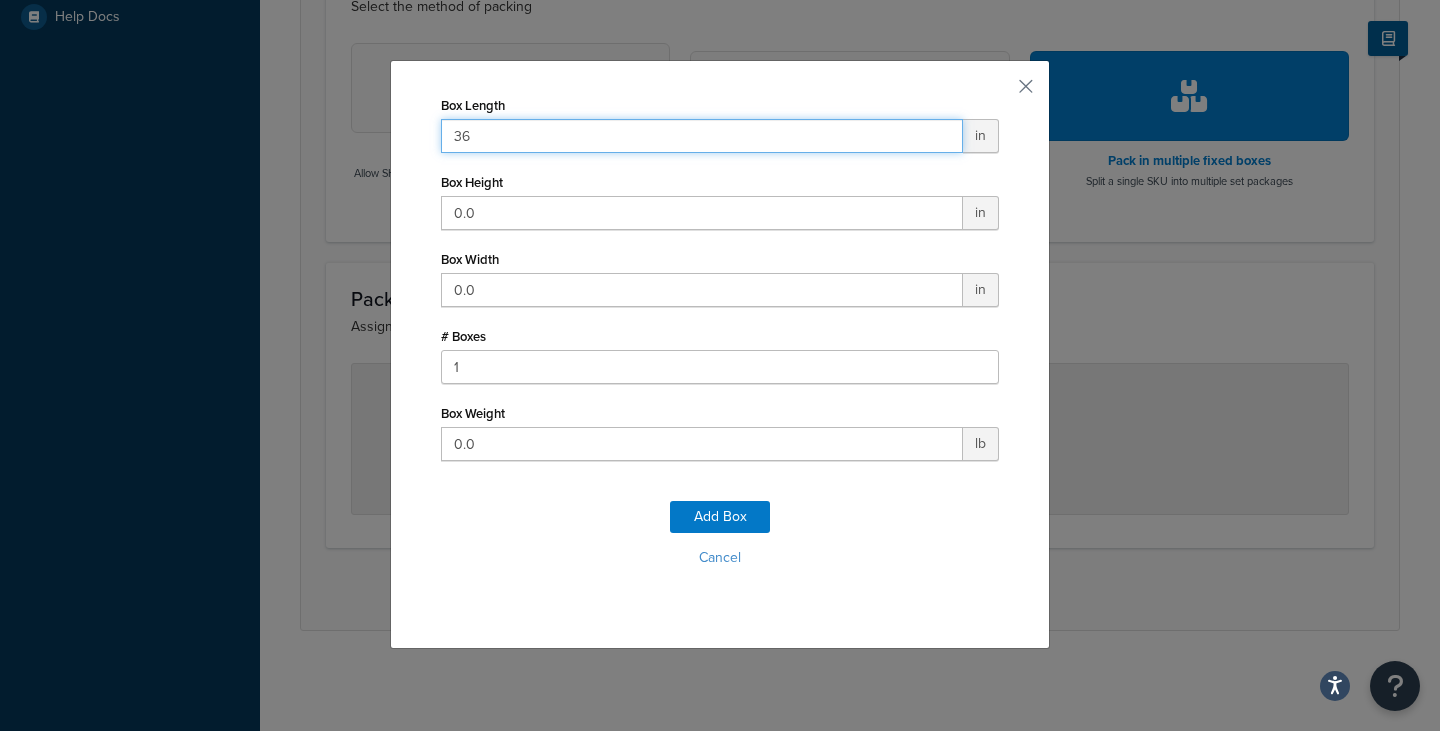 type on "36" 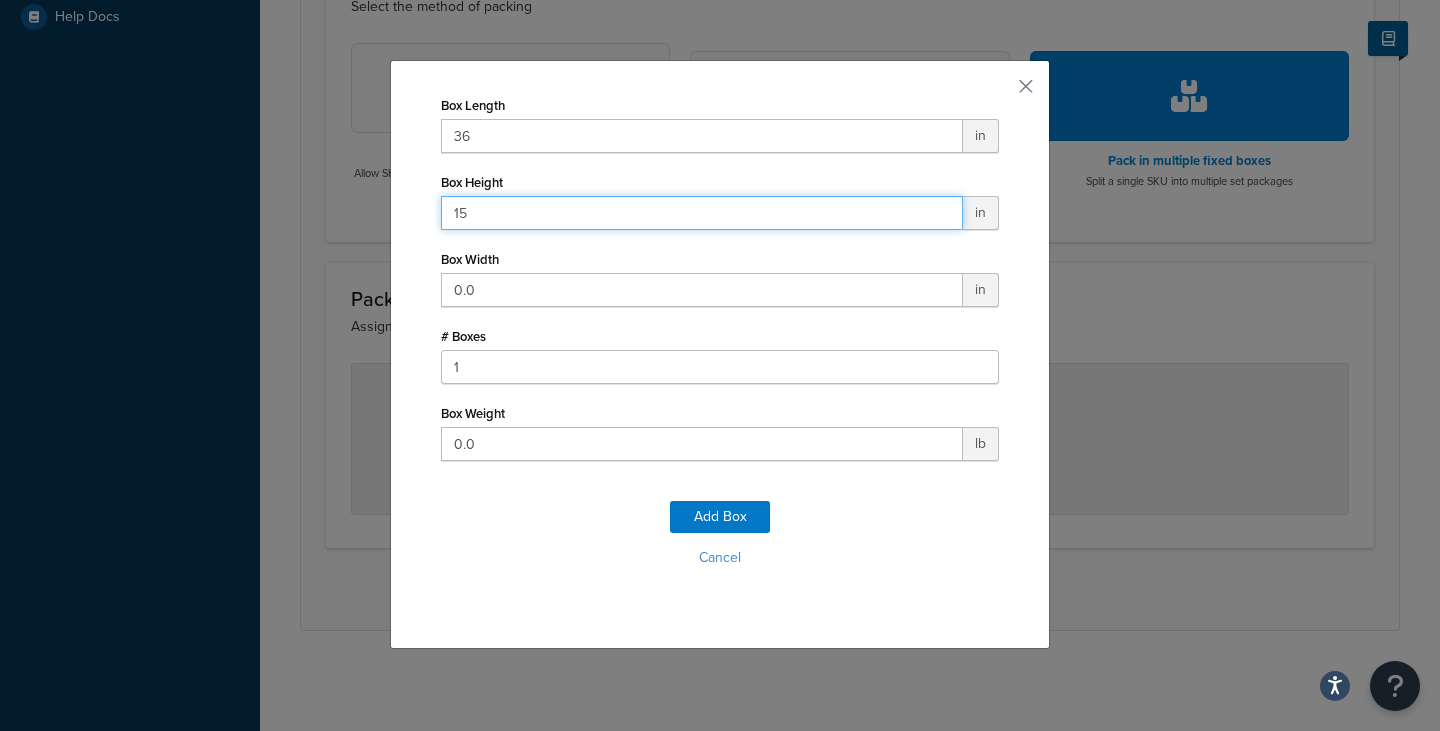 type on "15" 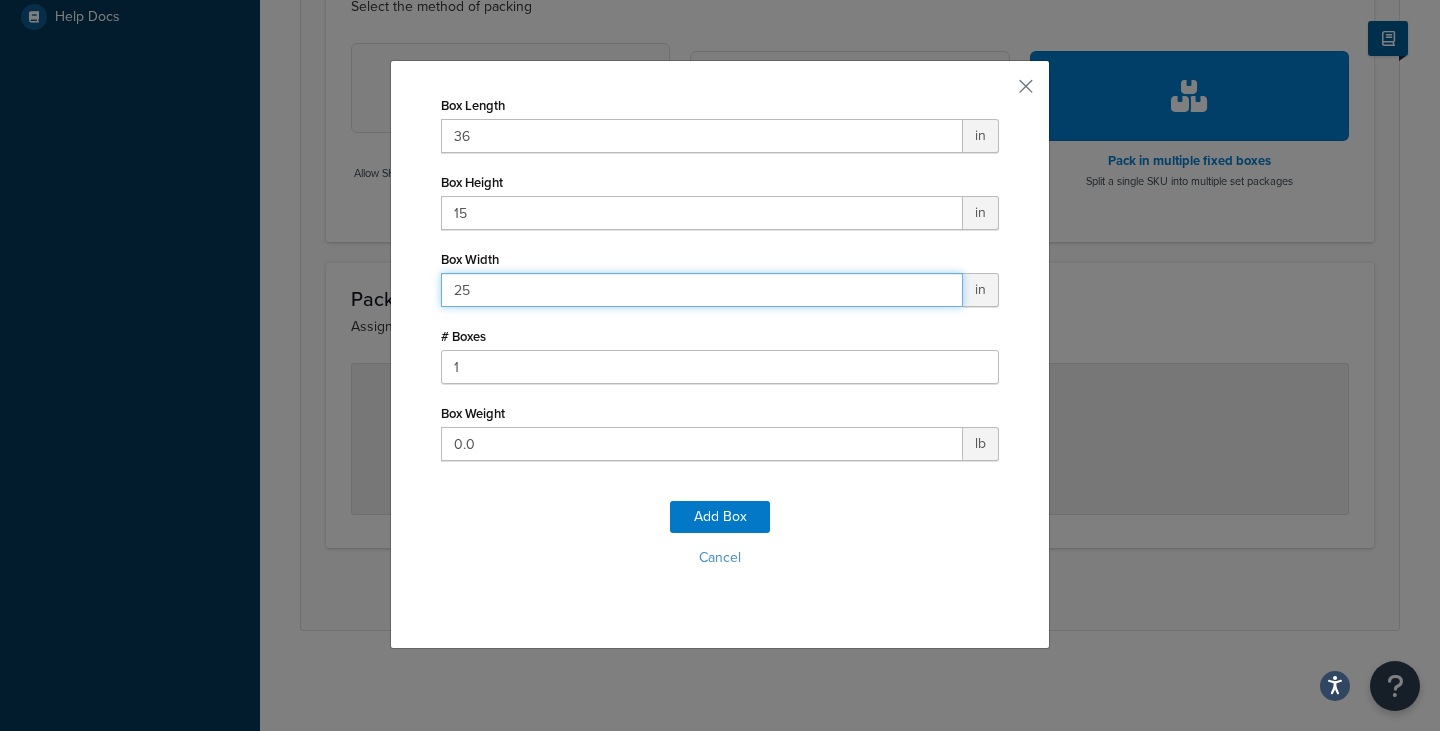 type on "25" 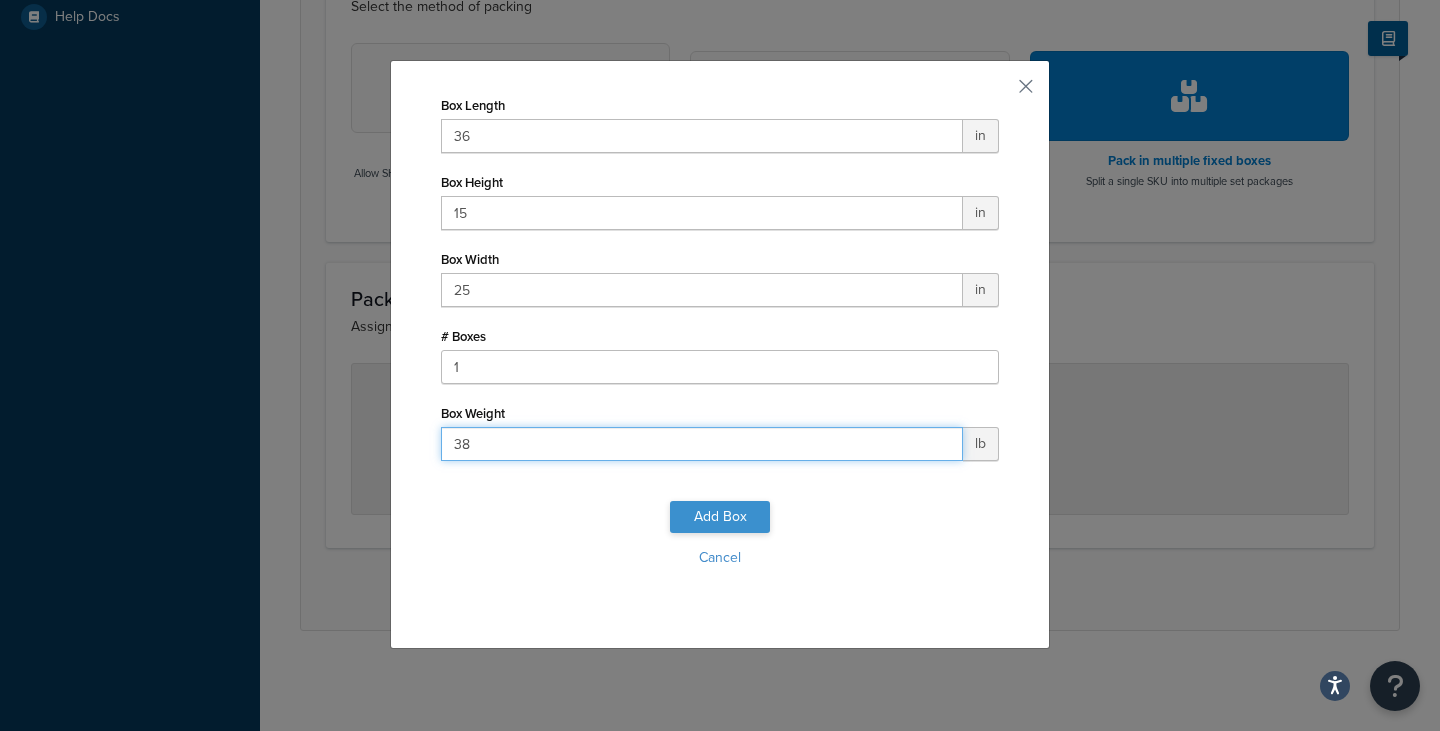 type on "38" 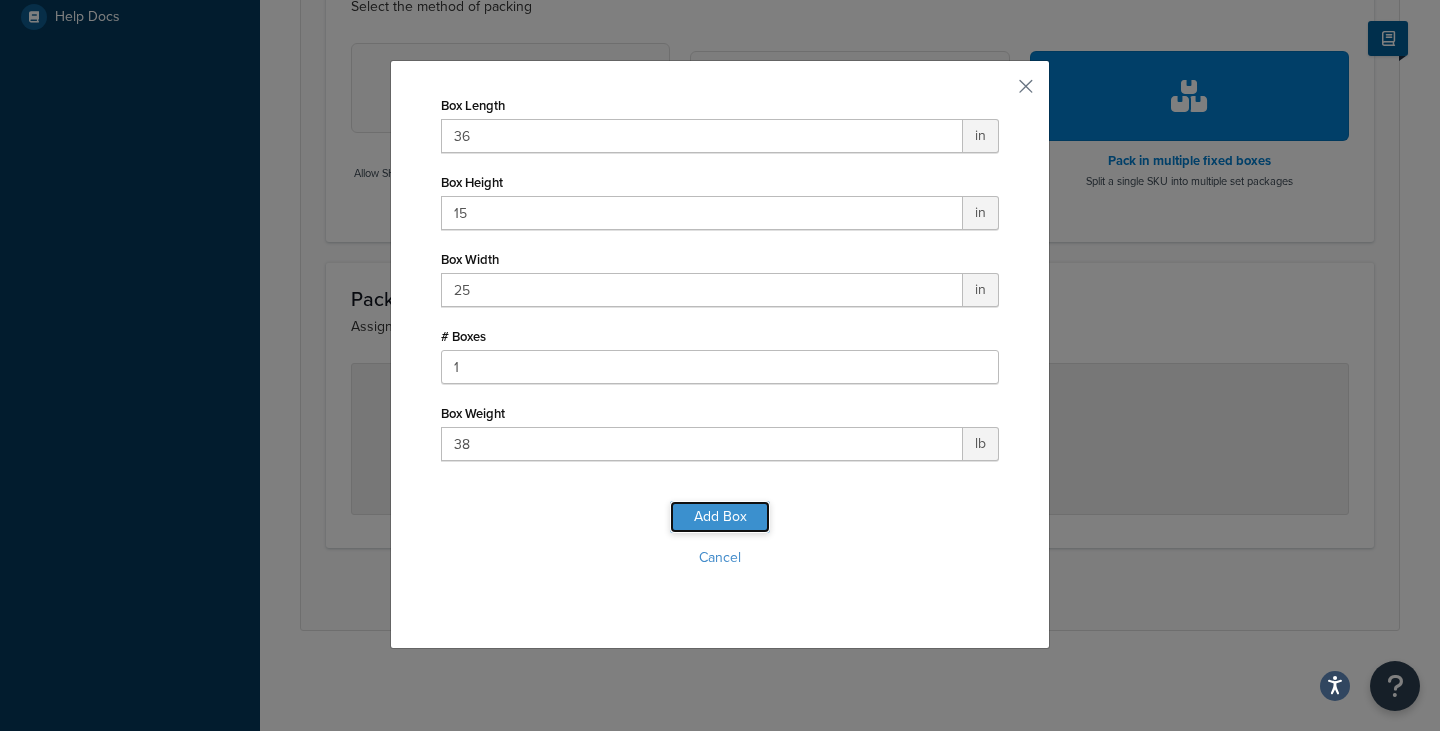 click on "Add Box" at bounding box center (720, 517) 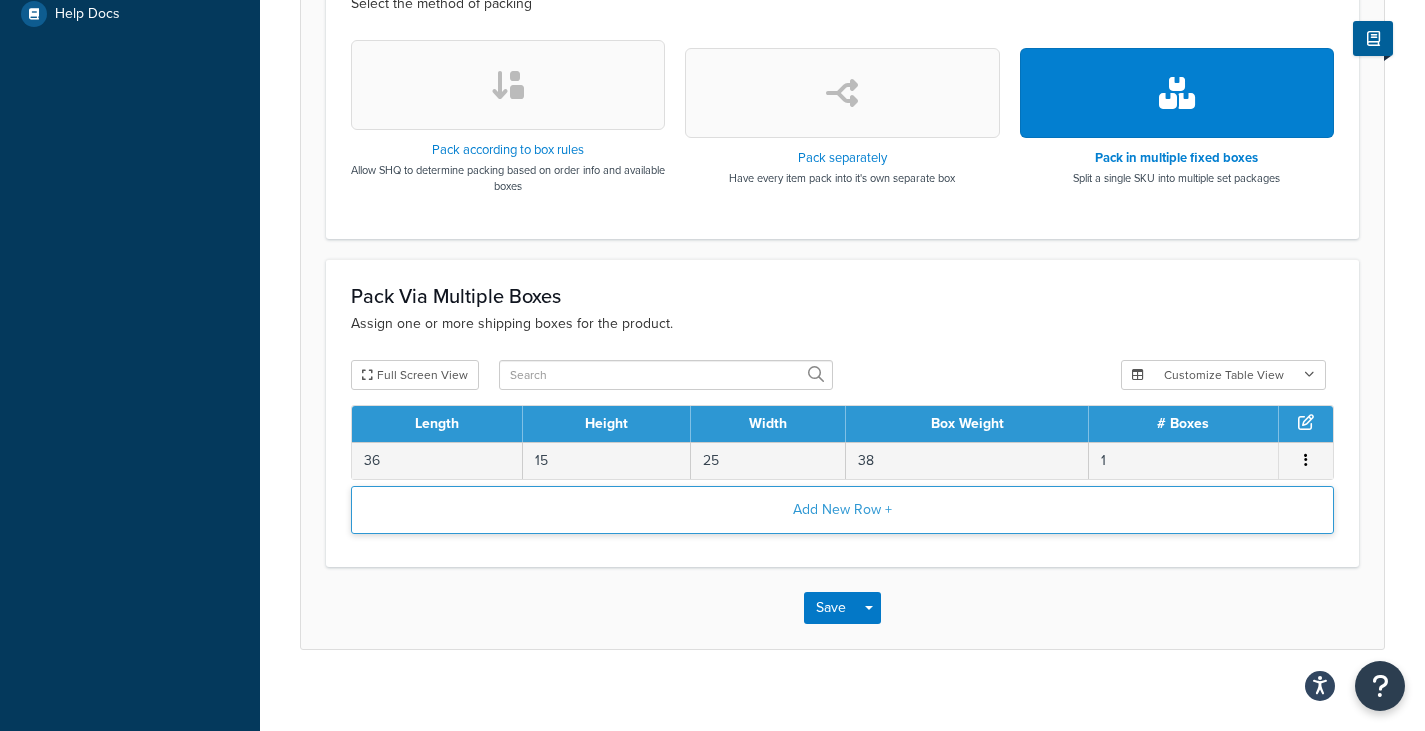 click on "Add New Row +" at bounding box center [842, 510] 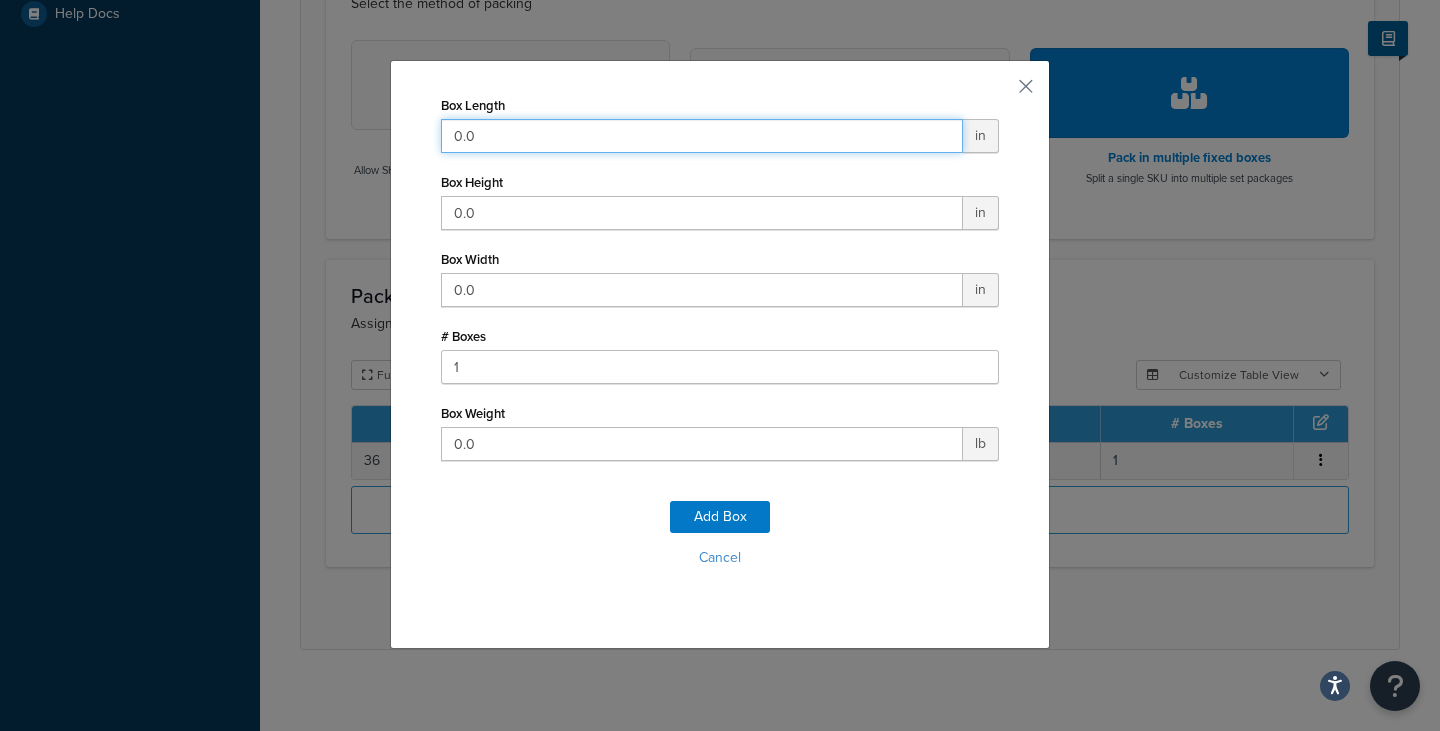 drag, startPoint x: 535, startPoint y: 127, endPoint x: 258, endPoint y: 98, distance: 278.51392 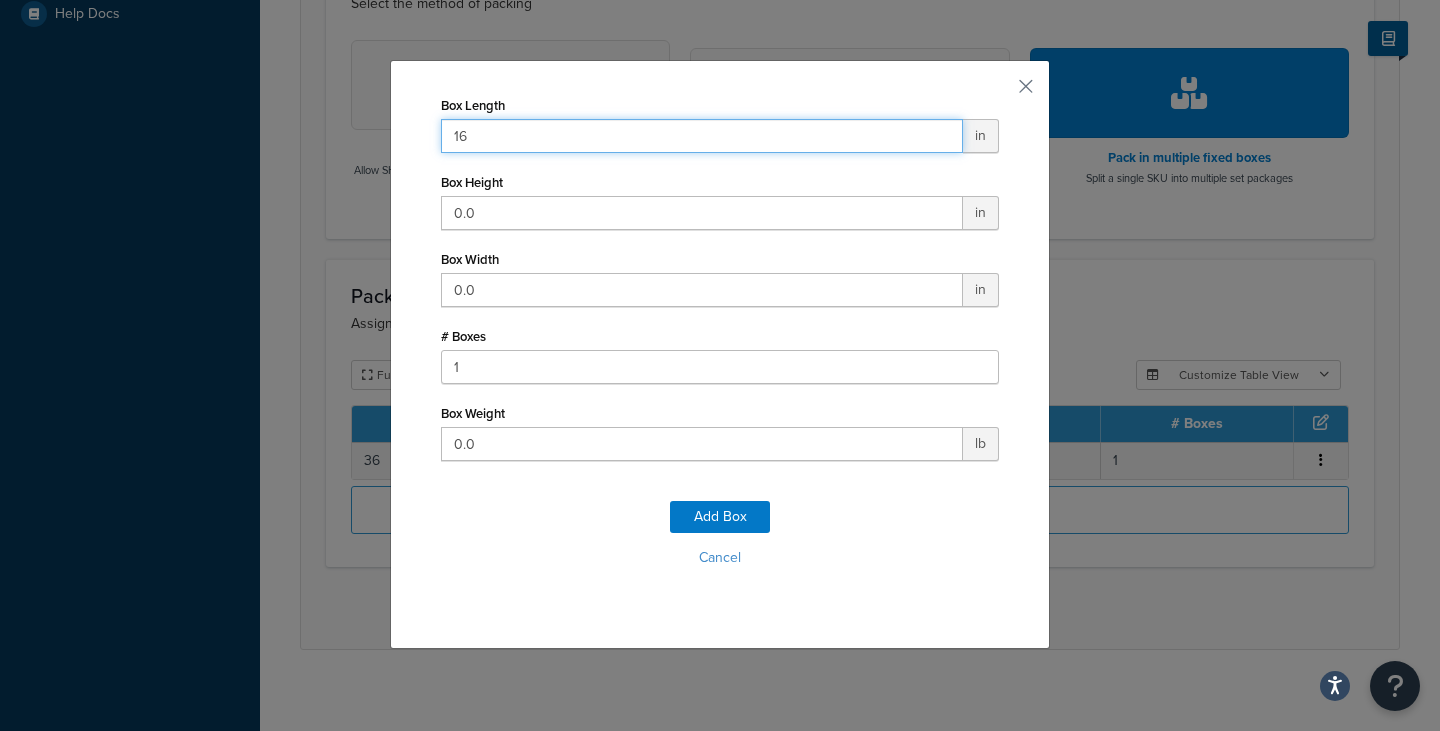 type on "16" 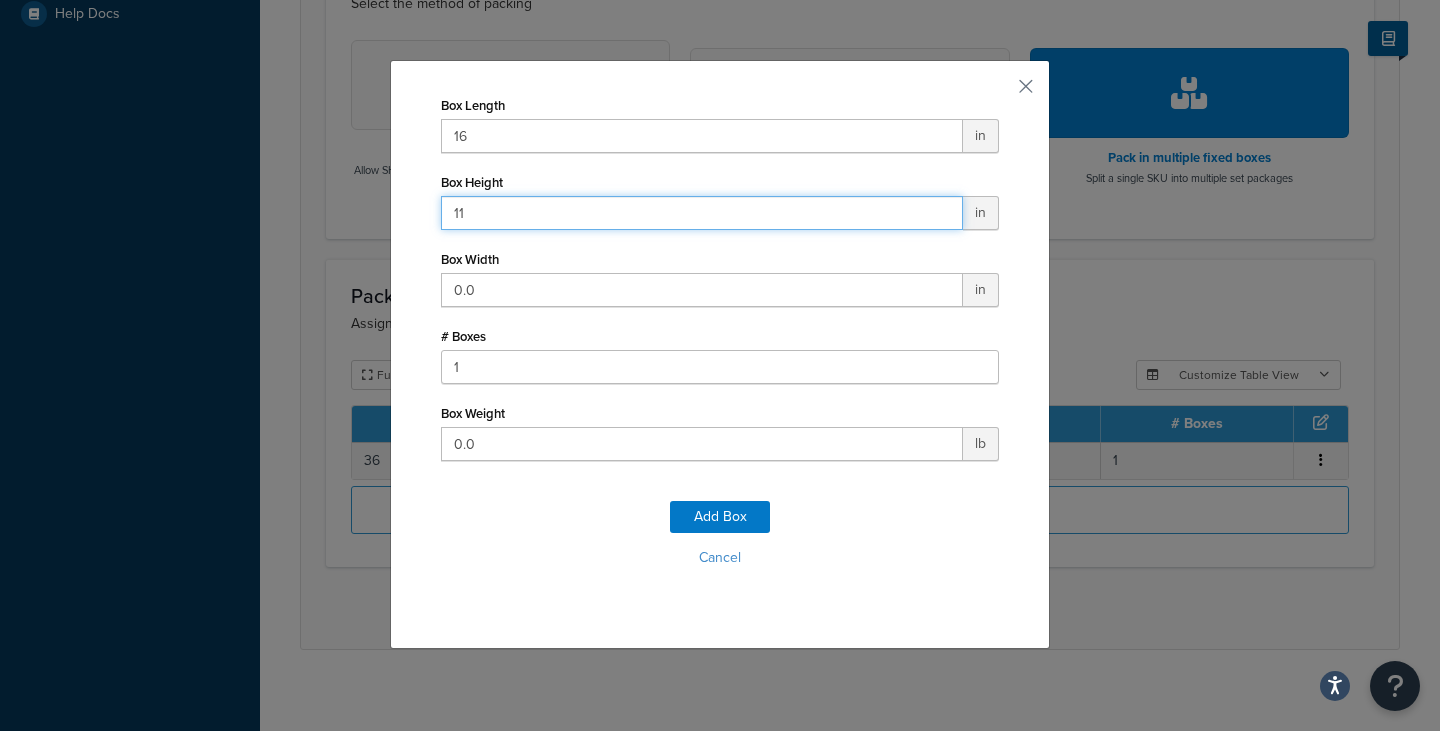 type on "11" 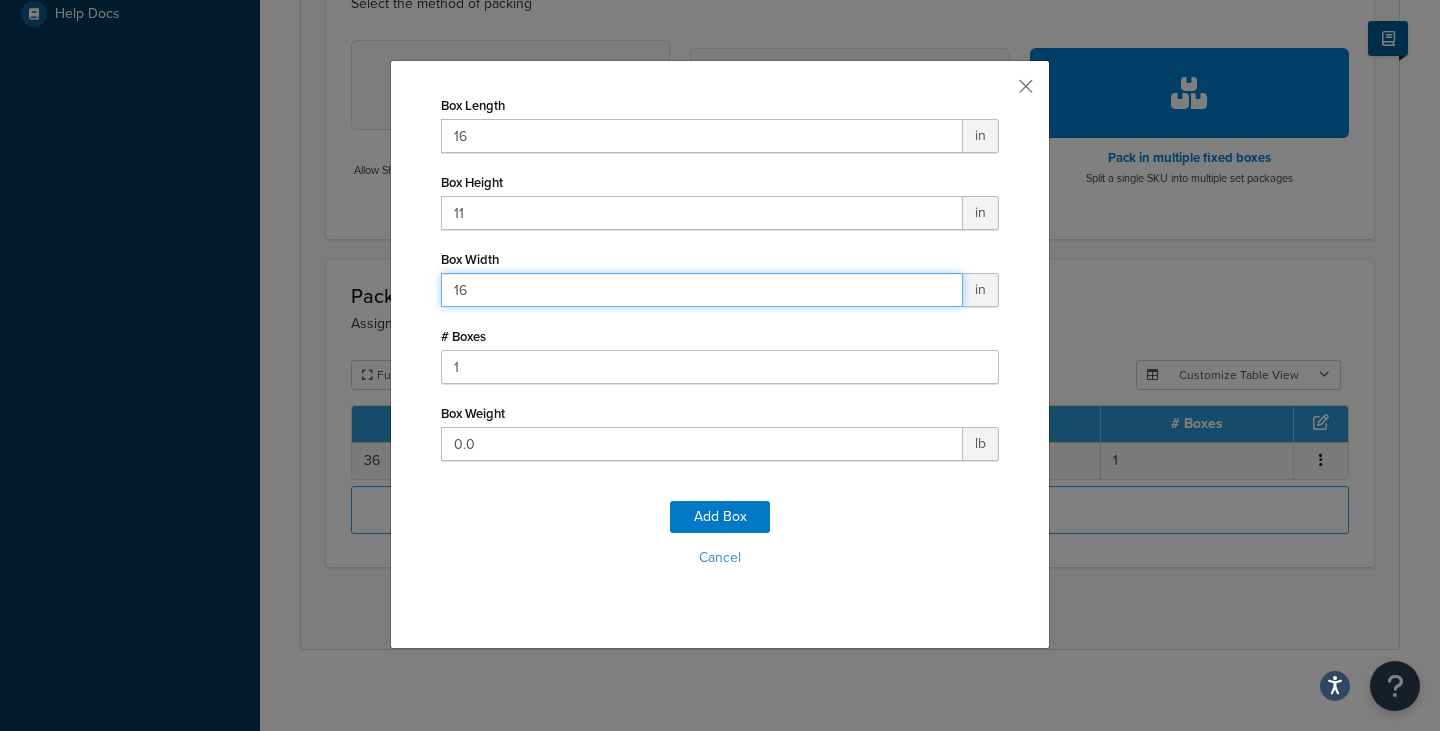 type on "16" 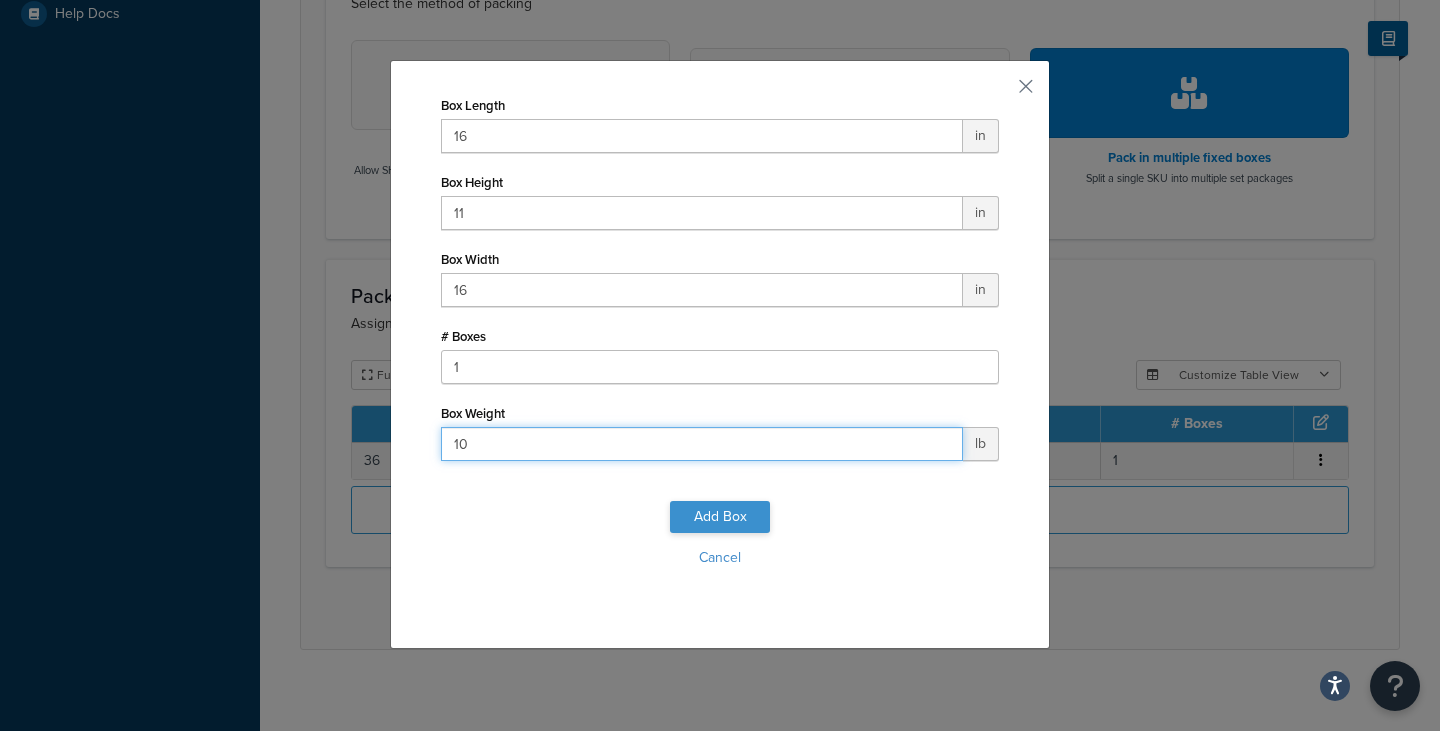 type on "10" 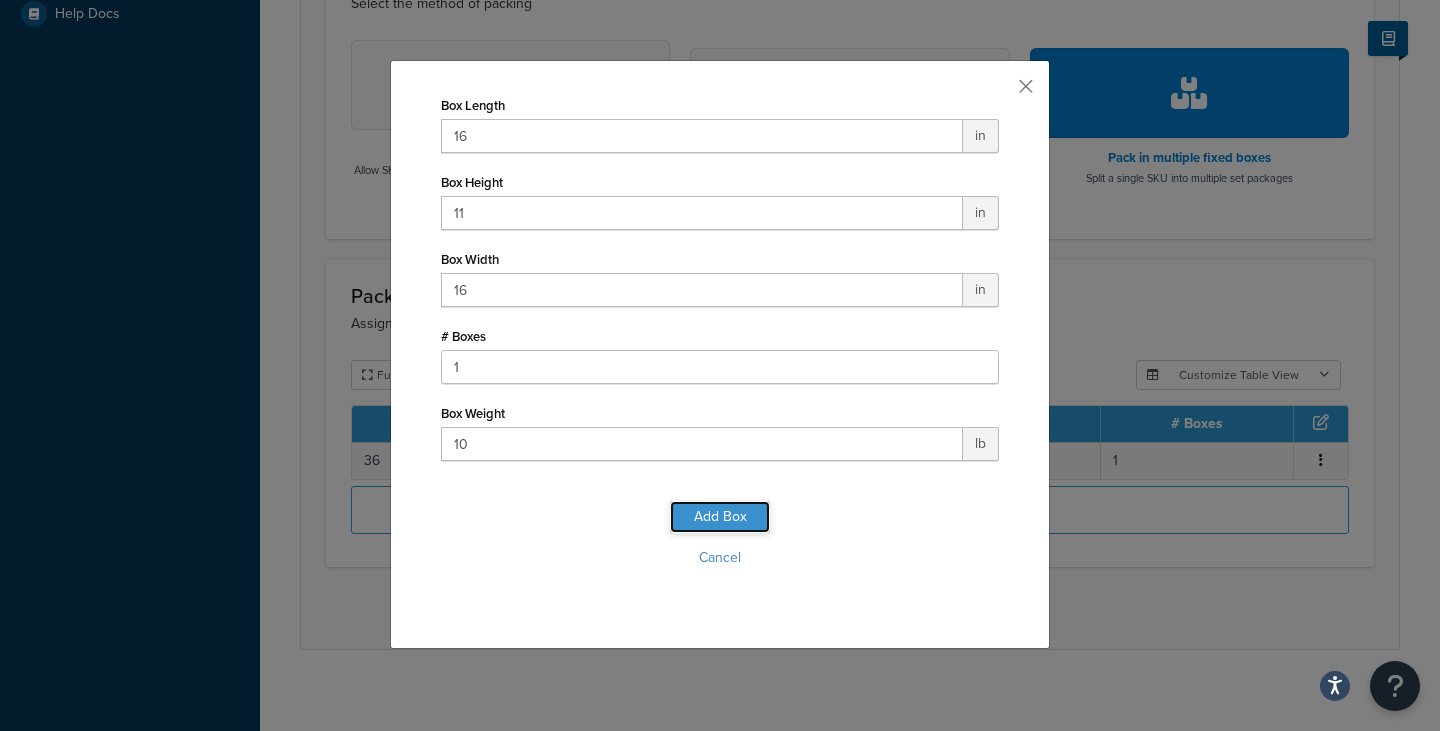 click on "Add Box" at bounding box center [720, 517] 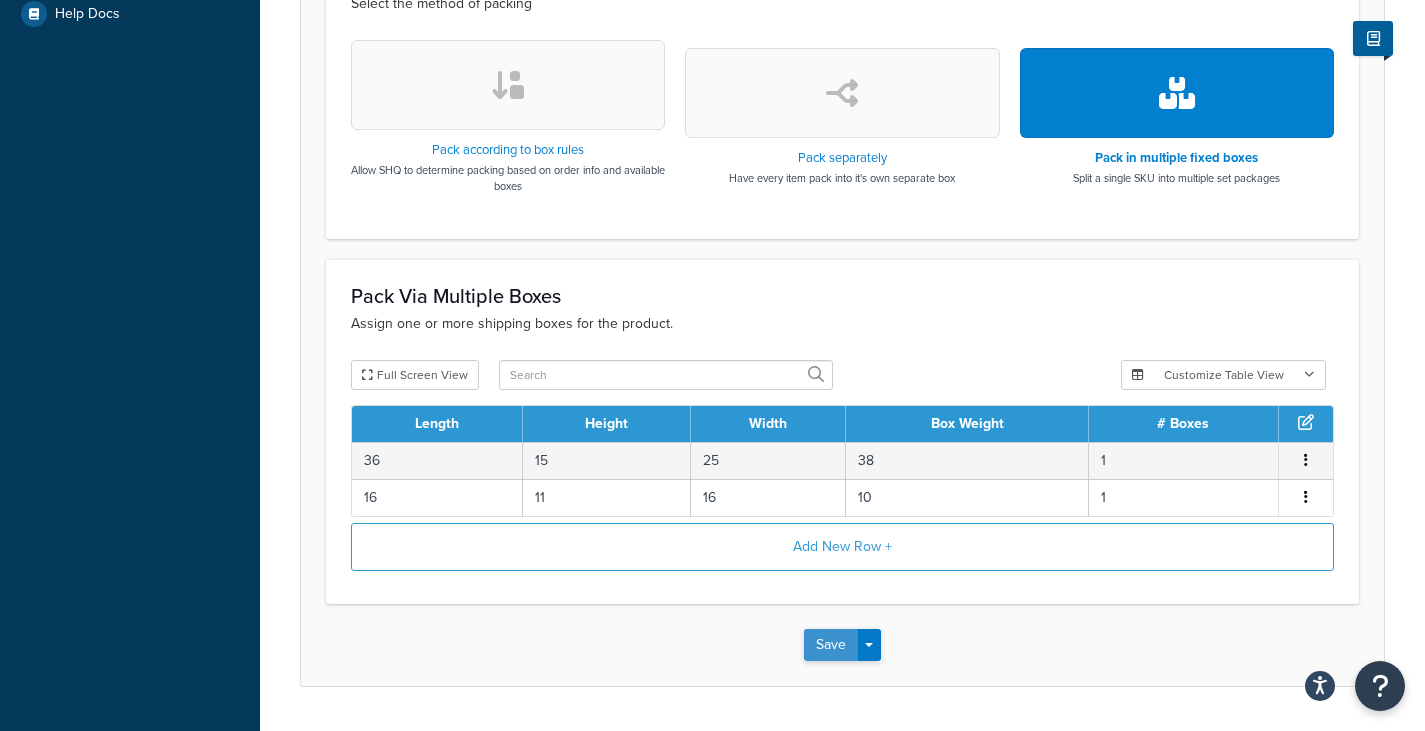click on "Save" at bounding box center [831, 645] 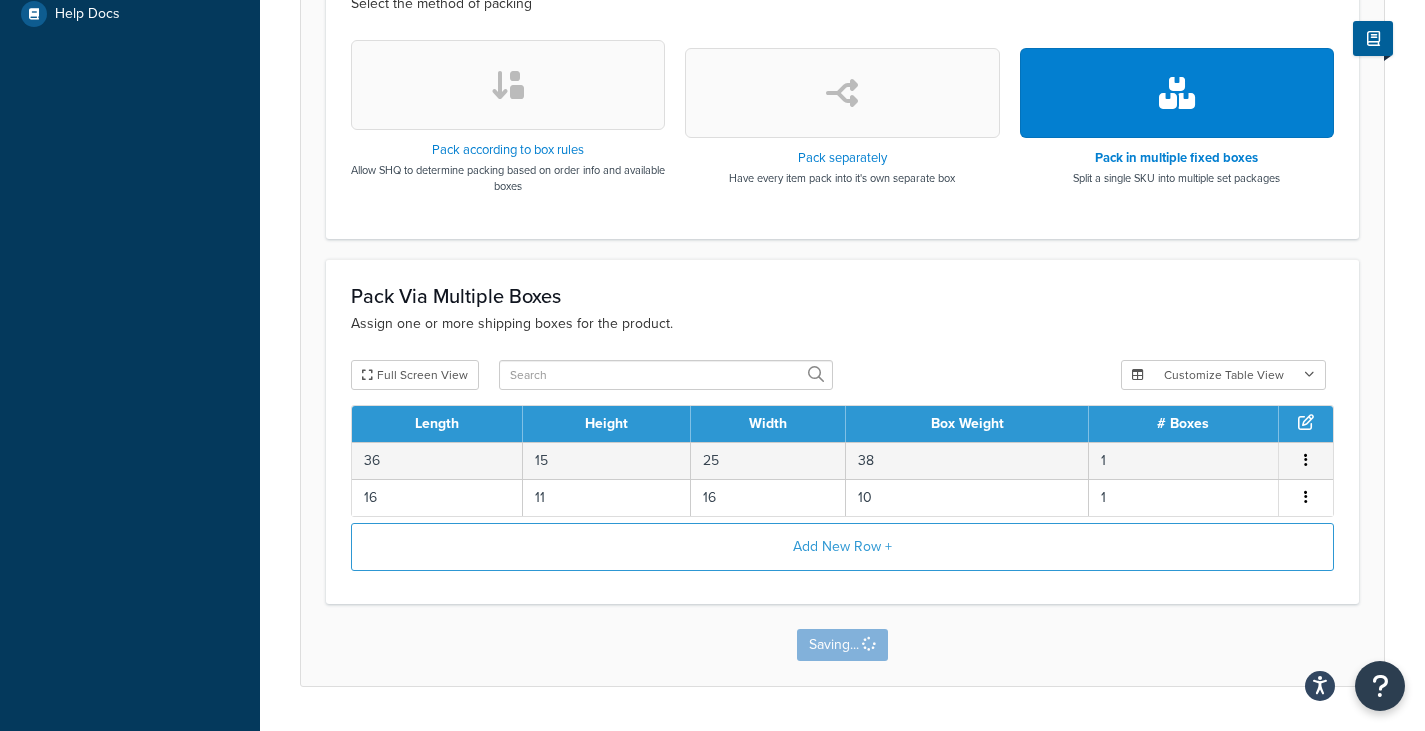 scroll, scrollTop: 0, scrollLeft: 0, axis: both 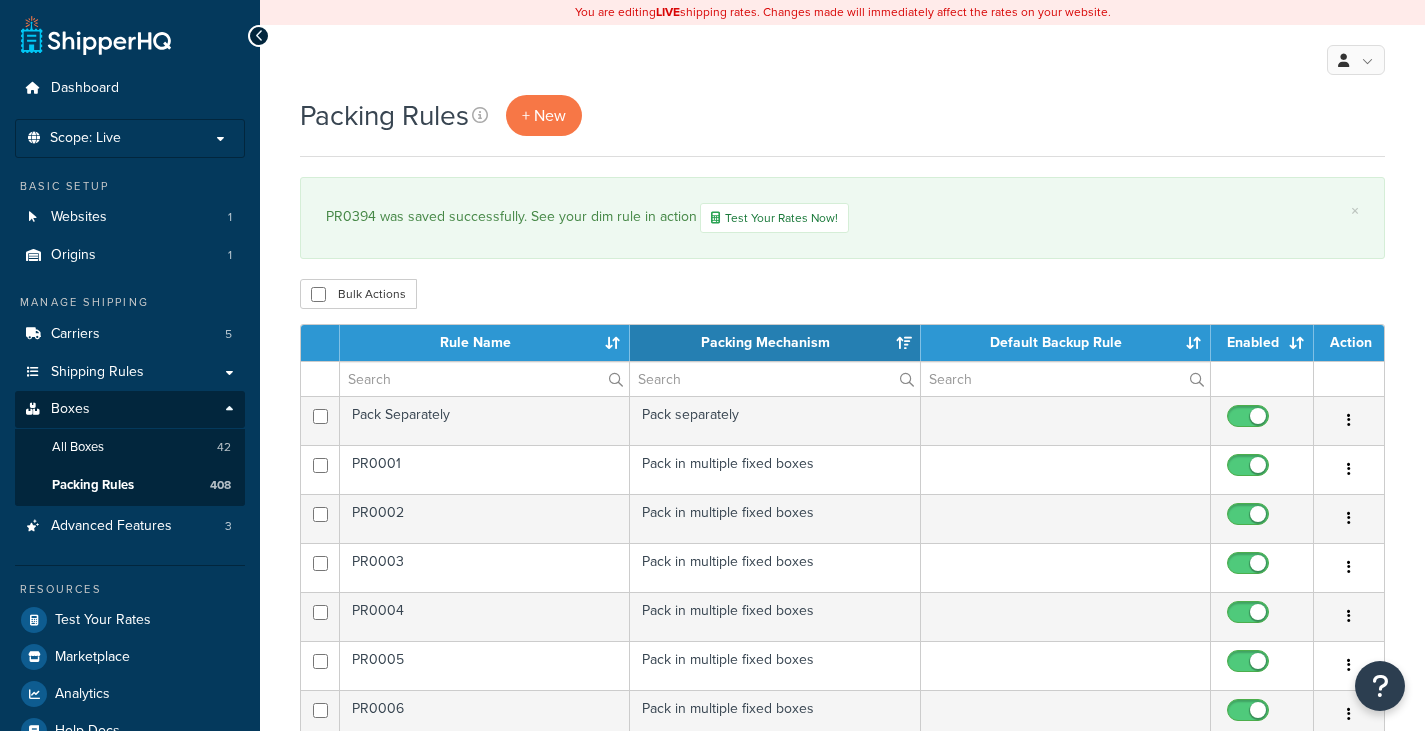 select on "15" 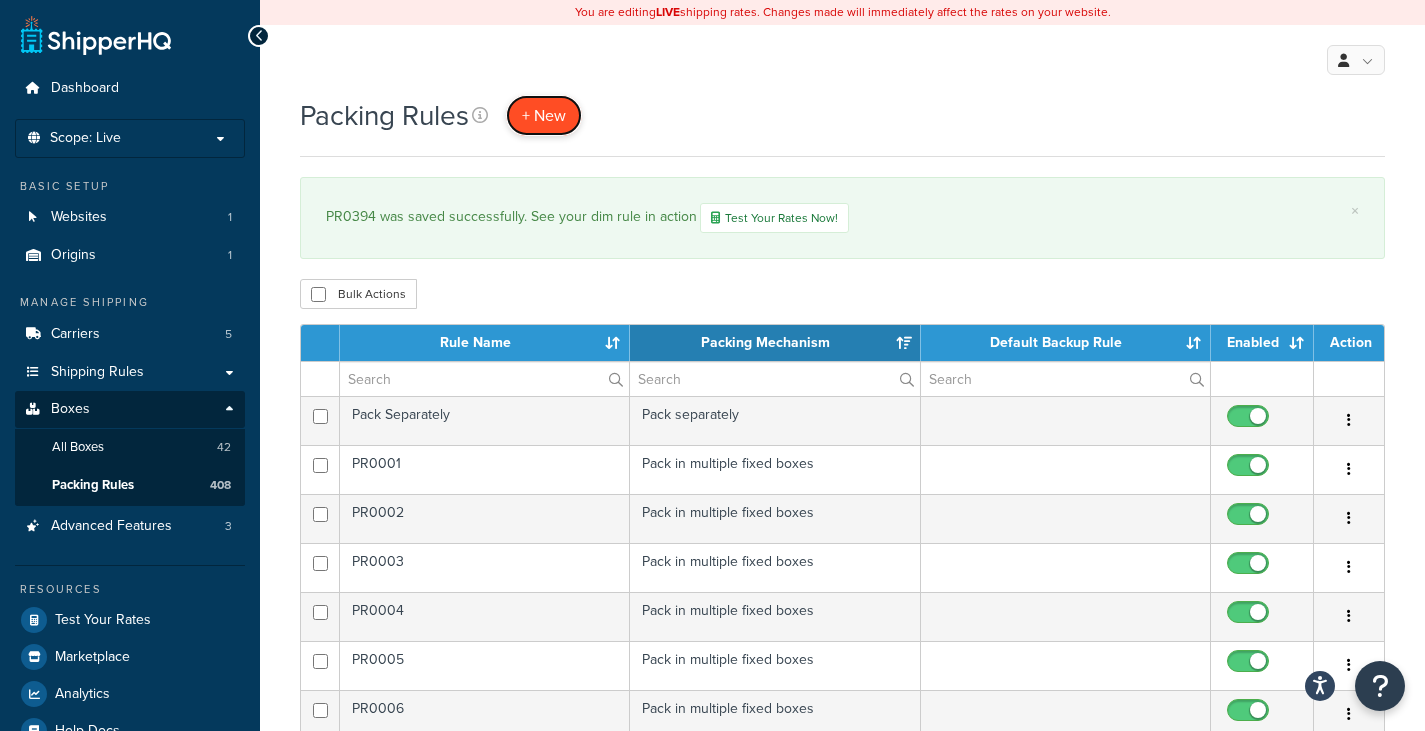 click on "+ New" at bounding box center (544, 115) 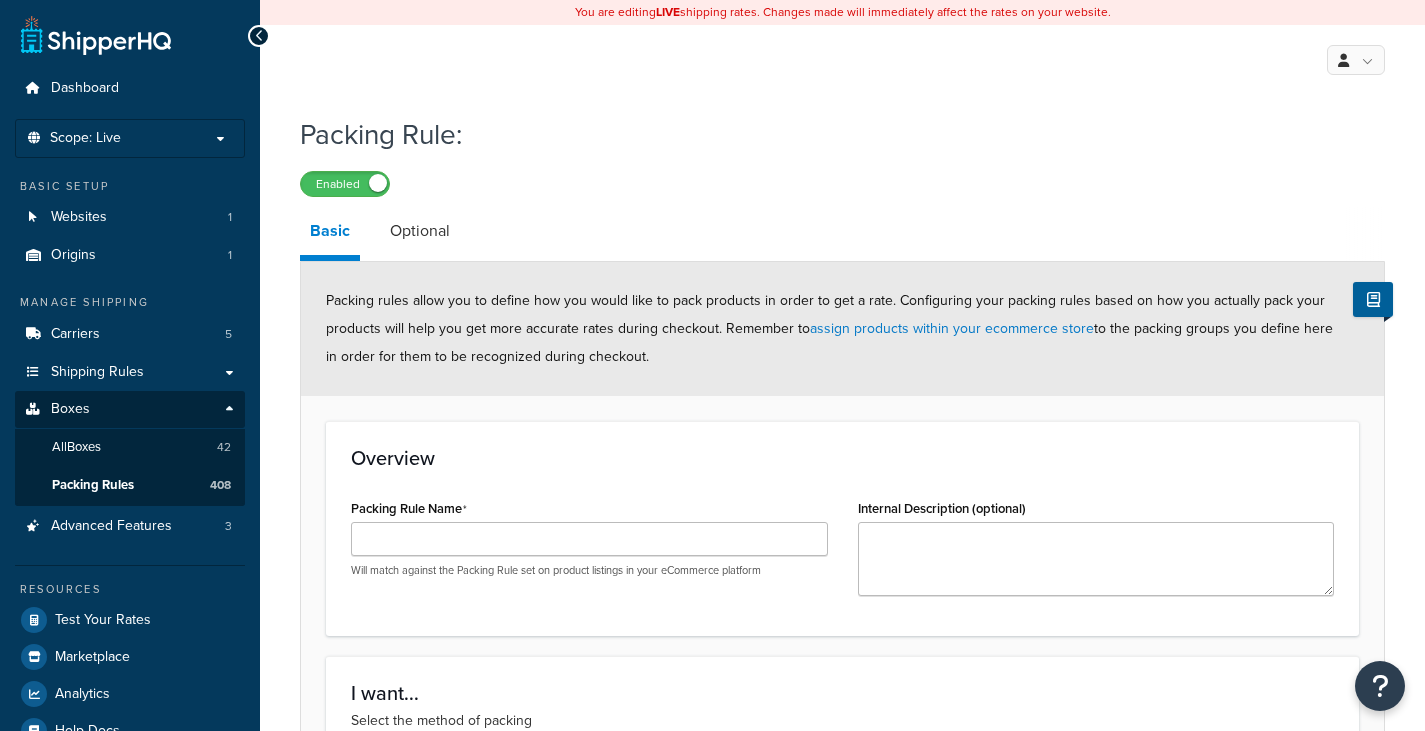 scroll, scrollTop: 0, scrollLeft: 0, axis: both 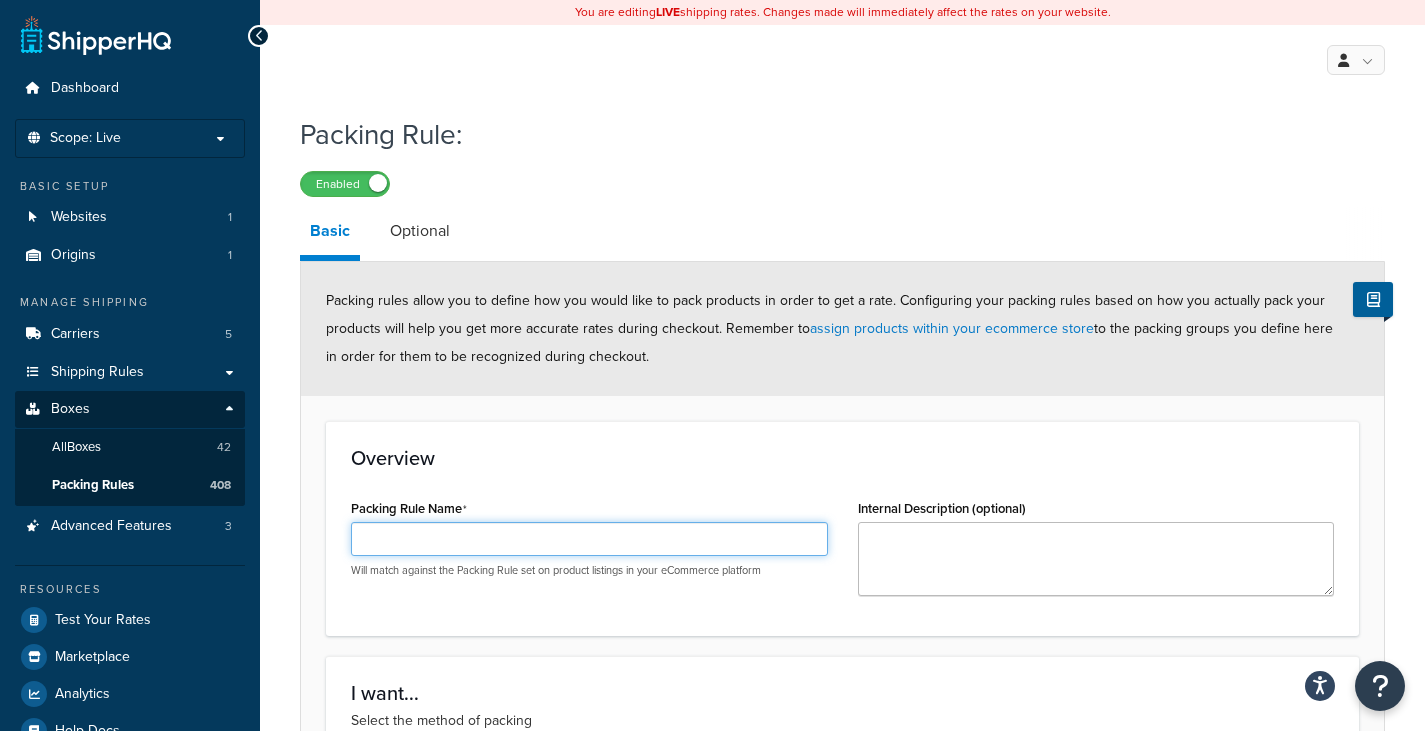 click on "Packing Rule Name" at bounding box center [589, 539] 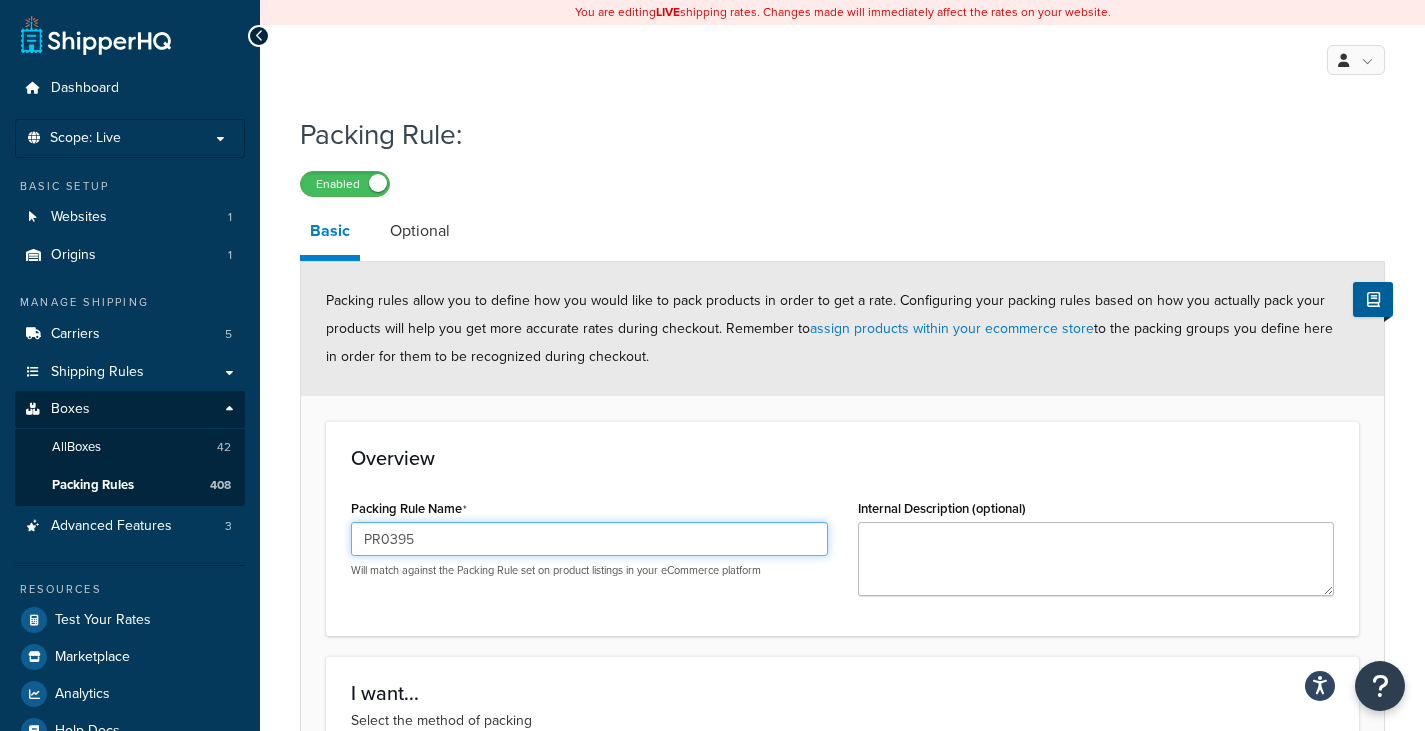 type on "PR0395" 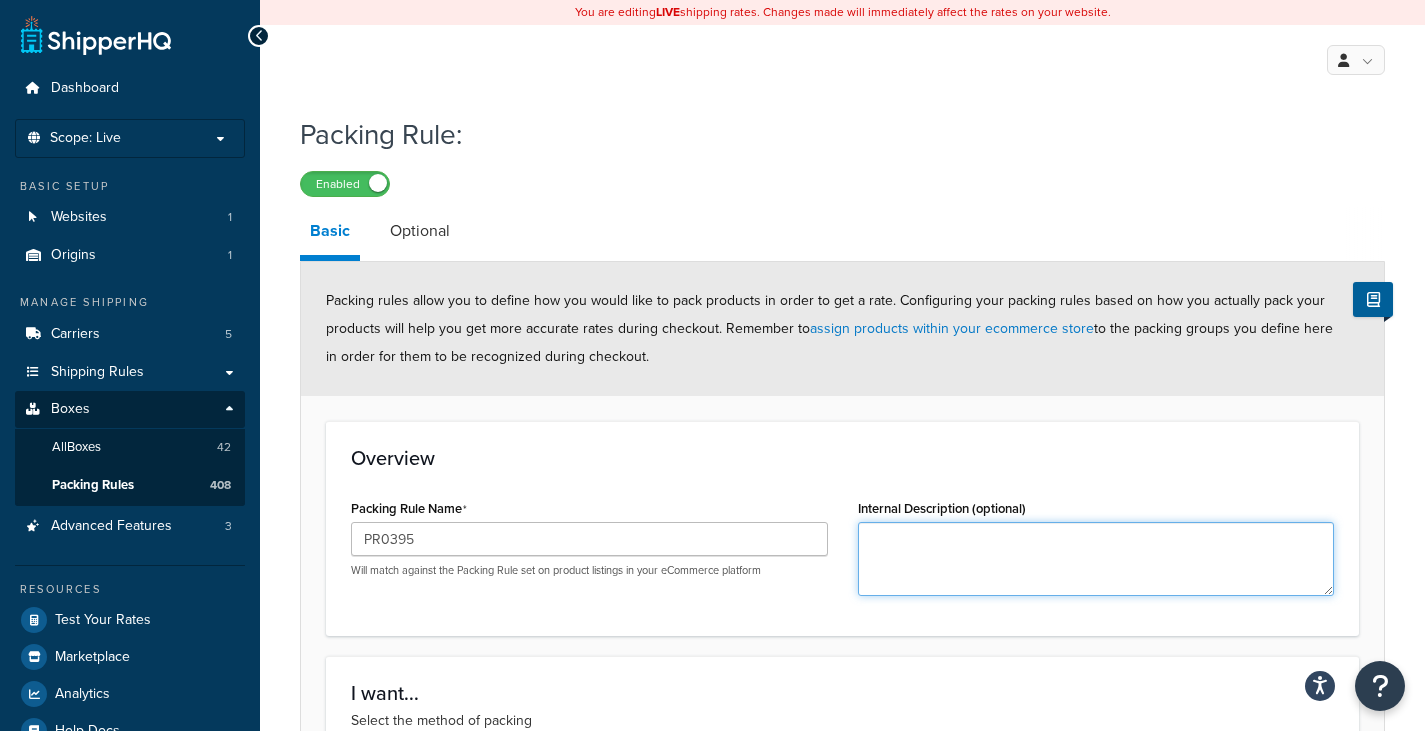 click on "Internal Description (optional)" at bounding box center [1096, 559] 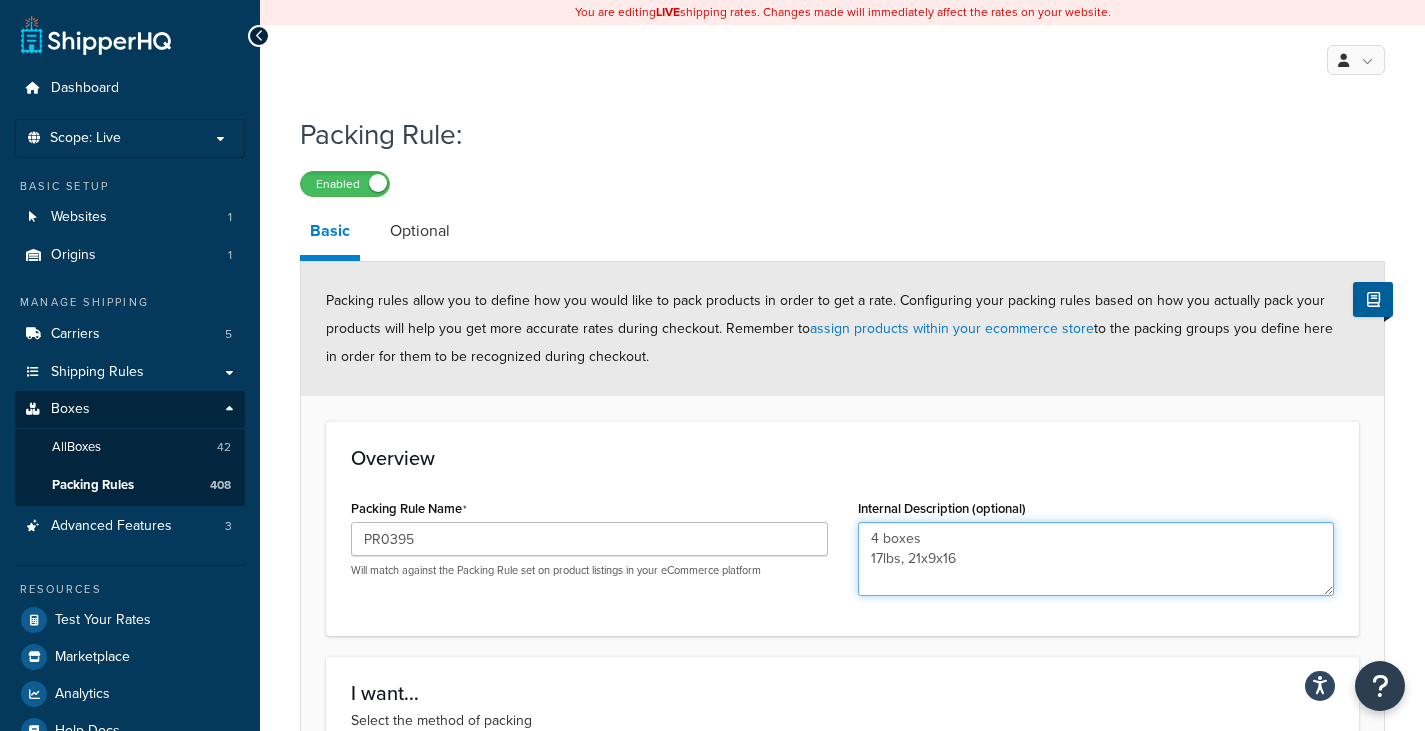 drag, startPoint x: 1041, startPoint y: 573, endPoint x: 854, endPoint y: 567, distance: 187.09624 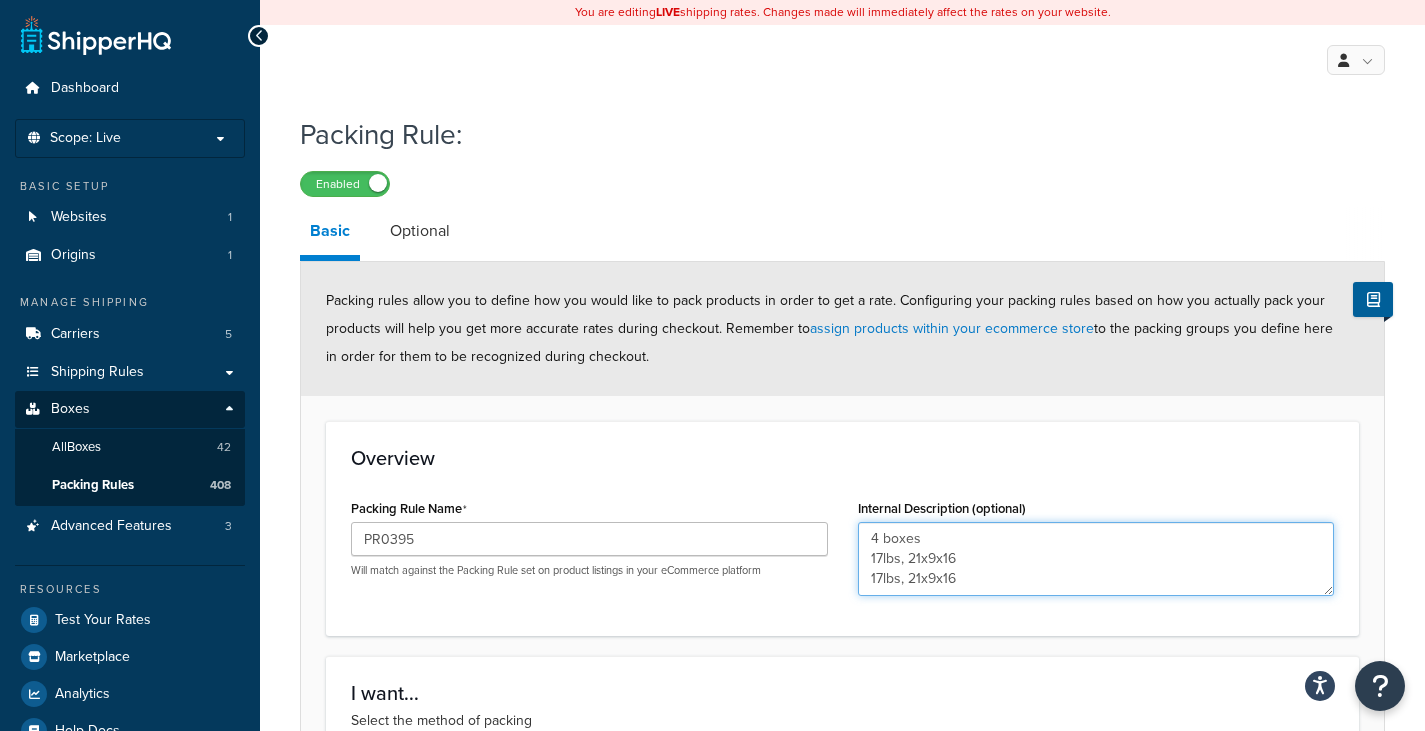 scroll, scrollTop: 15, scrollLeft: 0, axis: vertical 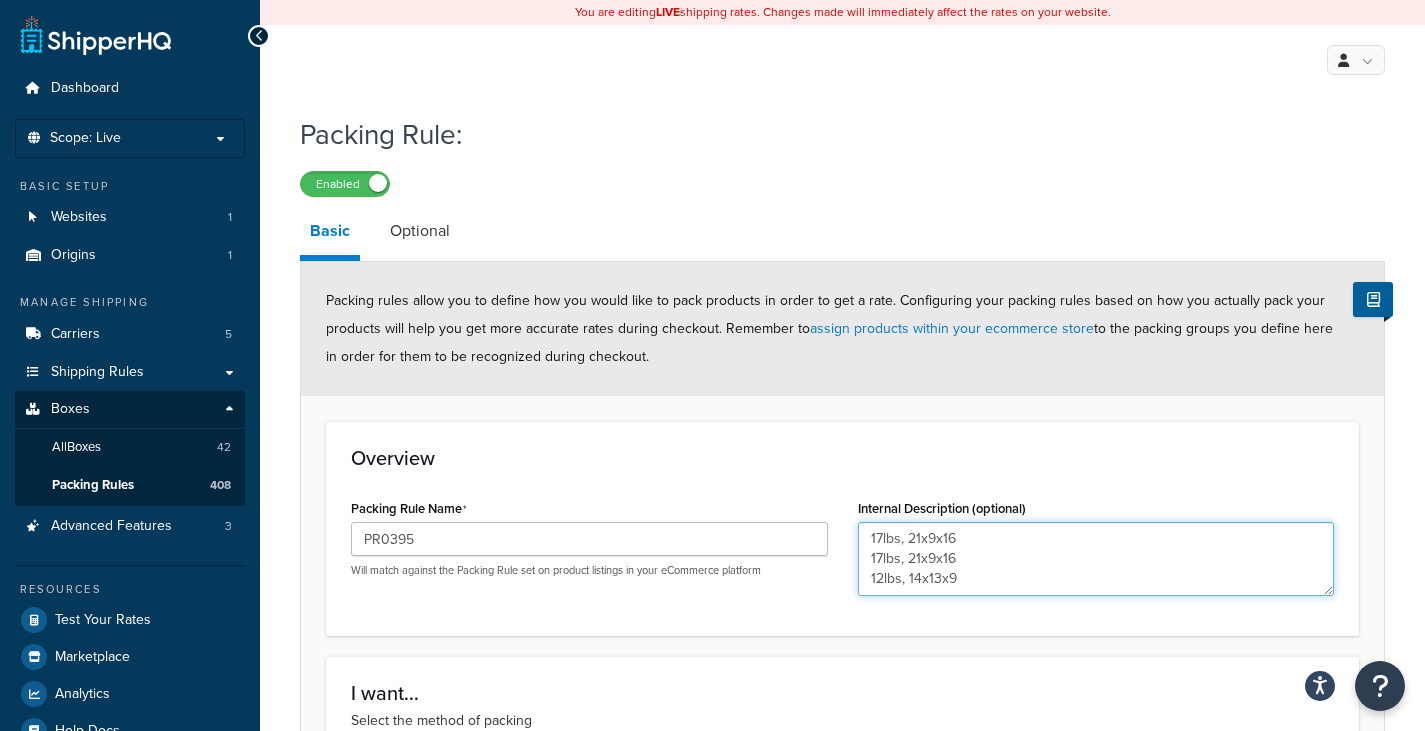 drag, startPoint x: 918, startPoint y: 585, endPoint x: 838, endPoint y: 576, distance: 80.50466 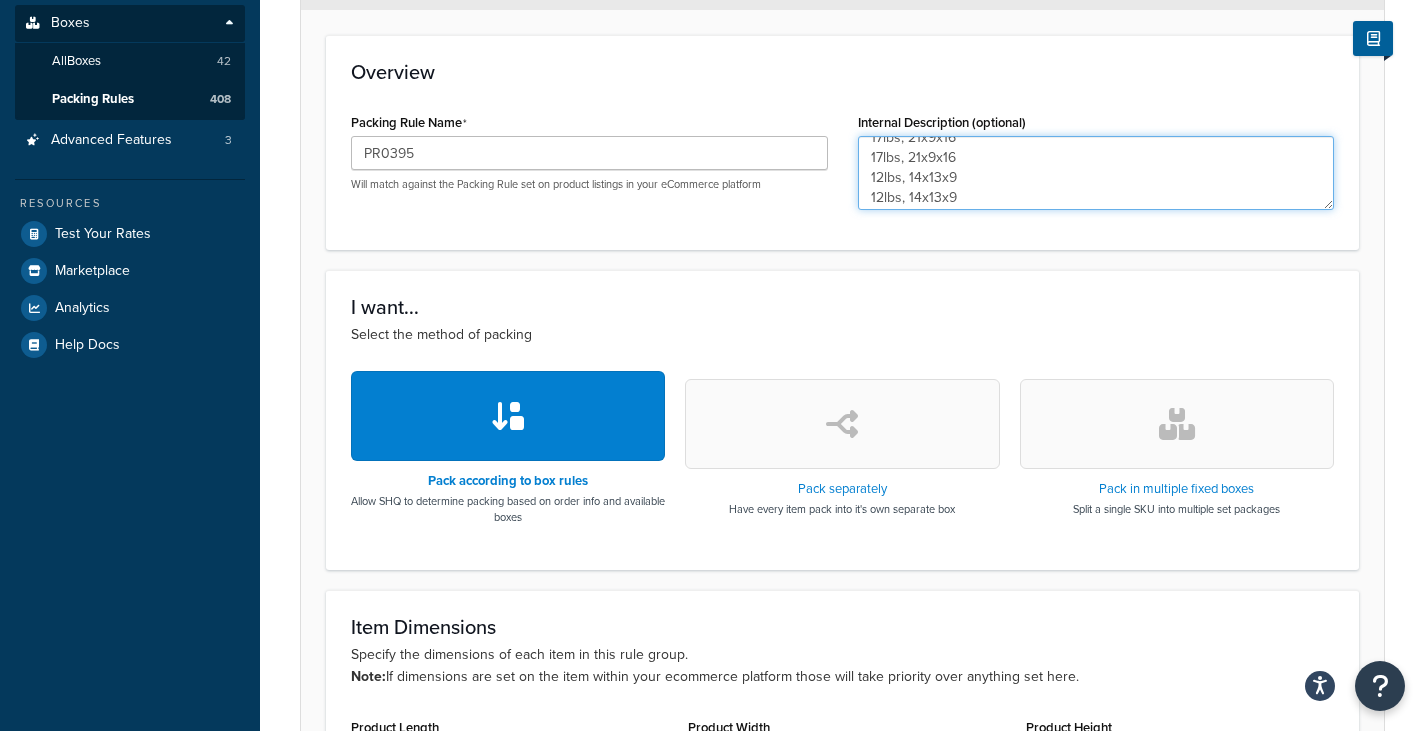 scroll, scrollTop: 400, scrollLeft: 0, axis: vertical 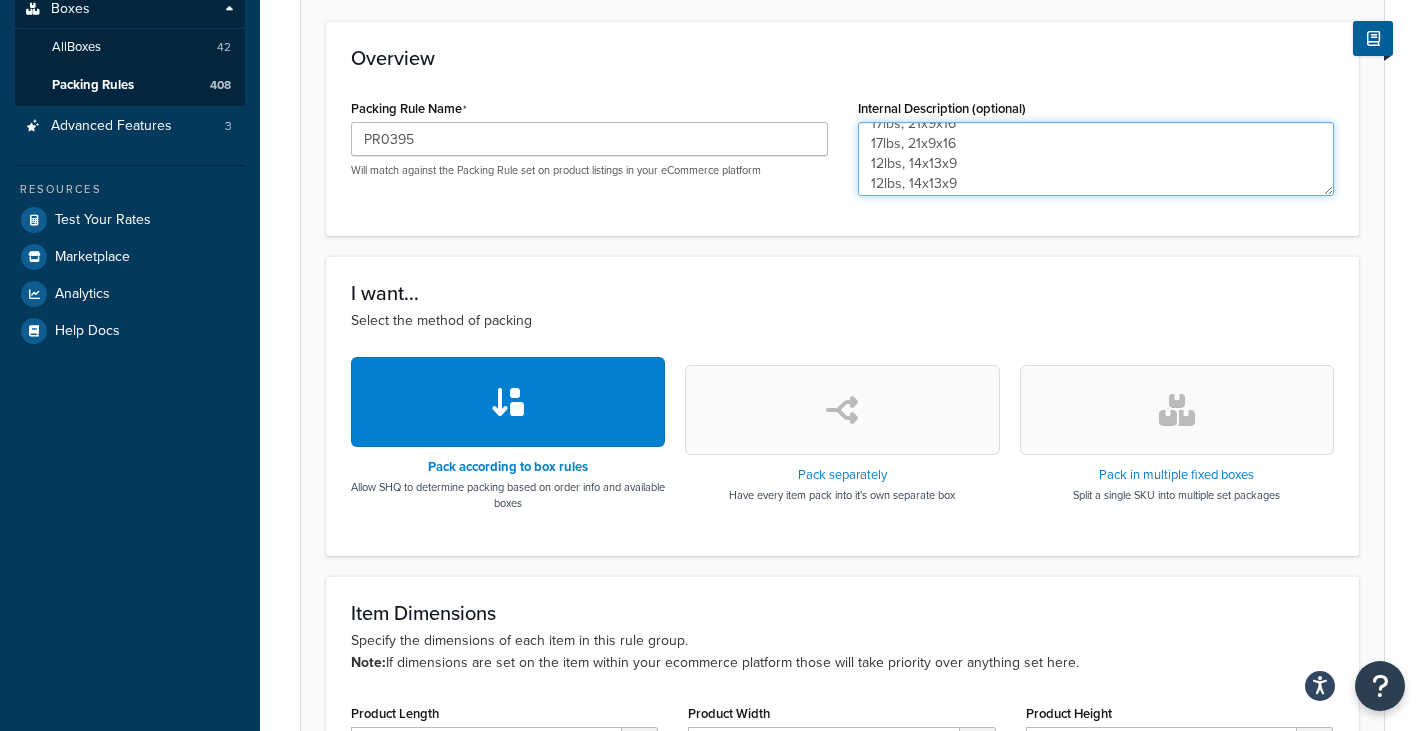 type on "4 boxes
17lbs, 21x9x16
17lbs, 21x9x16
12lbs, 14x13x9
12lbs, 14x13x9" 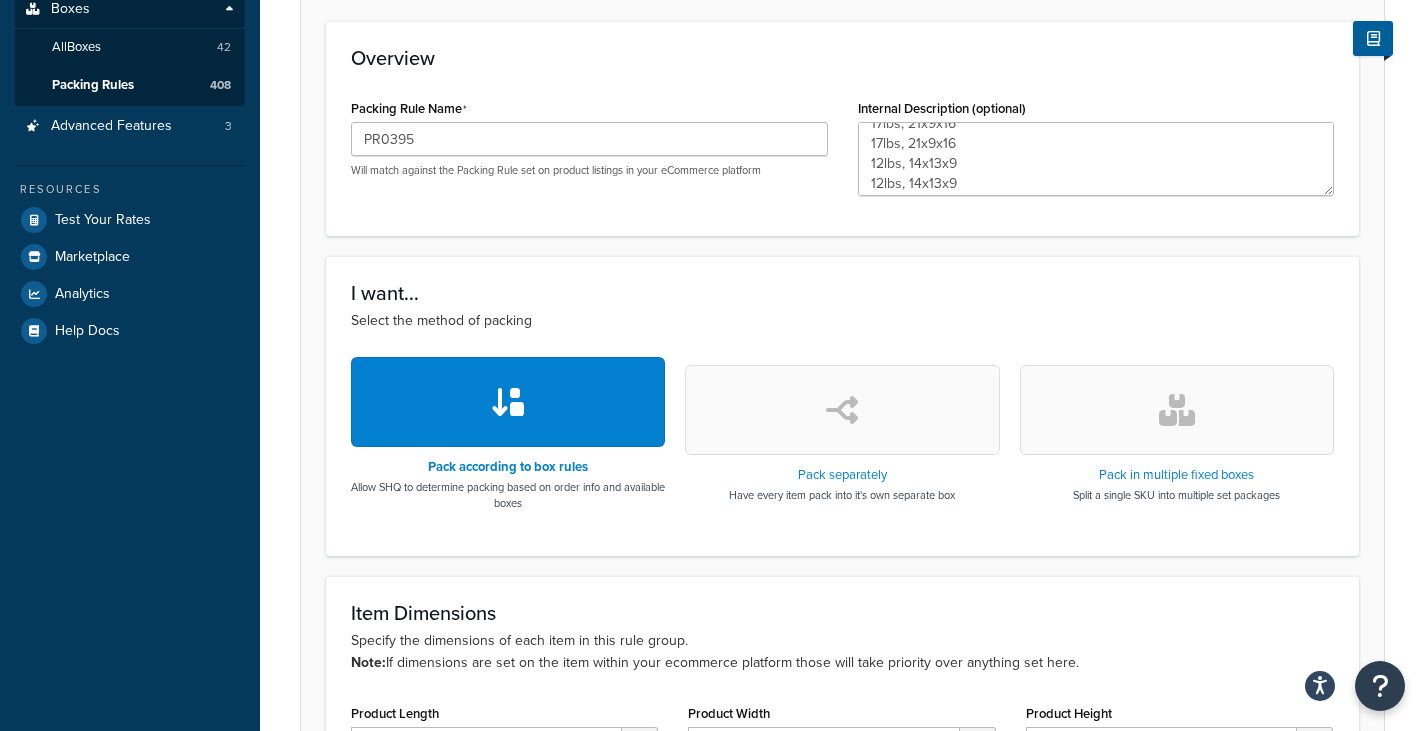 click at bounding box center [1177, 410] 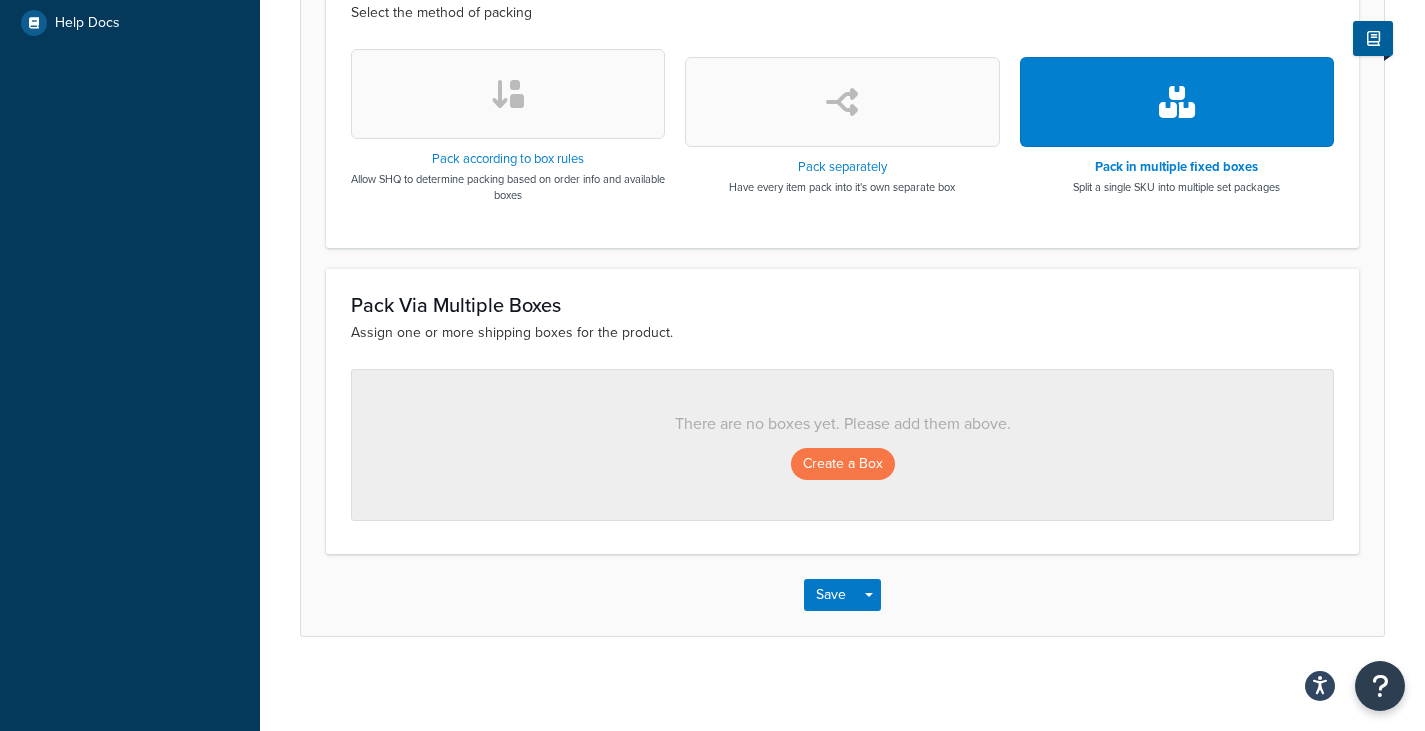 scroll, scrollTop: 717, scrollLeft: 0, axis: vertical 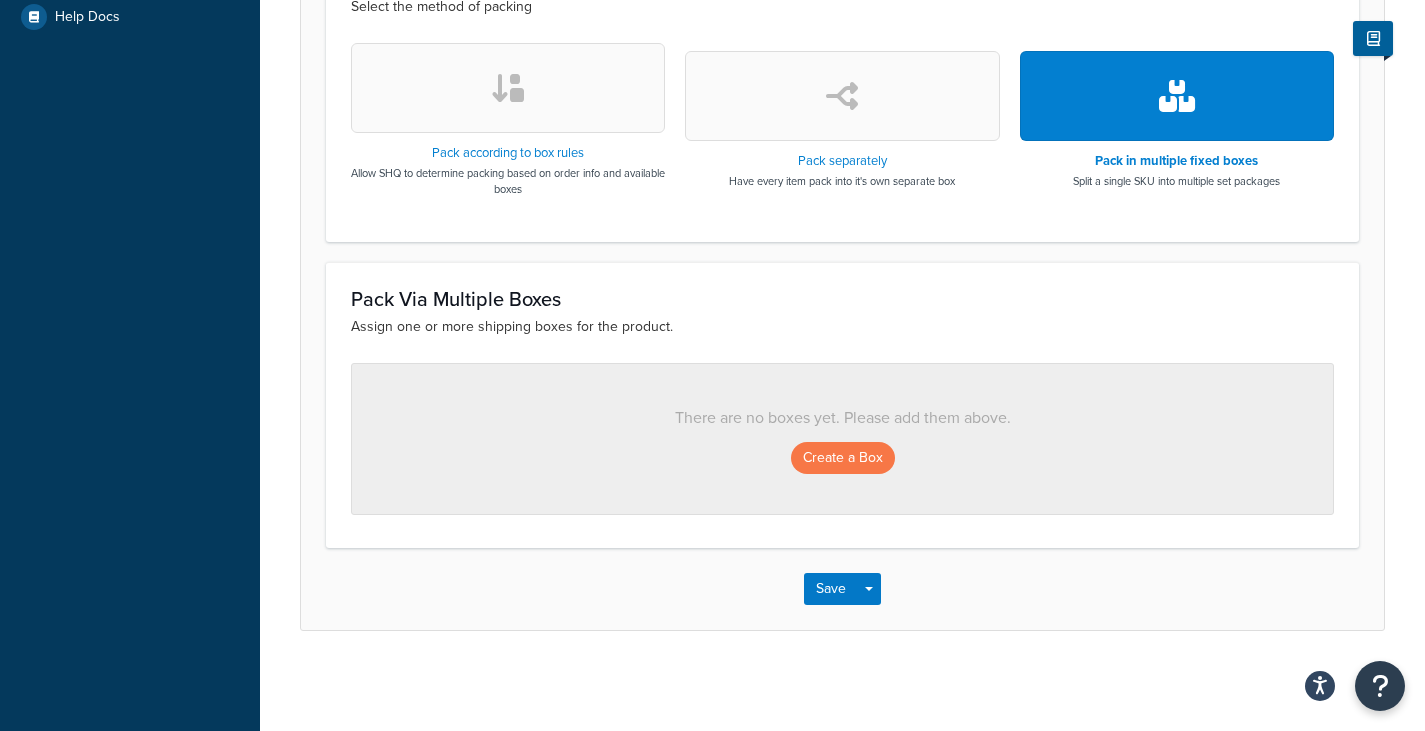click on "Create a Box" at bounding box center [842, 458] 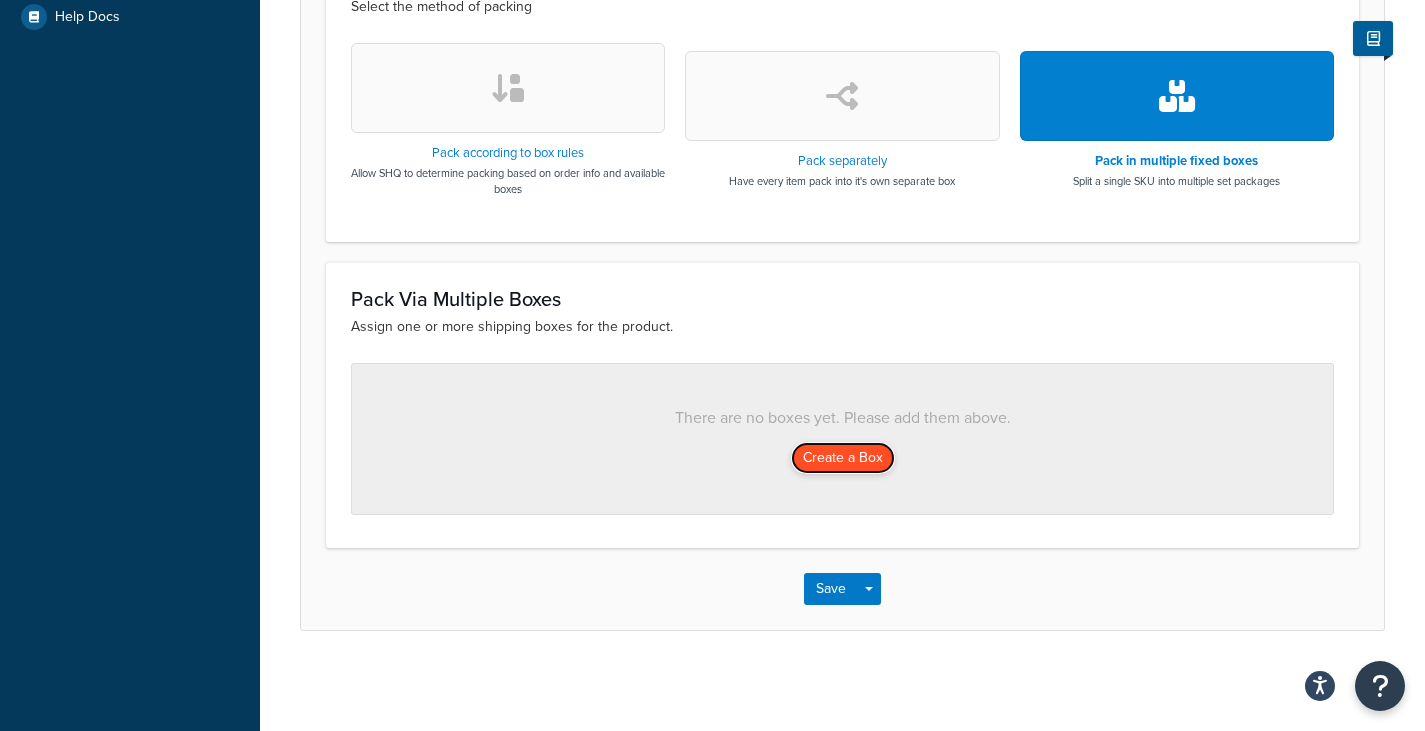 click on "Create a Box" at bounding box center (843, 458) 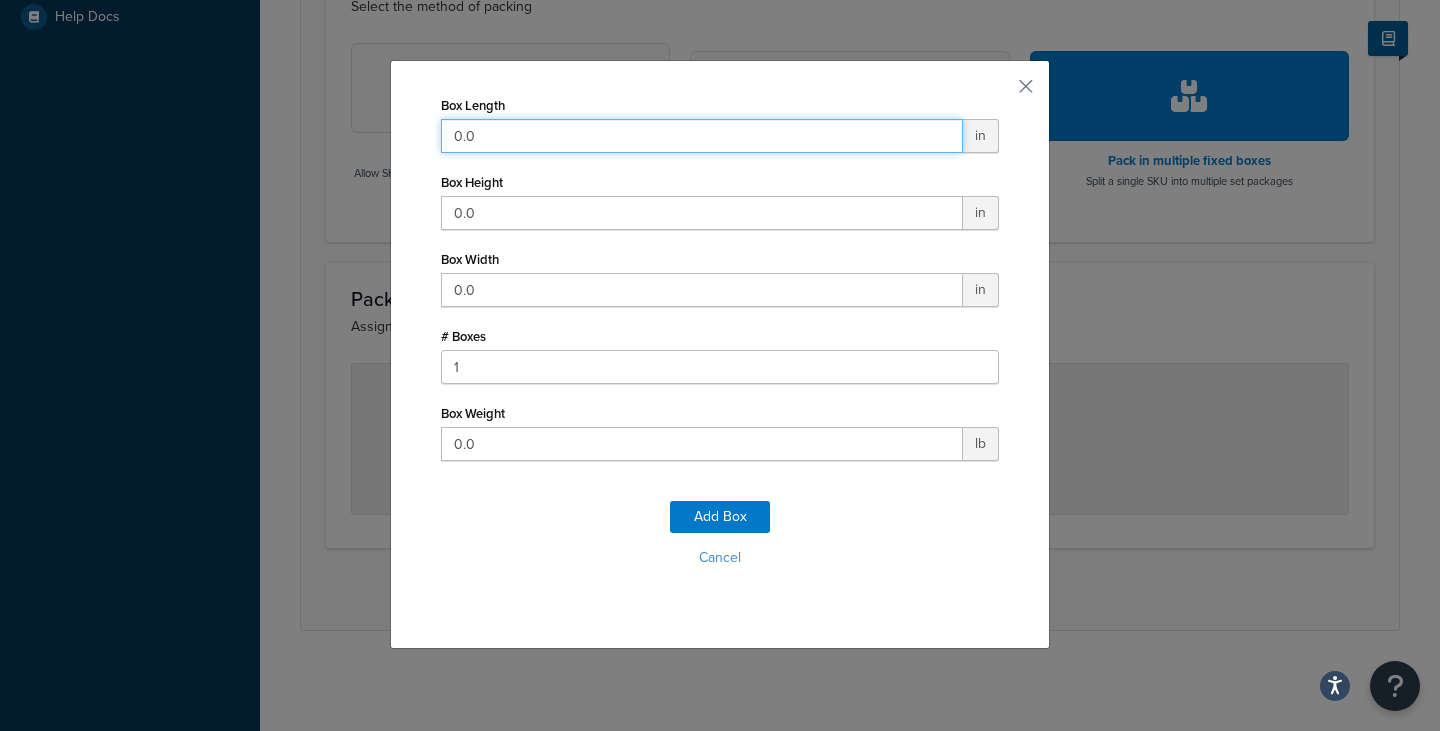 drag, startPoint x: 573, startPoint y: 139, endPoint x: 310, endPoint y: 127, distance: 263.27362 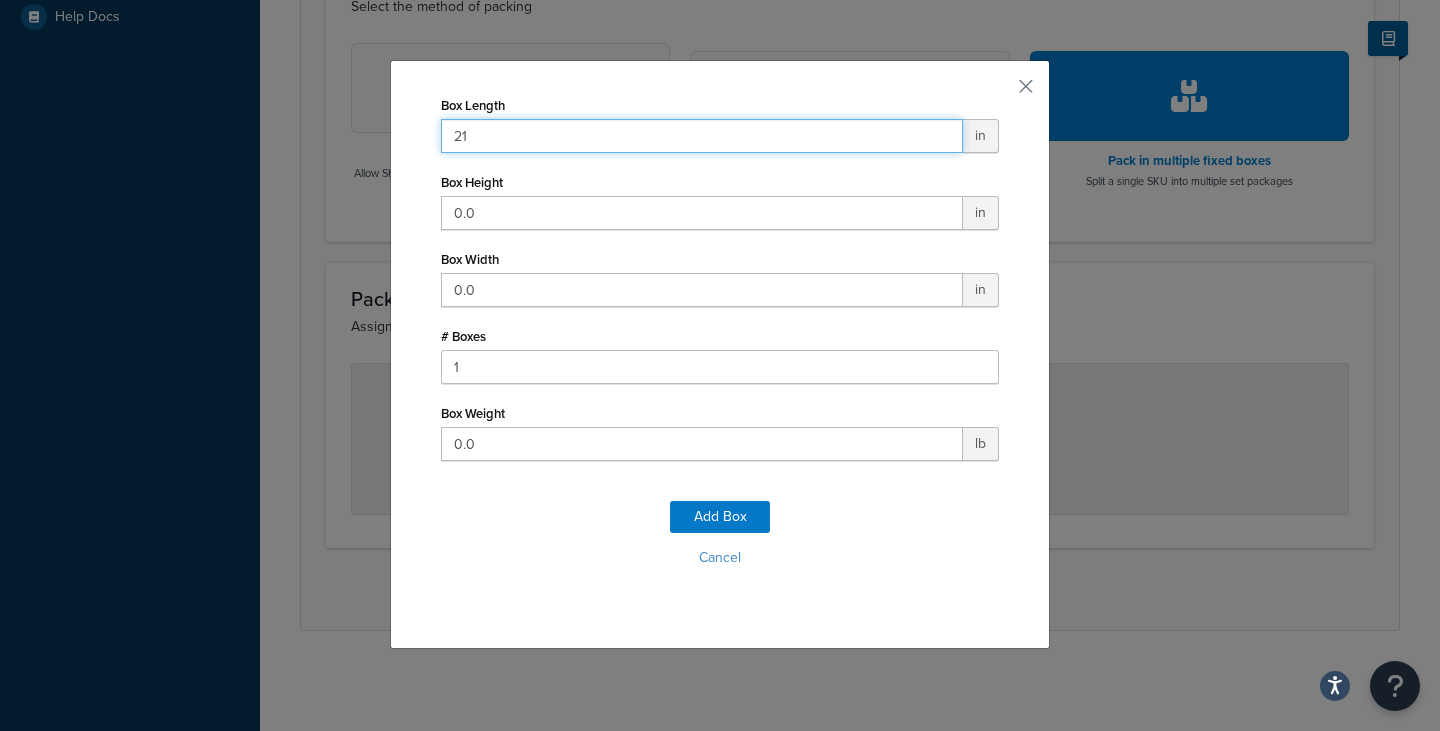 type on "21" 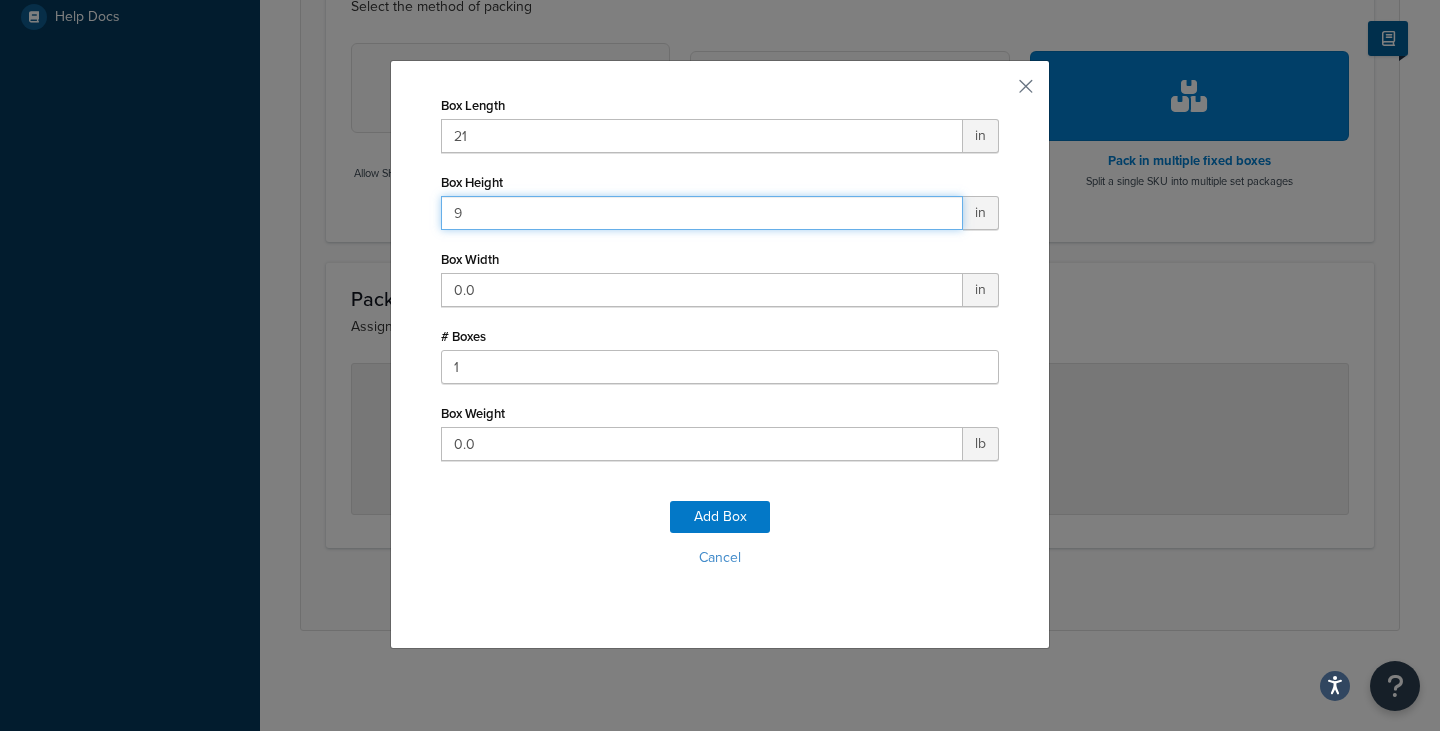 type on "9" 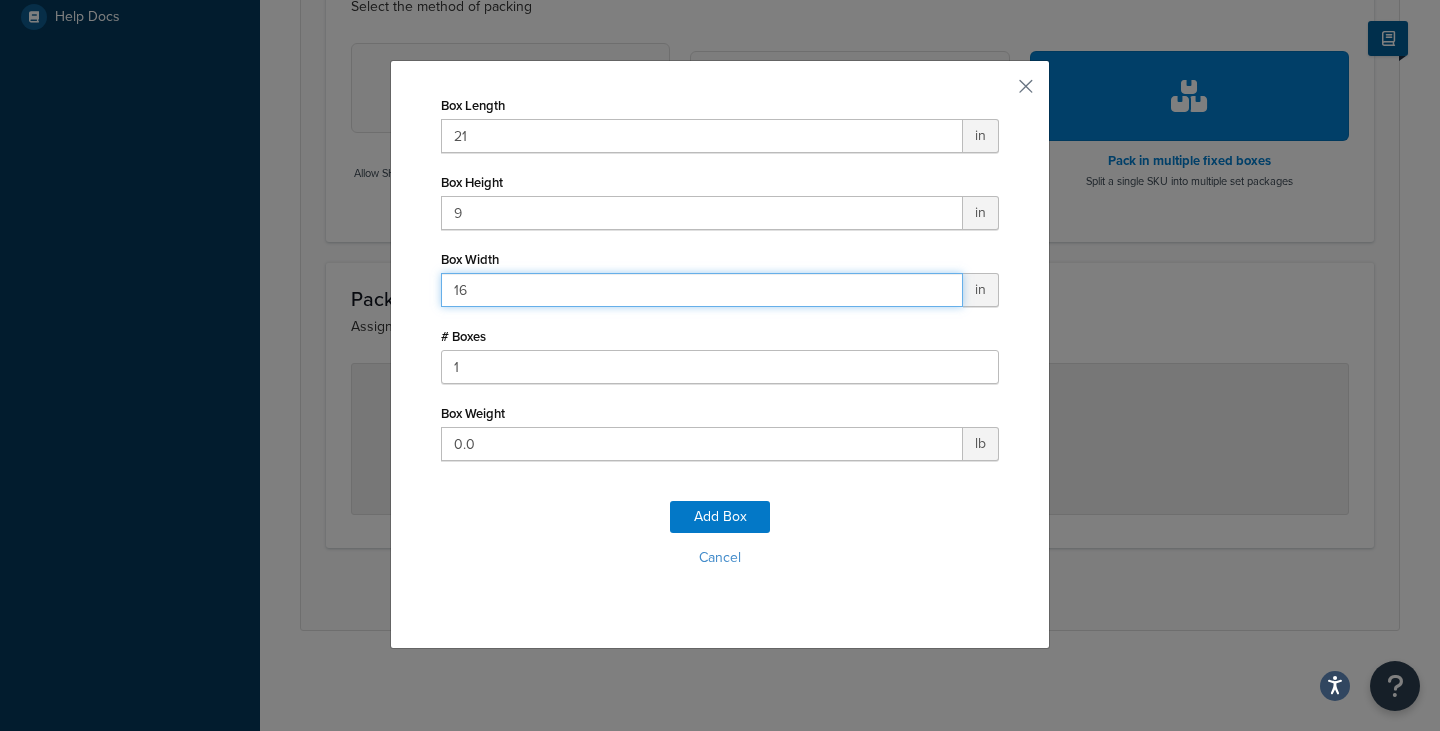 type on "16" 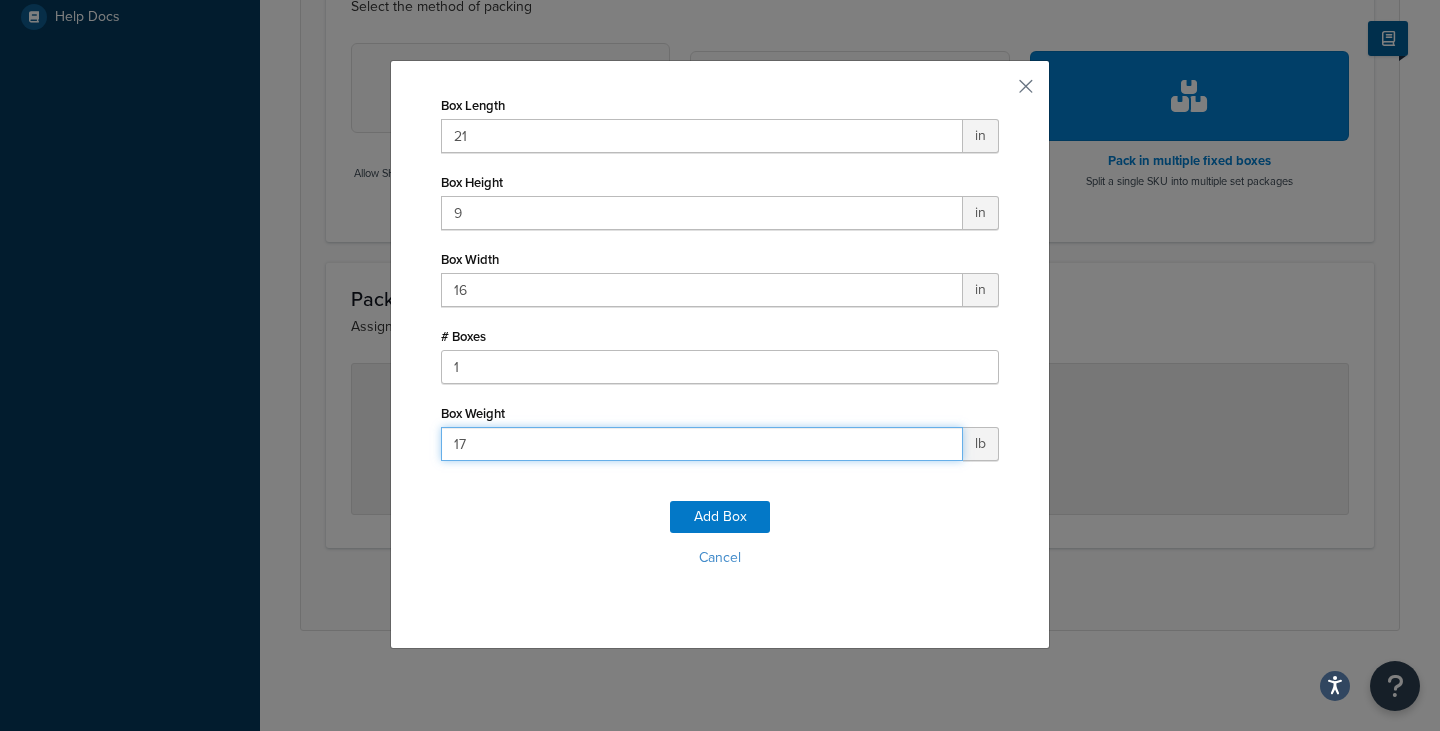 type on "17" 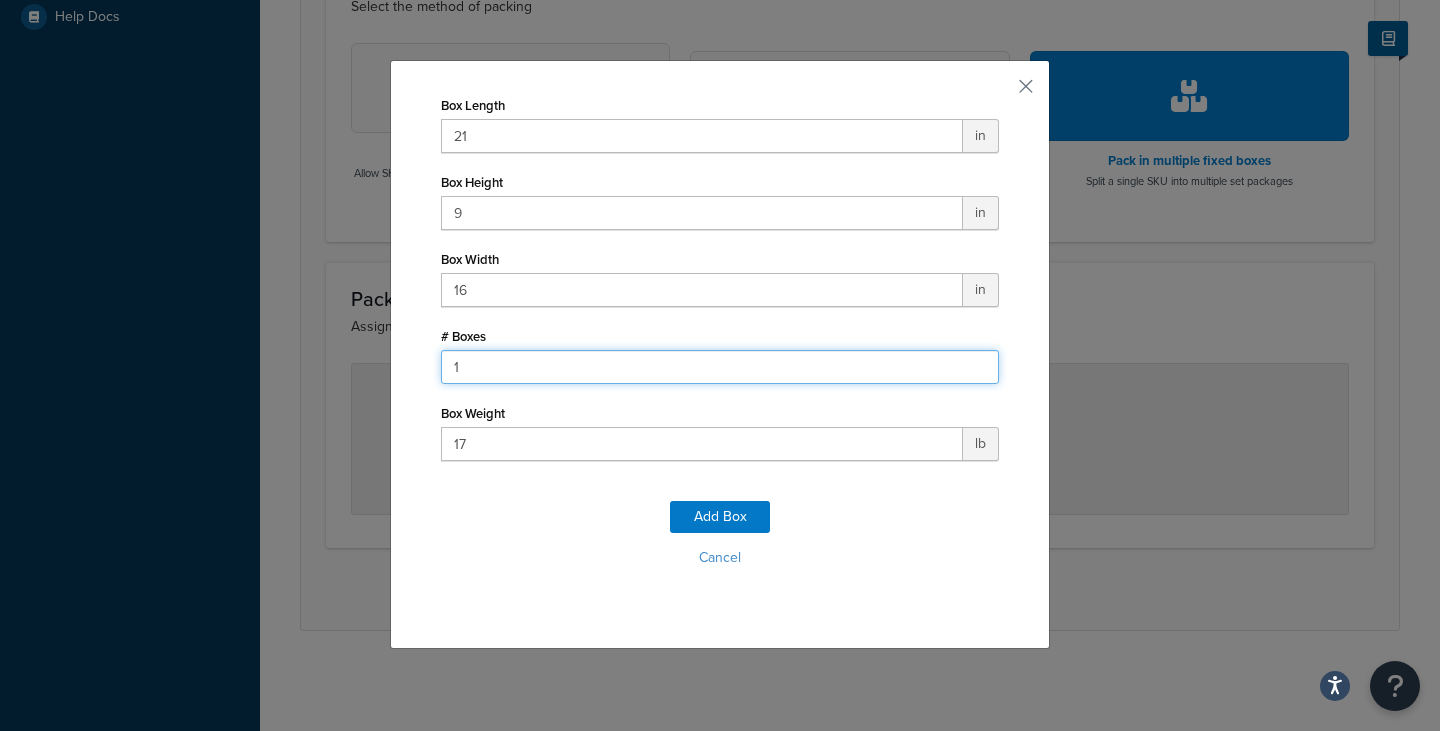 drag, startPoint x: 502, startPoint y: 368, endPoint x: 308, endPoint y: 352, distance: 194.65868 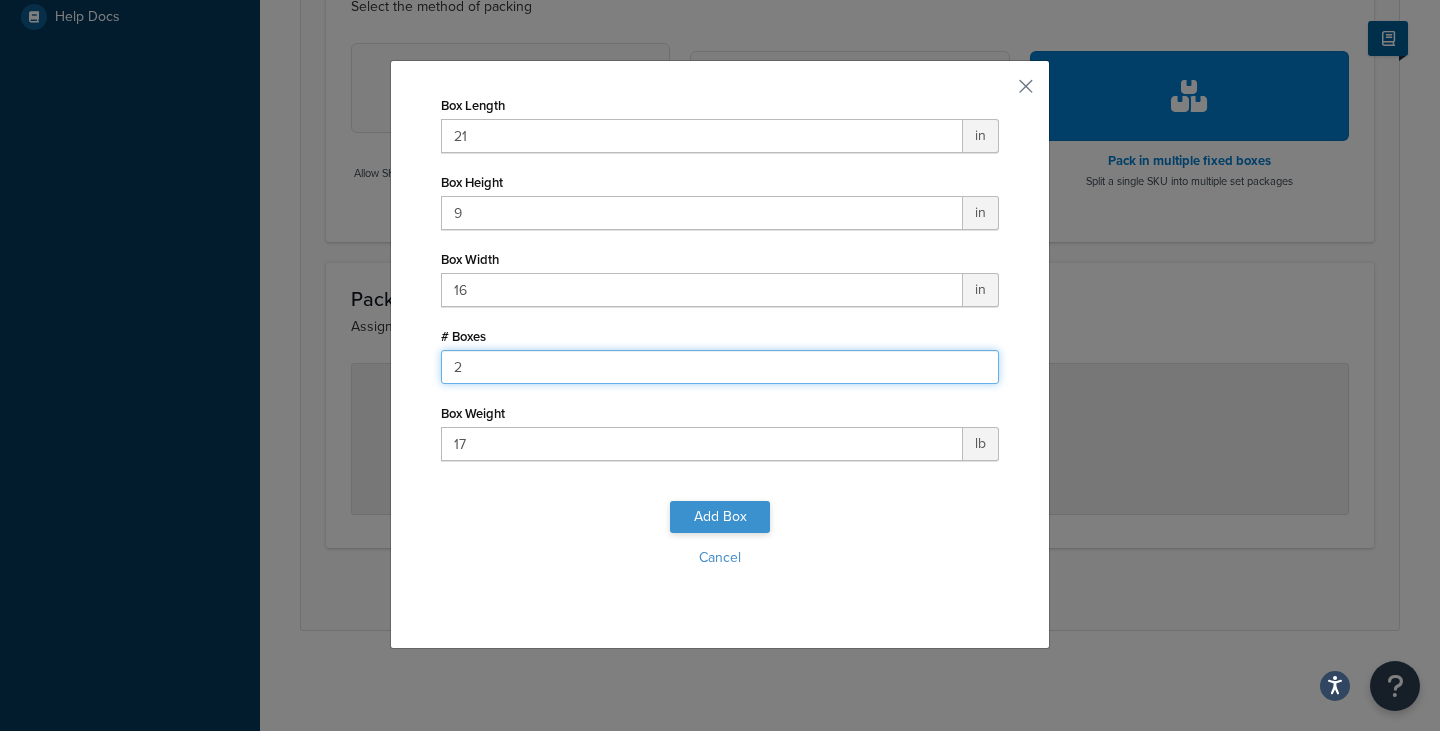 type on "2" 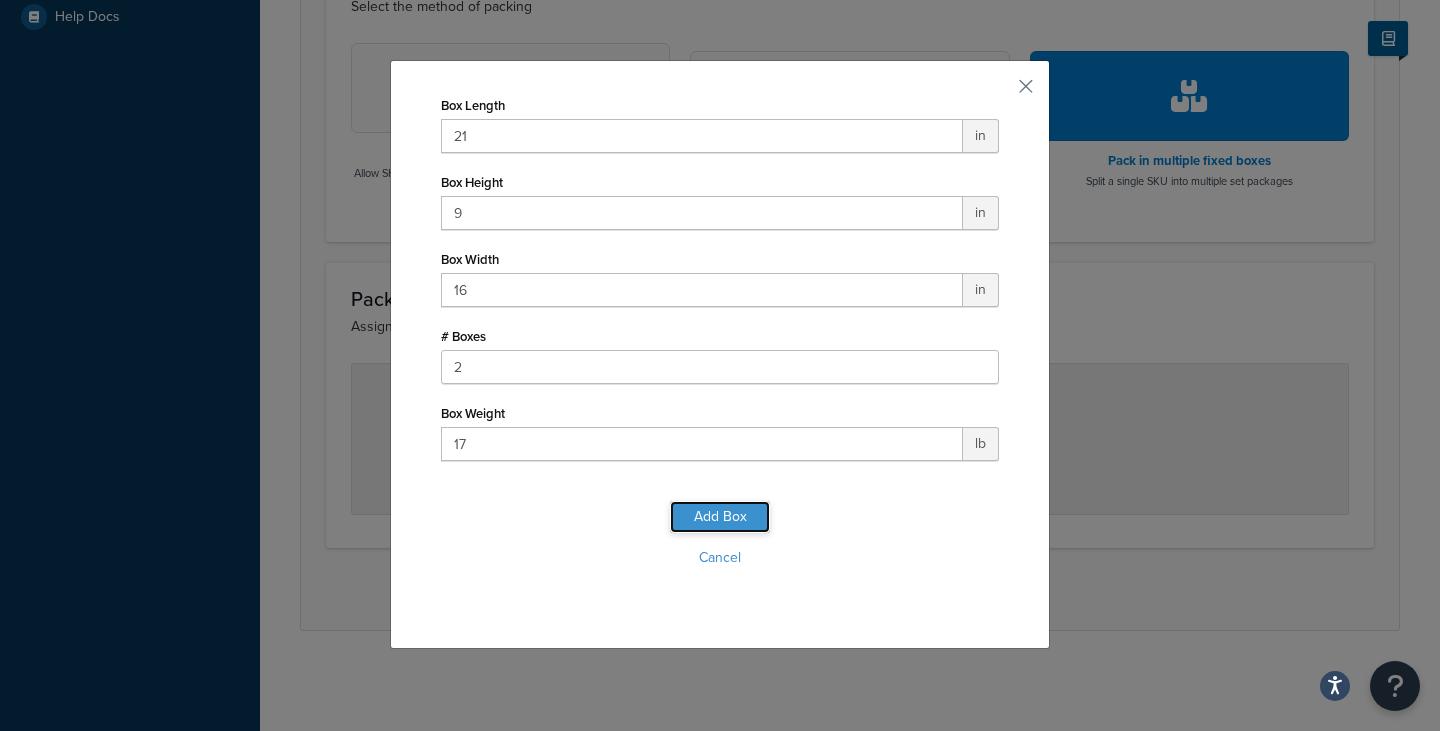 click on "Add Box" at bounding box center (720, 517) 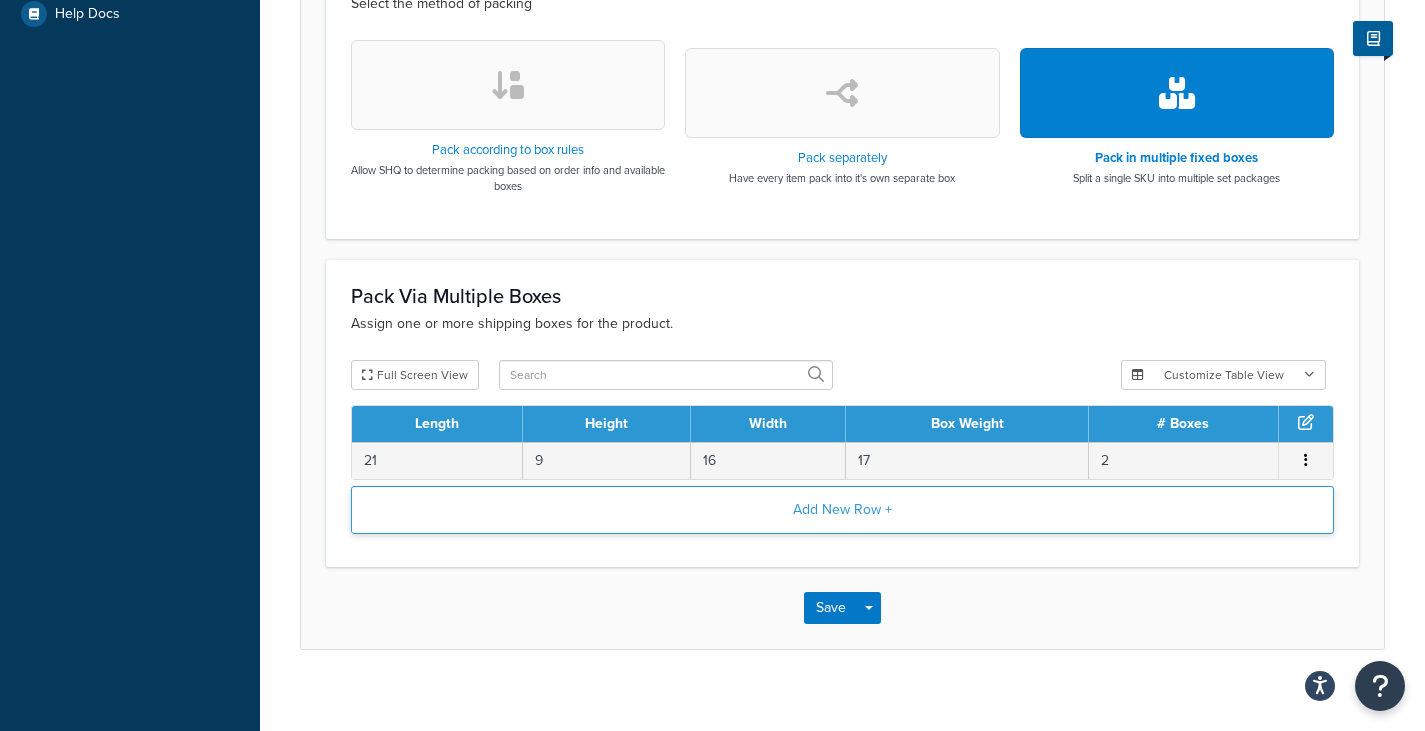 click on "Add New Row +" at bounding box center [842, 510] 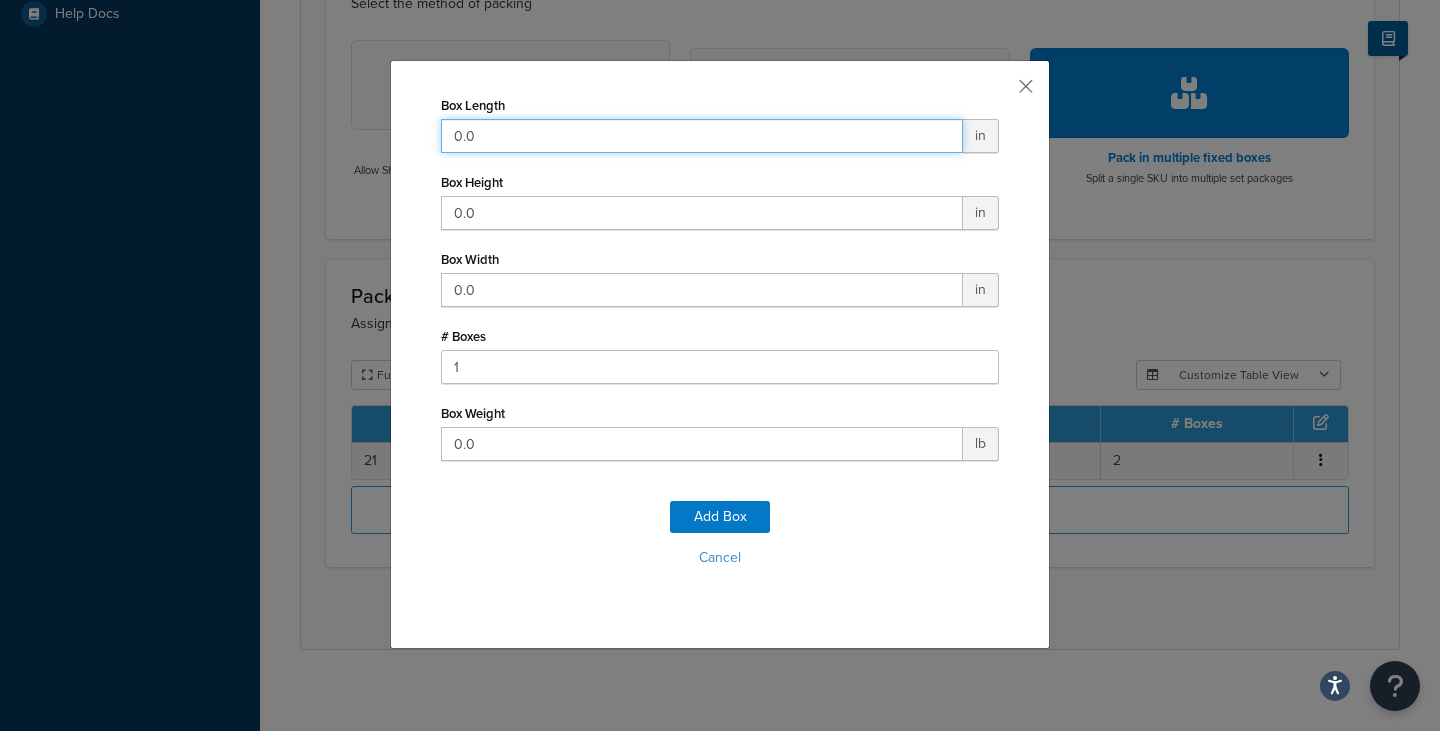 drag, startPoint x: 490, startPoint y: 127, endPoint x: 312, endPoint y: 118, distance: 178.22739 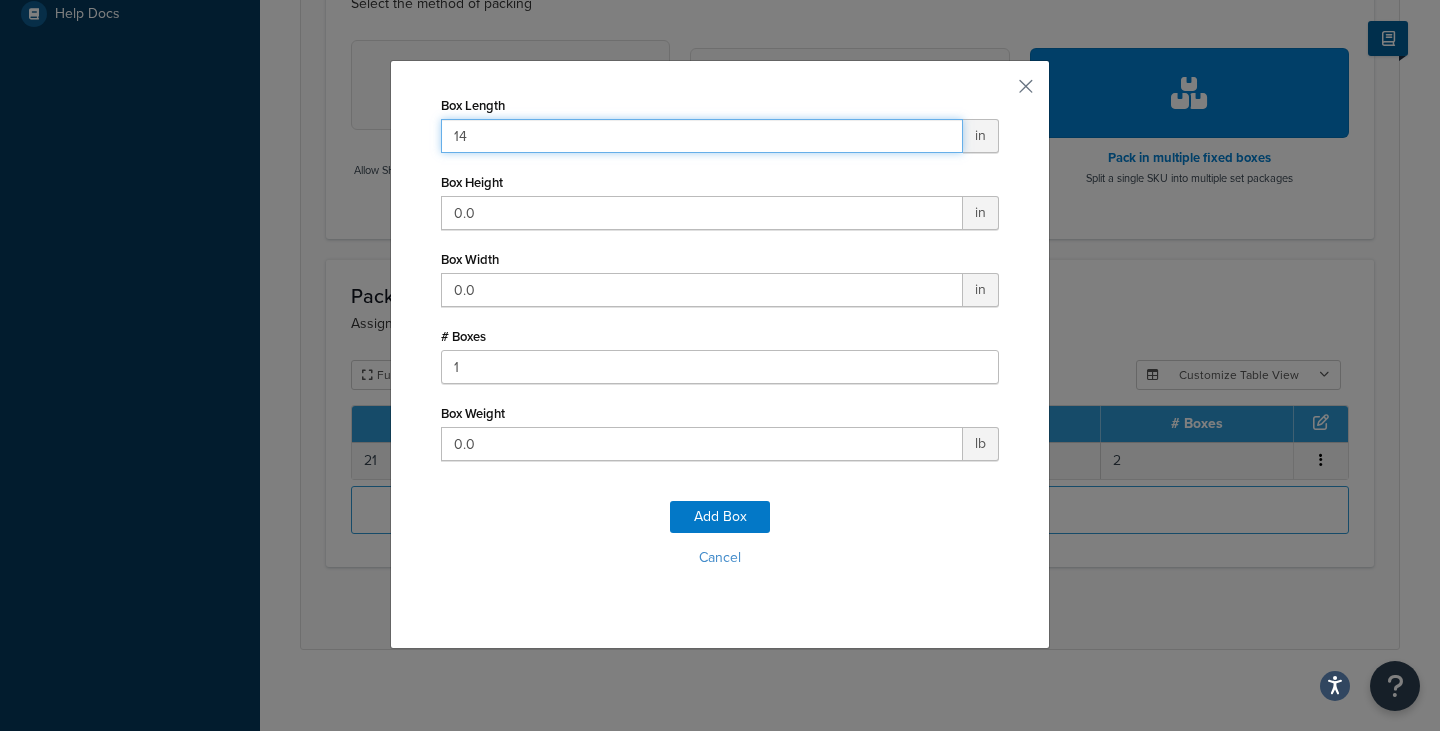 type on "14" 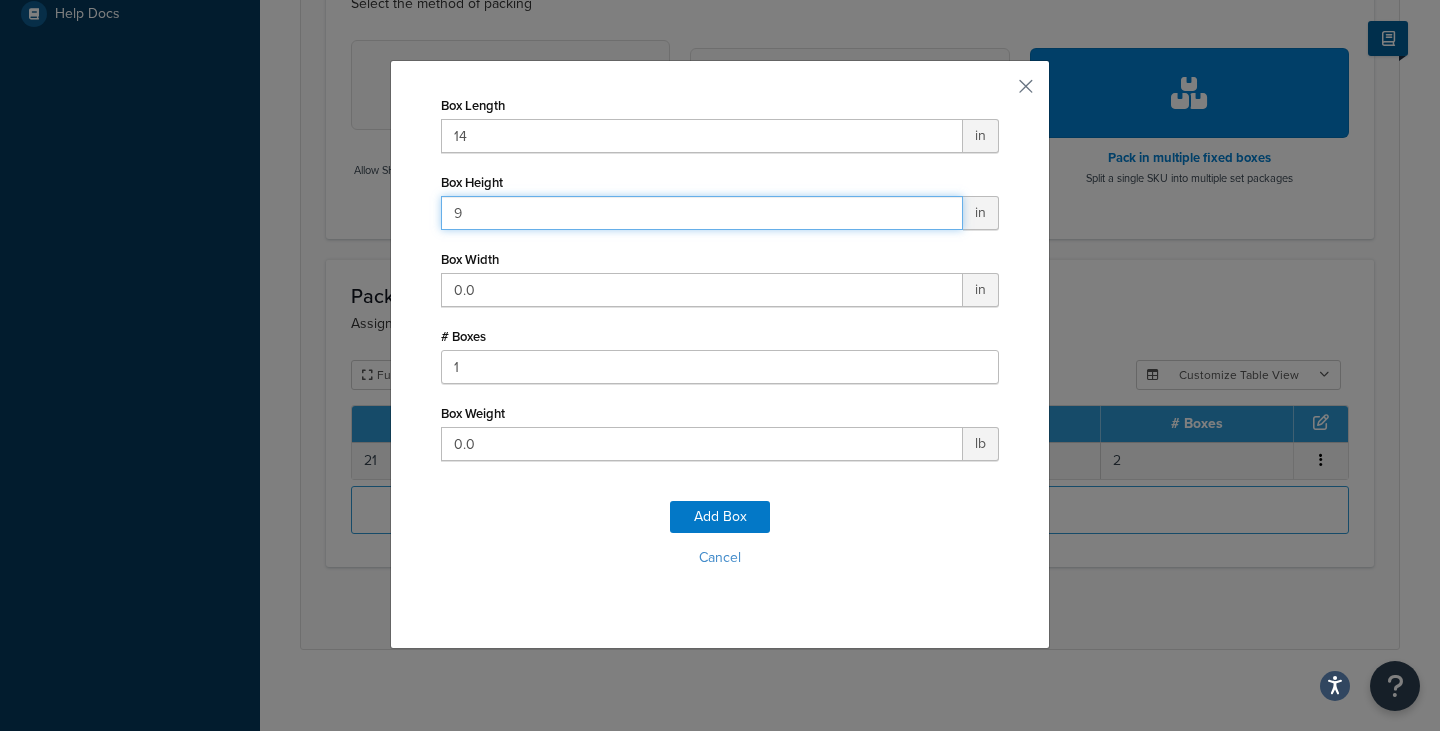 type on "9" 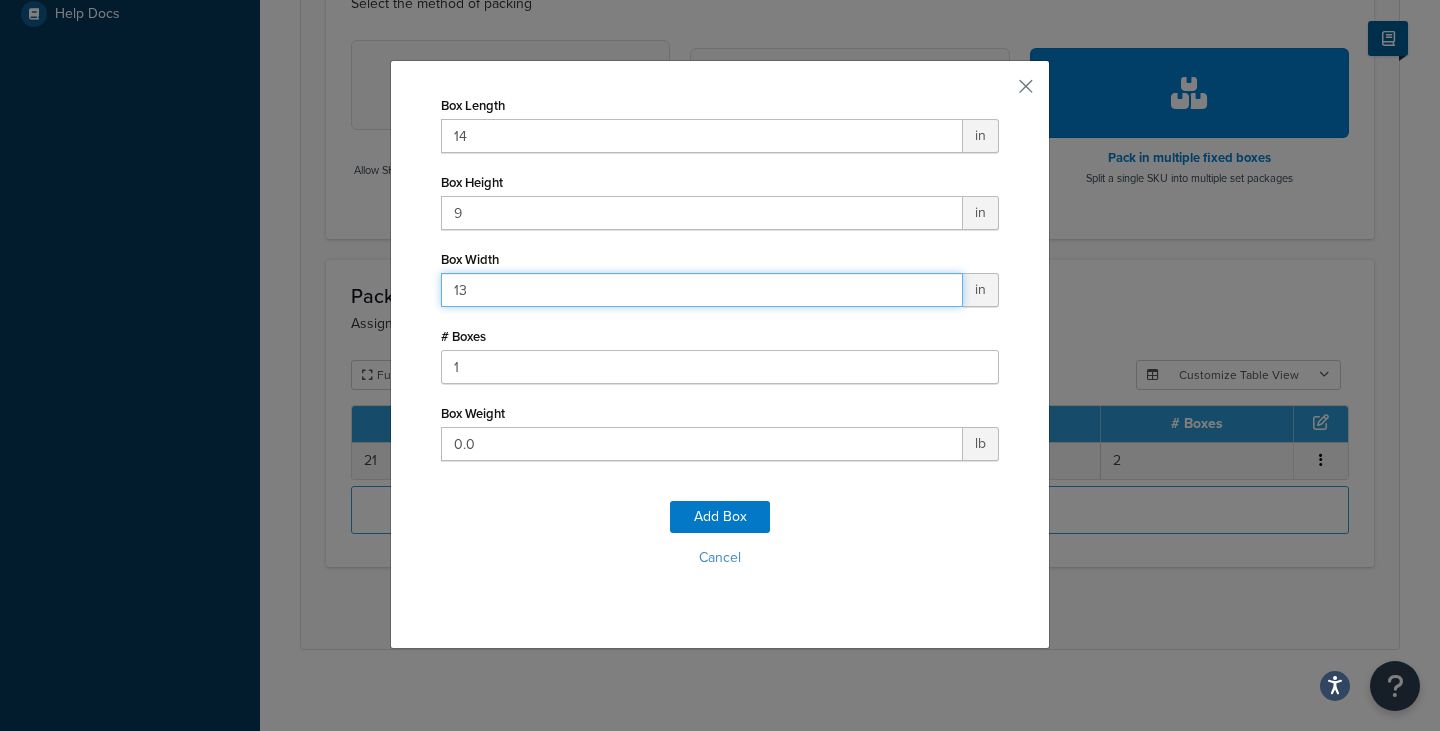 type on "13" 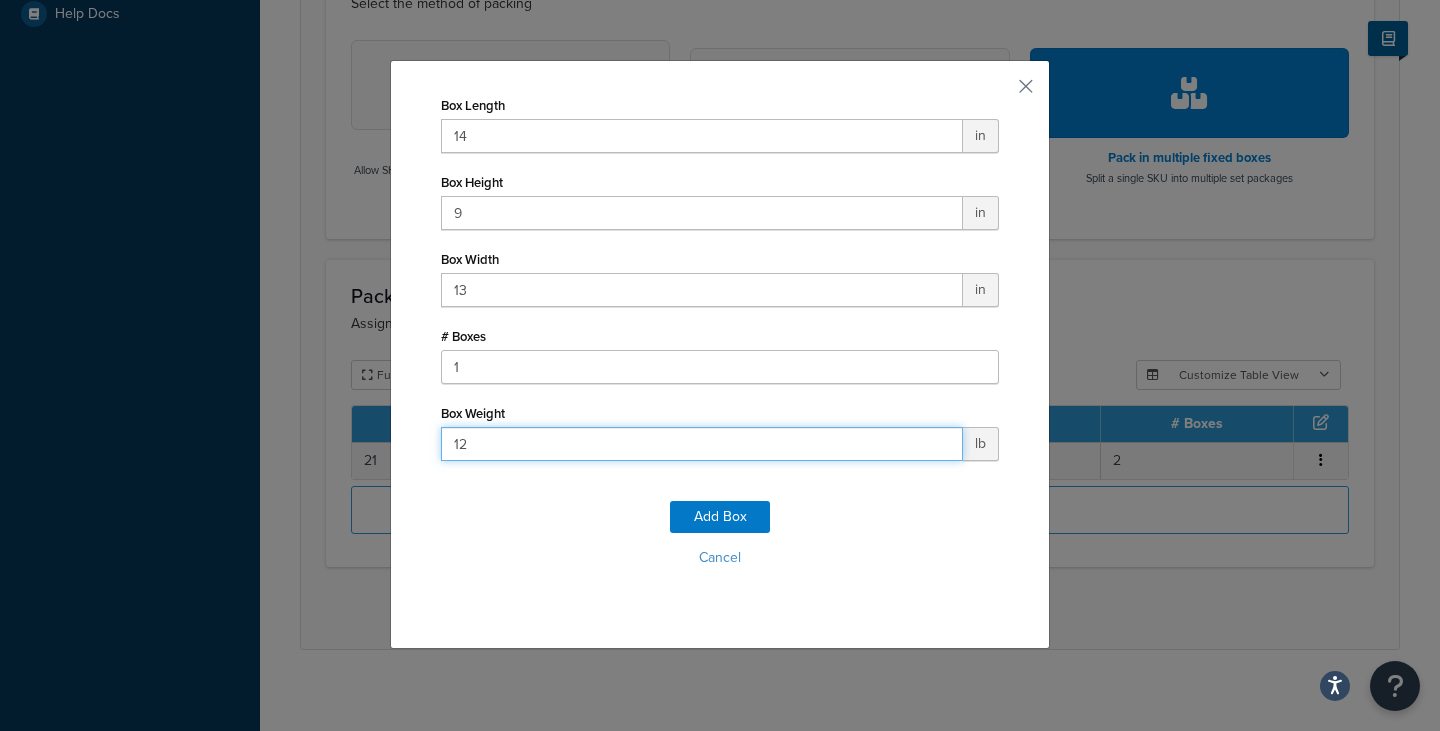 type on "12" 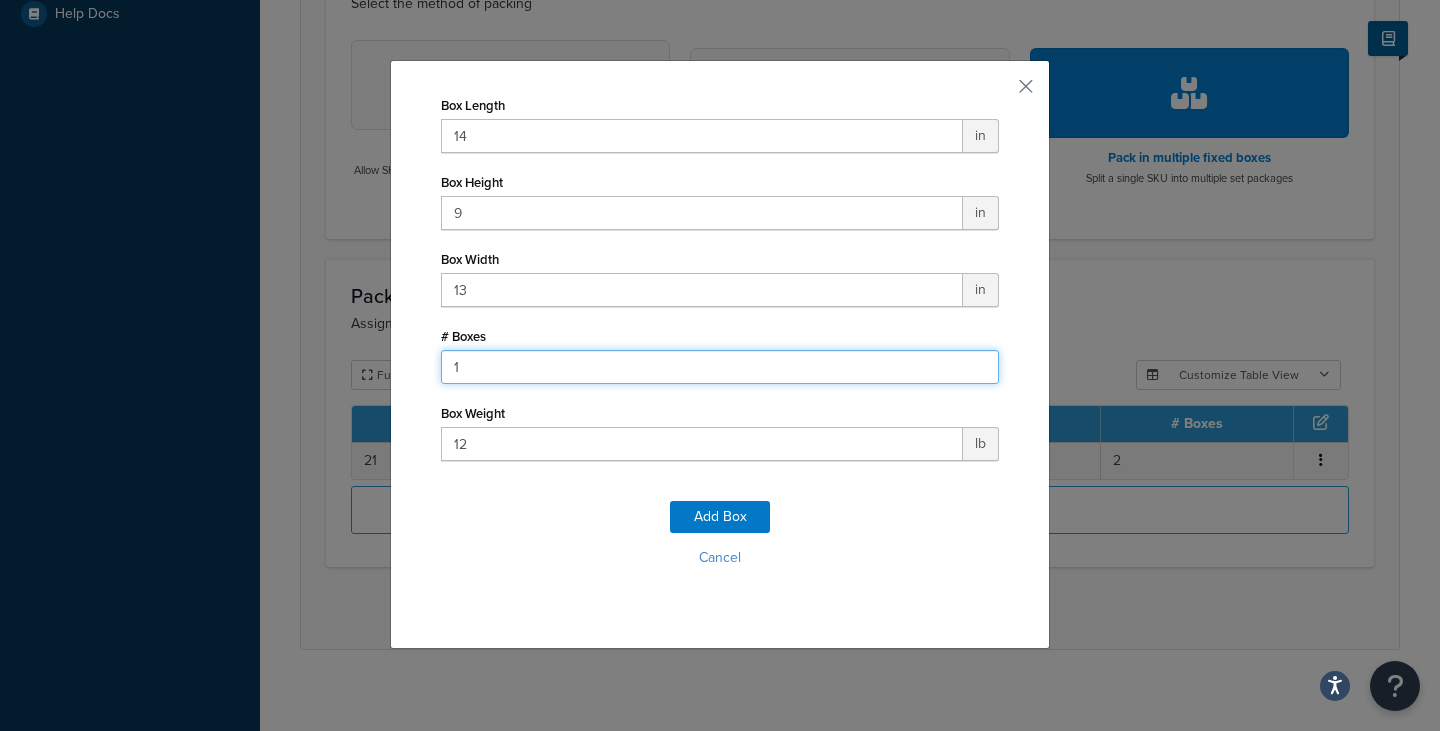 drag, startPoint x: 482, startPoint y: 379, endPoint x: 259, endPoint y: 329, distance: 228.53665 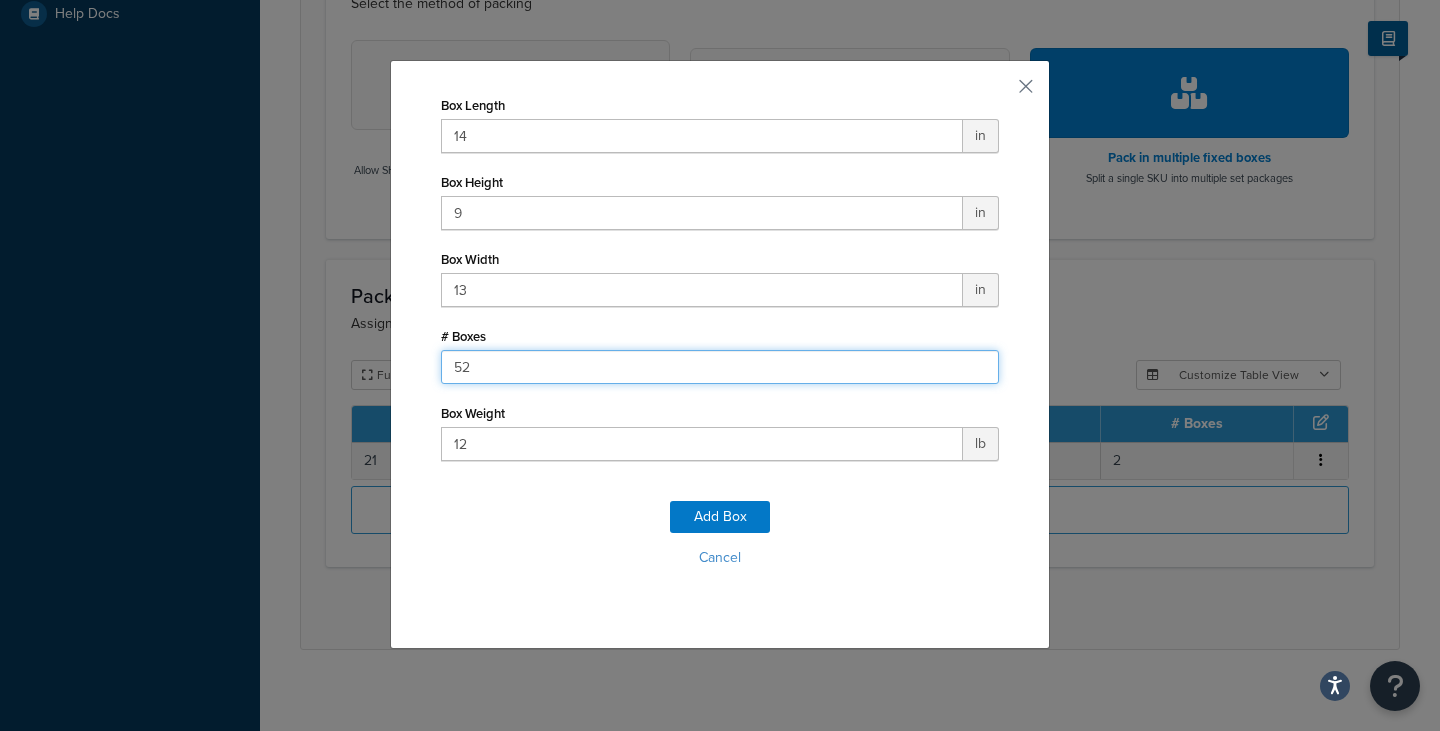type on "5" 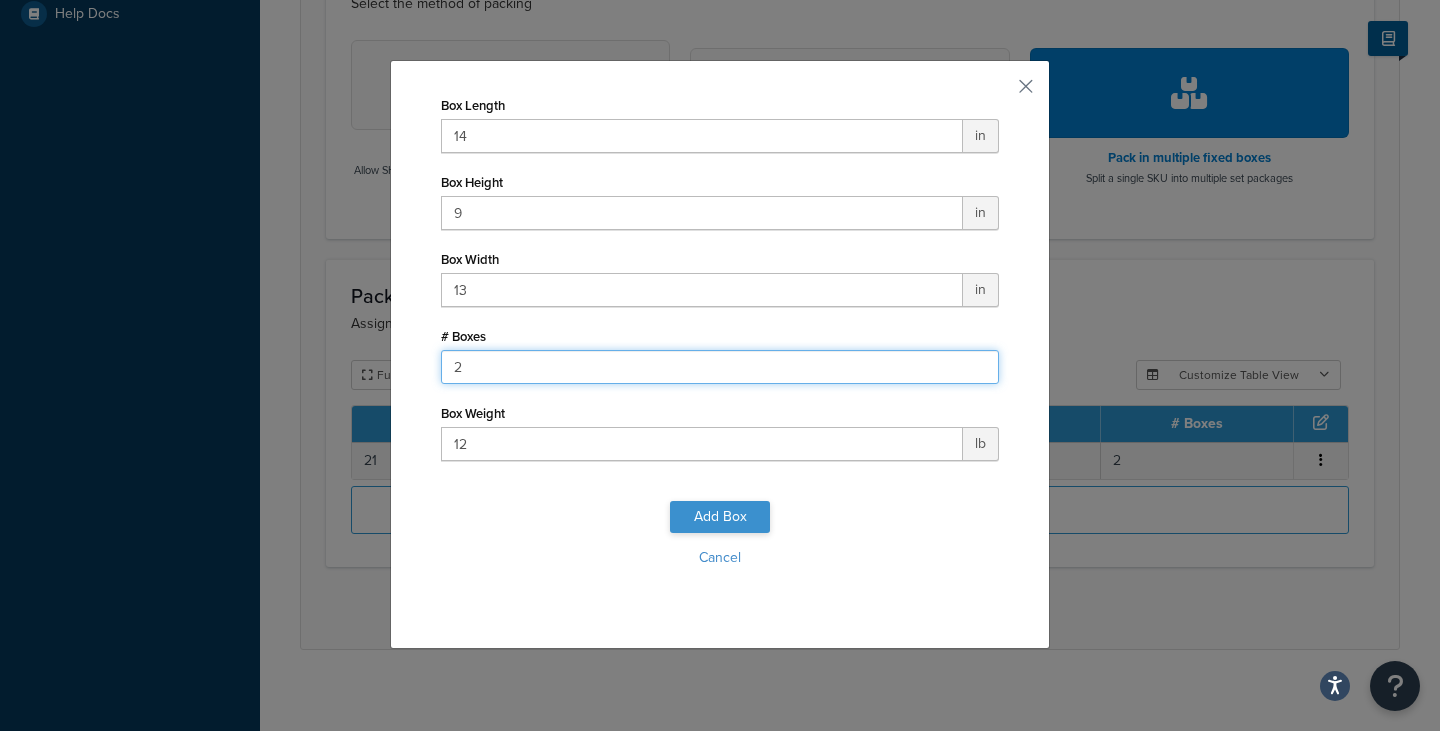 type on "2" 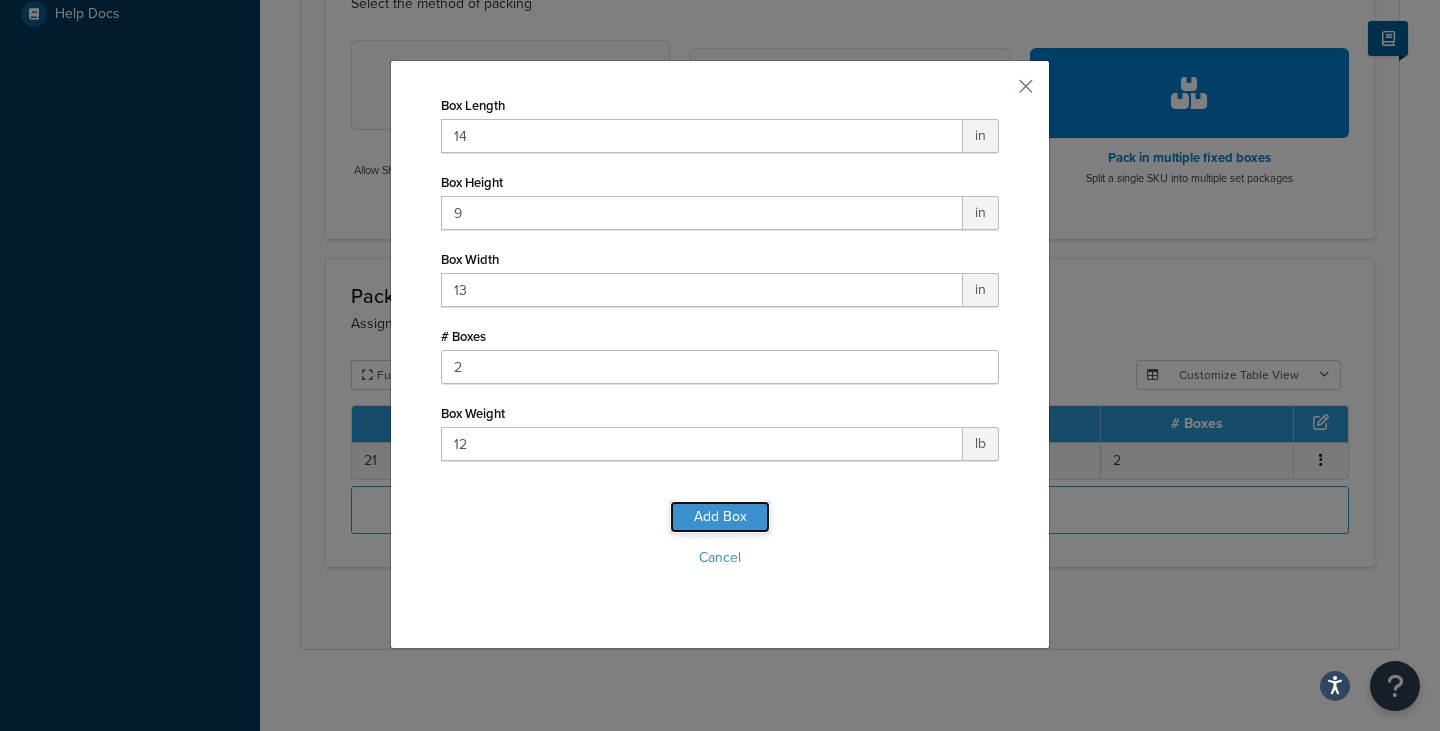 click on "Add Box" at bounding box center [720, 517] 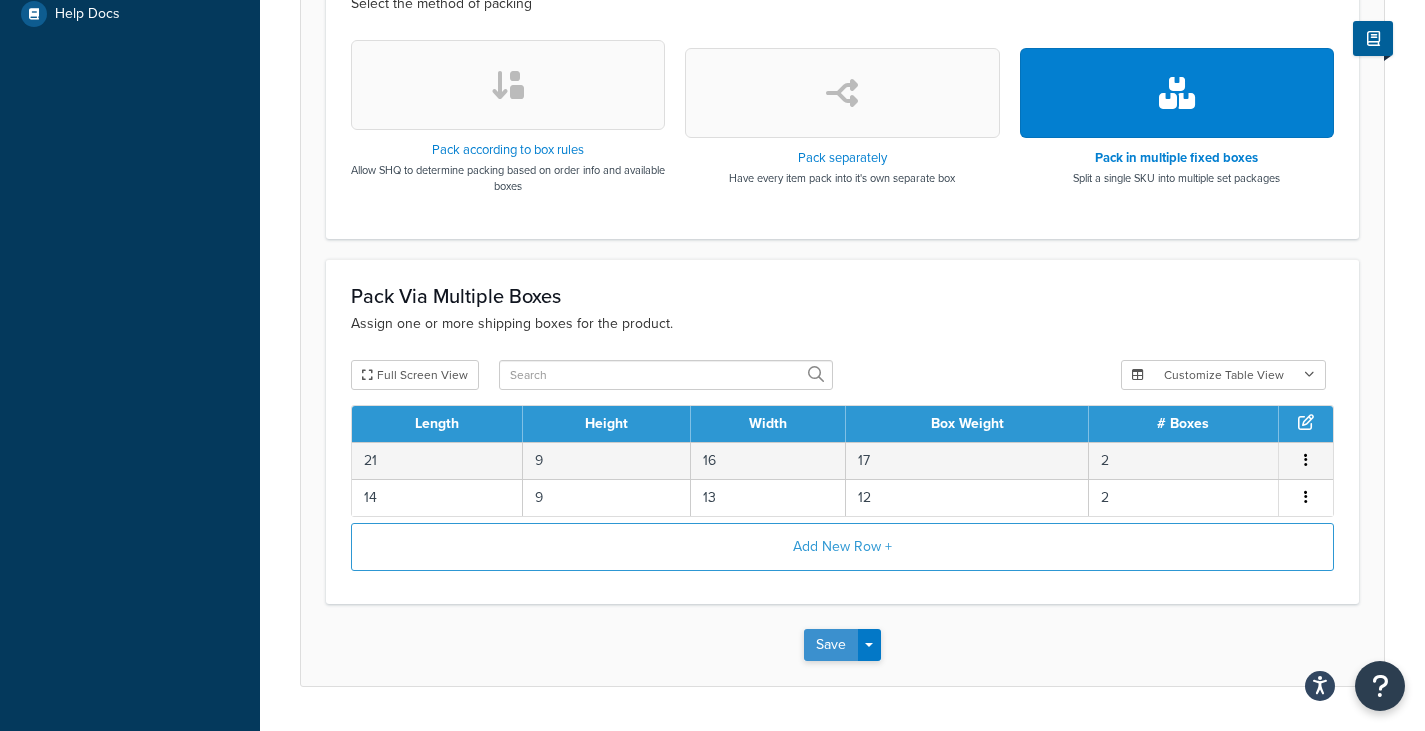 click on "Save" at bounding box center [831, 645] 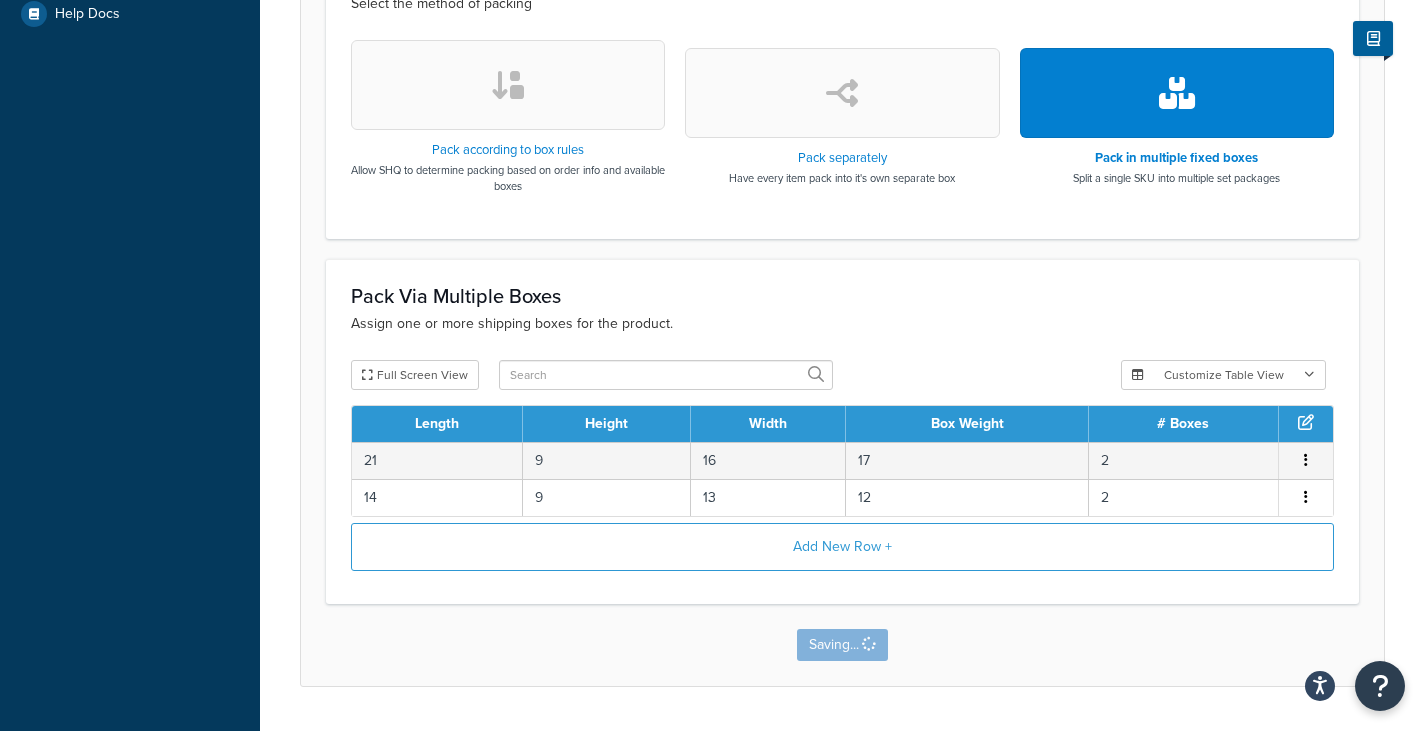 scroll, scrollTop: 0, scrollLeft: 0, axis: both 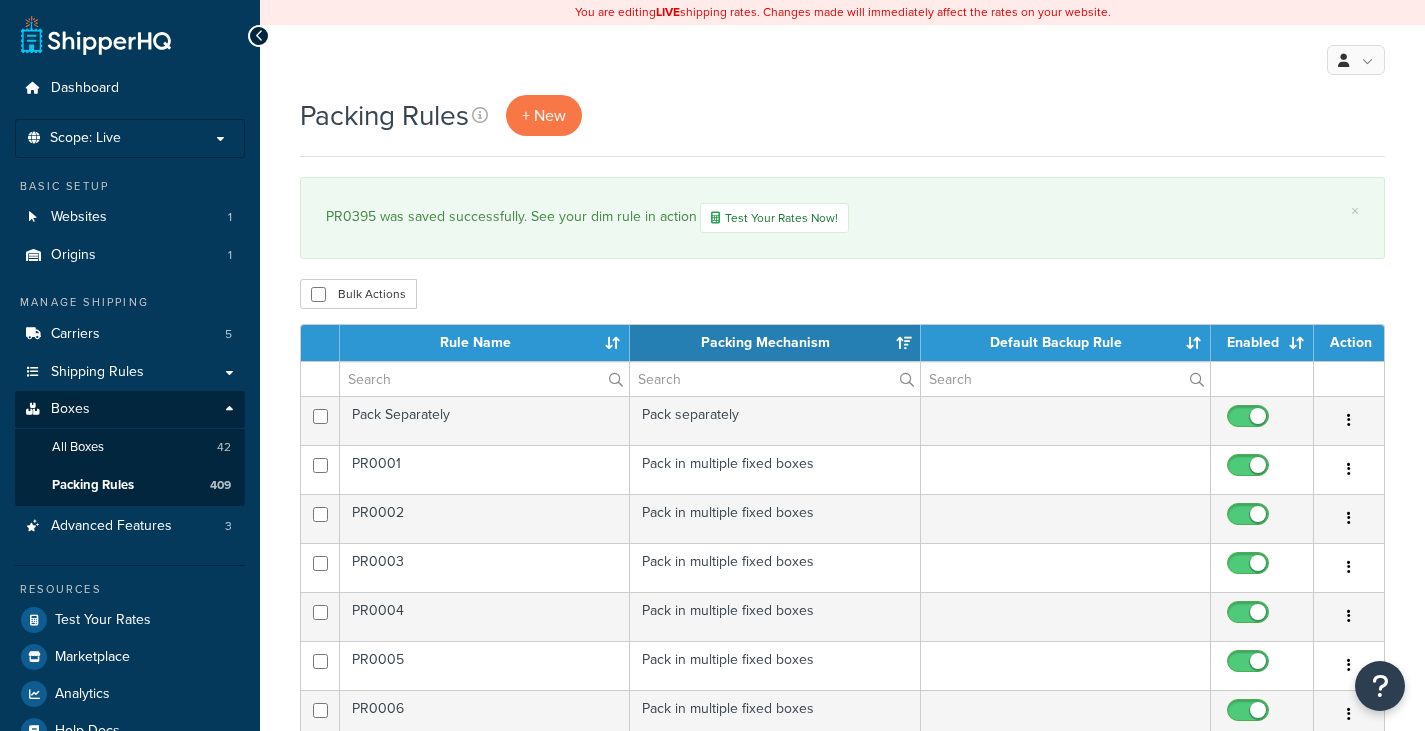 select on "15" 